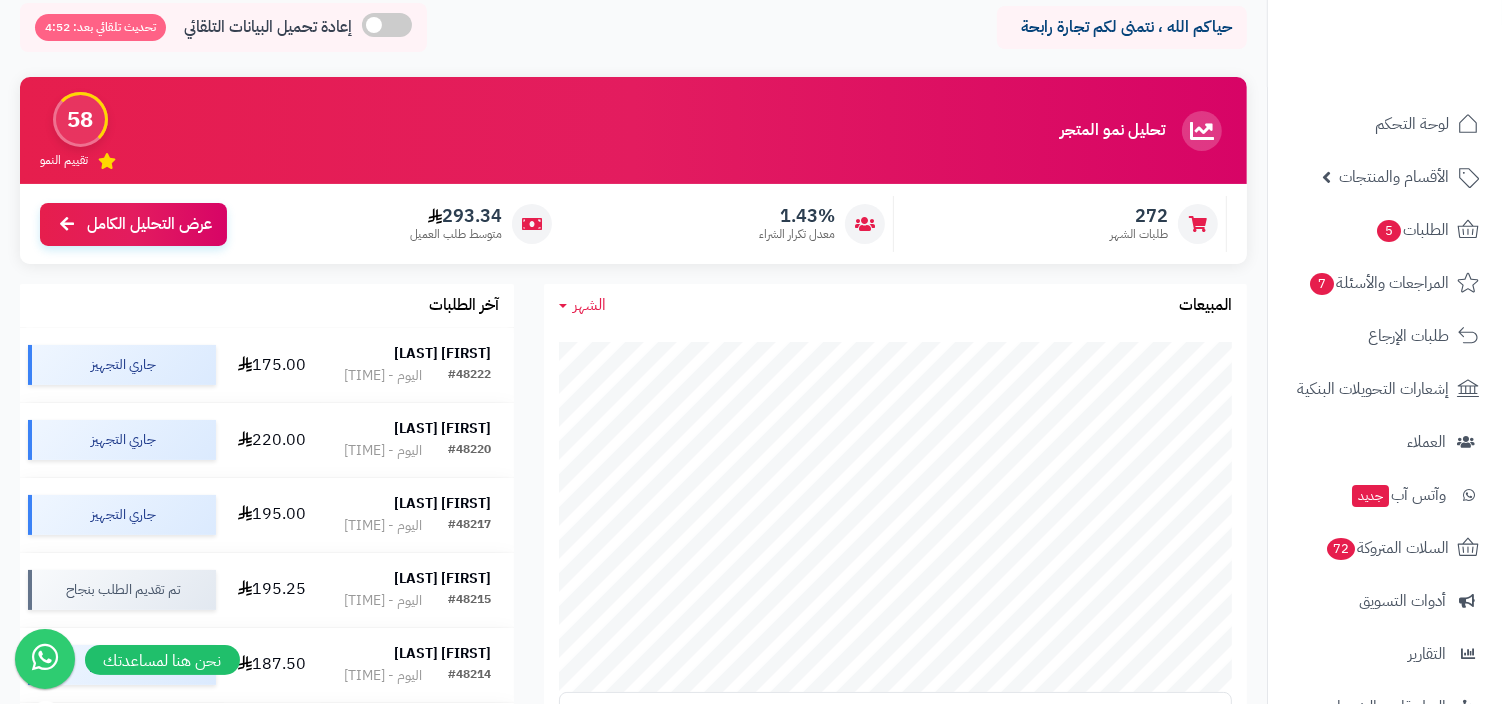 scroll, scrollTop: 0, scrollLeft: 0, axis: both 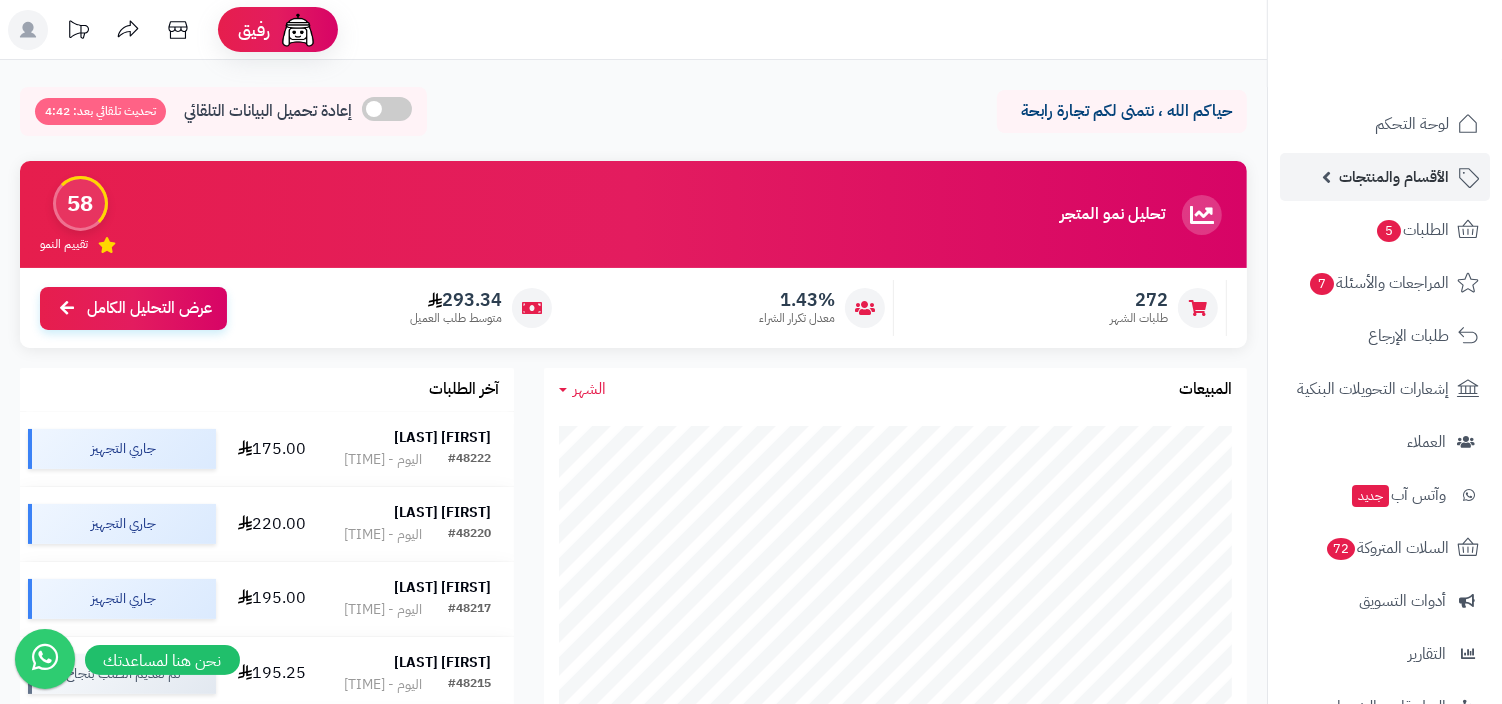 click on "الأقسام والمنتجات" at bounding box center (1394, 177) 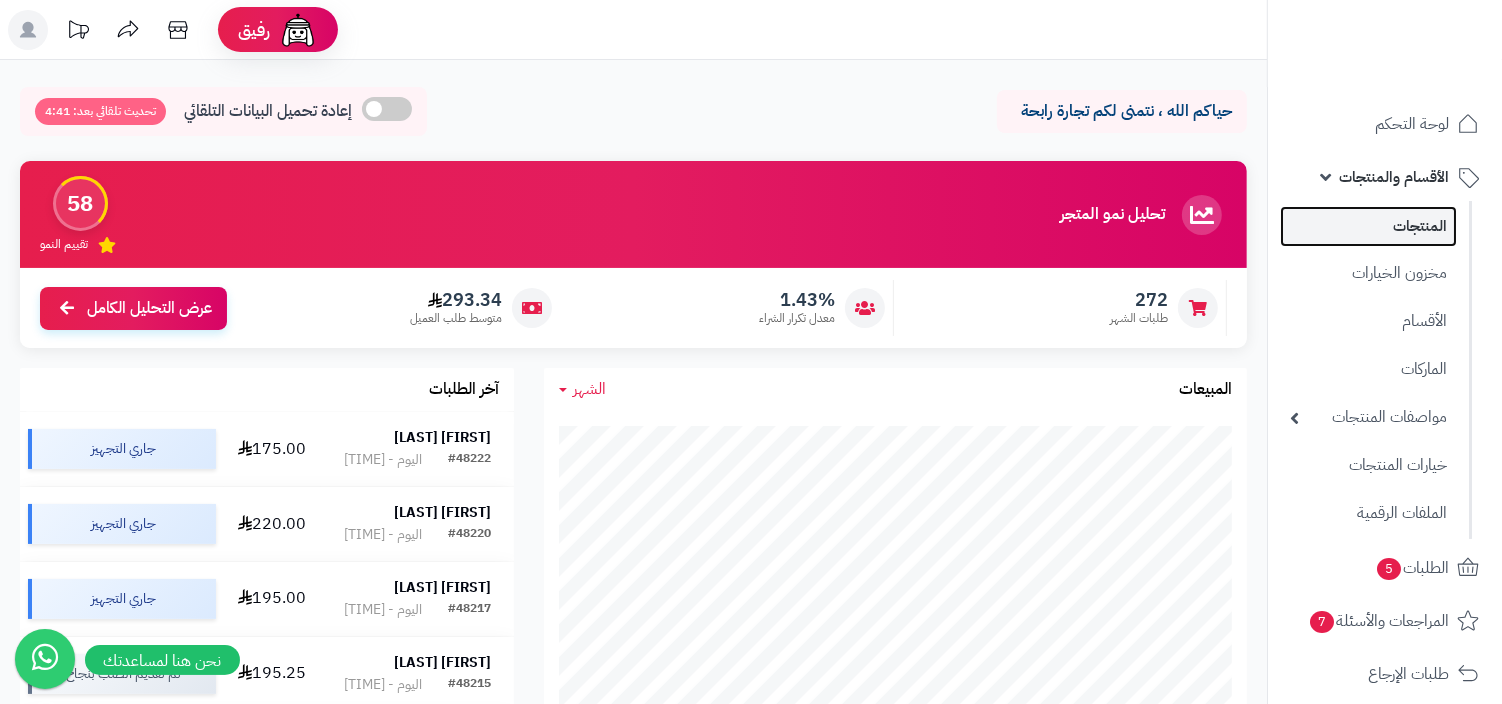 click on "المنتجات" at bounding box center (1368, 226) 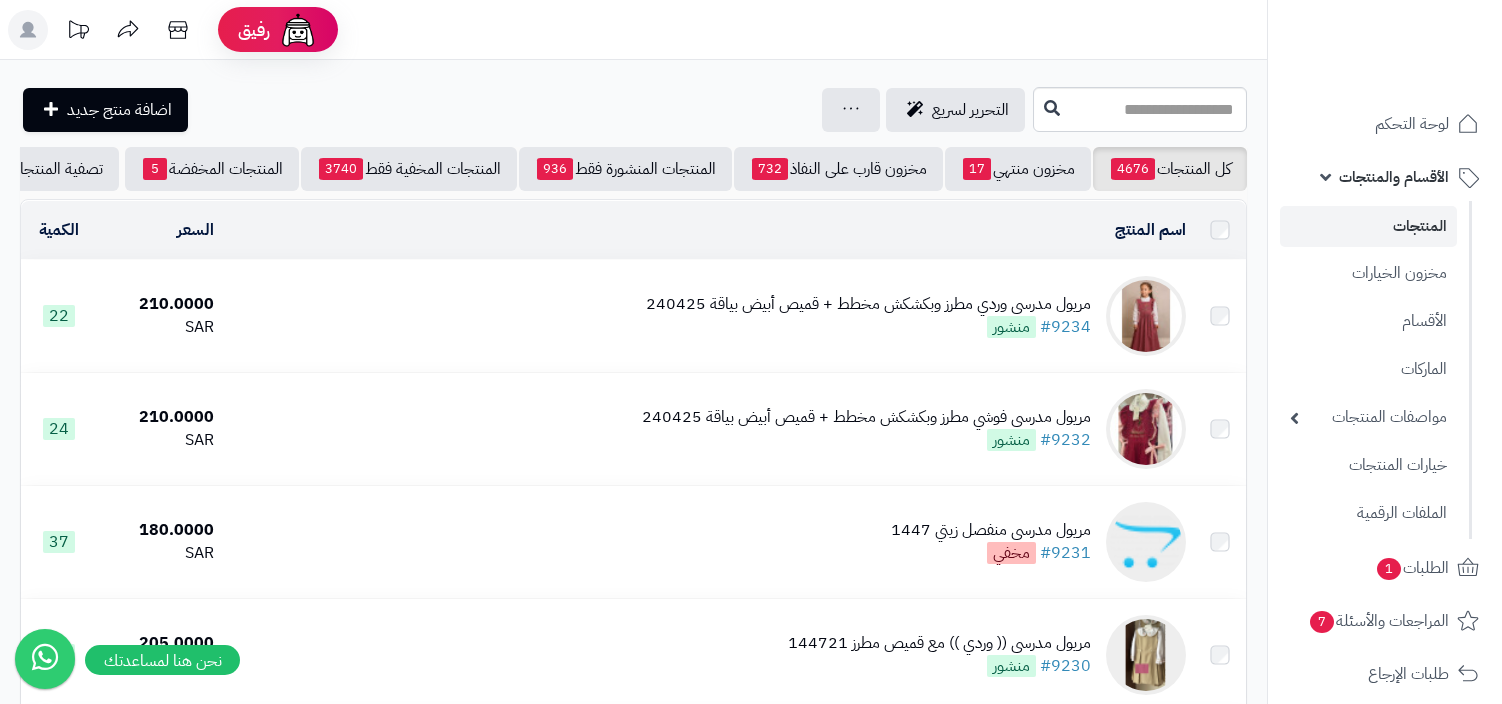 scroll, scrollTop: 0, scrollLeft: 0, axis: both 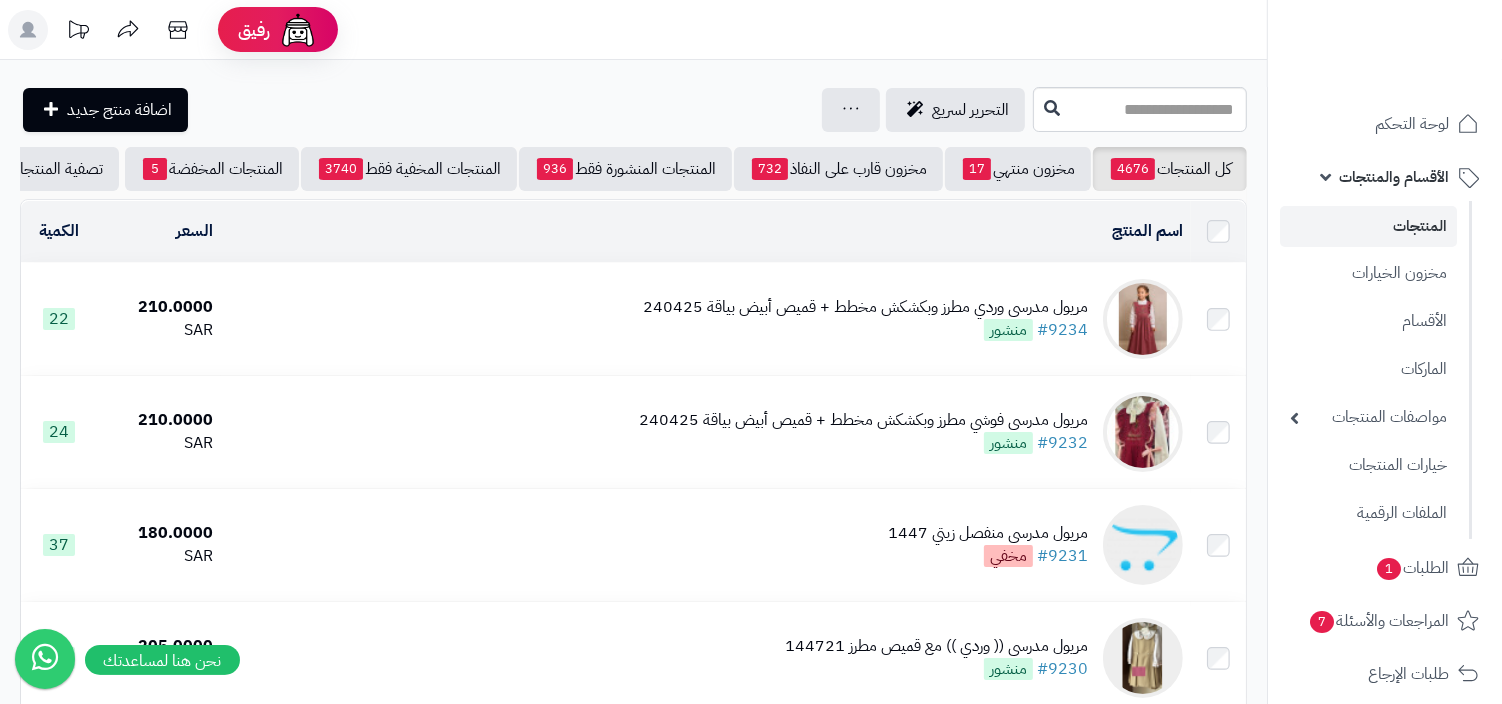 click on "مريول مدرسي وردي مطرز  وبكشكش مخطط + قميص أبيض بياقة   240425" at bounding box center [865, 307] 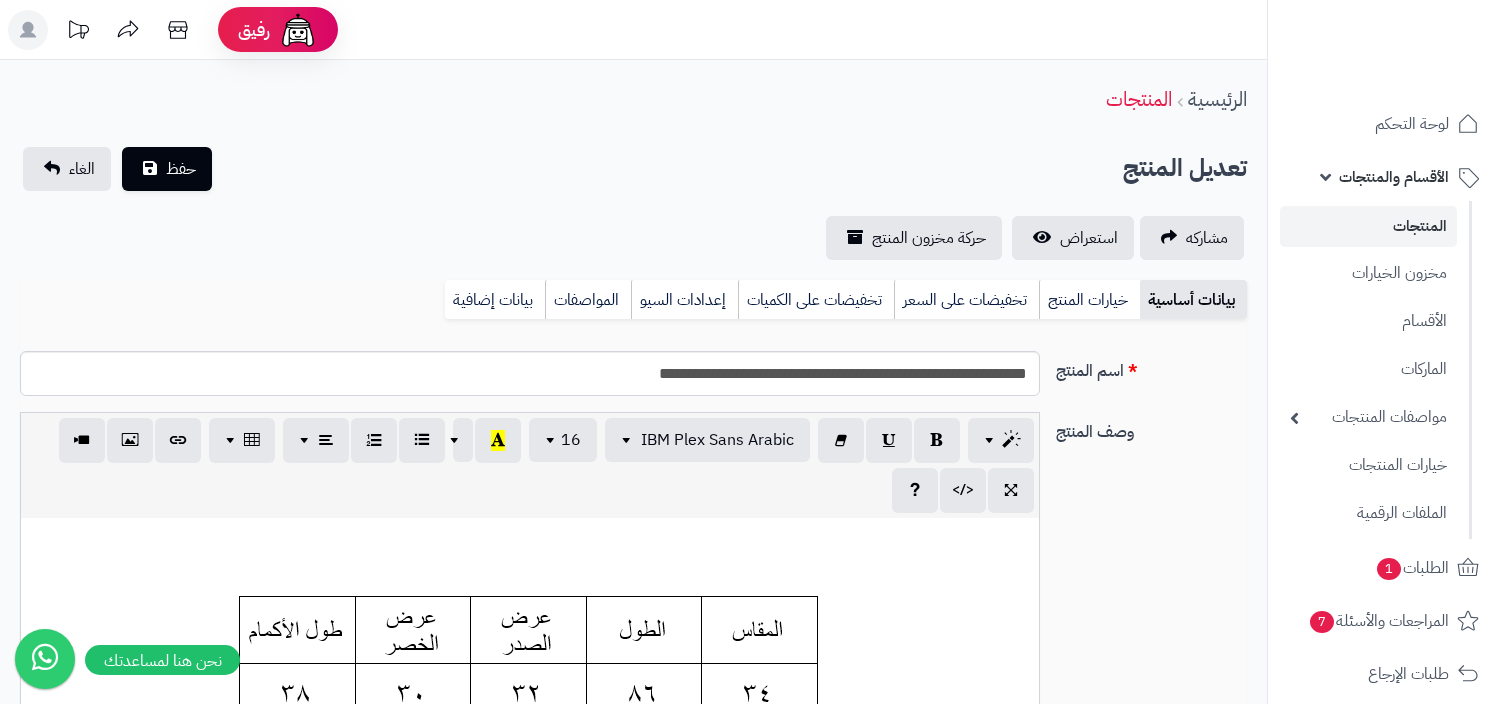 scroll, scrollTop: 0, scrollLeft: 0, axis: both 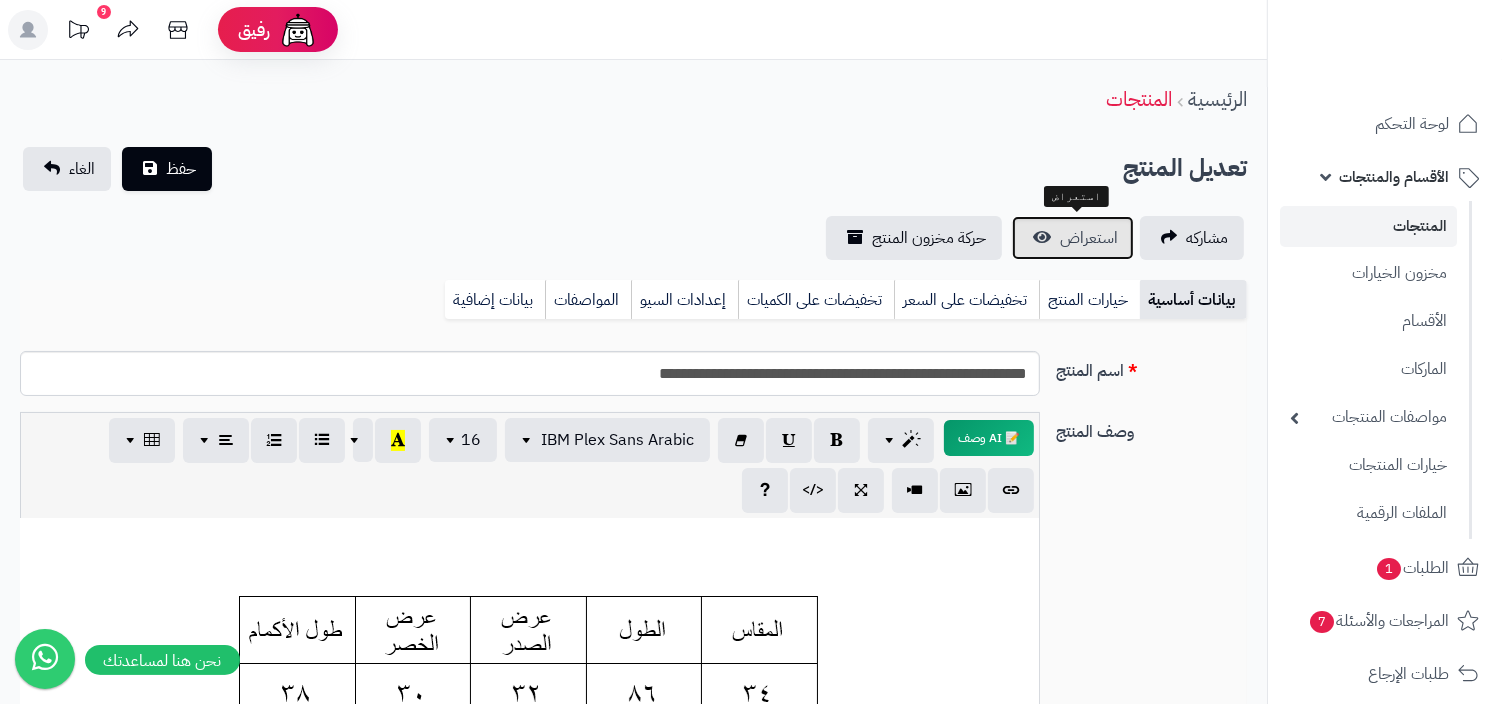 click on "استعراض" at bounding box center (1089, 238) 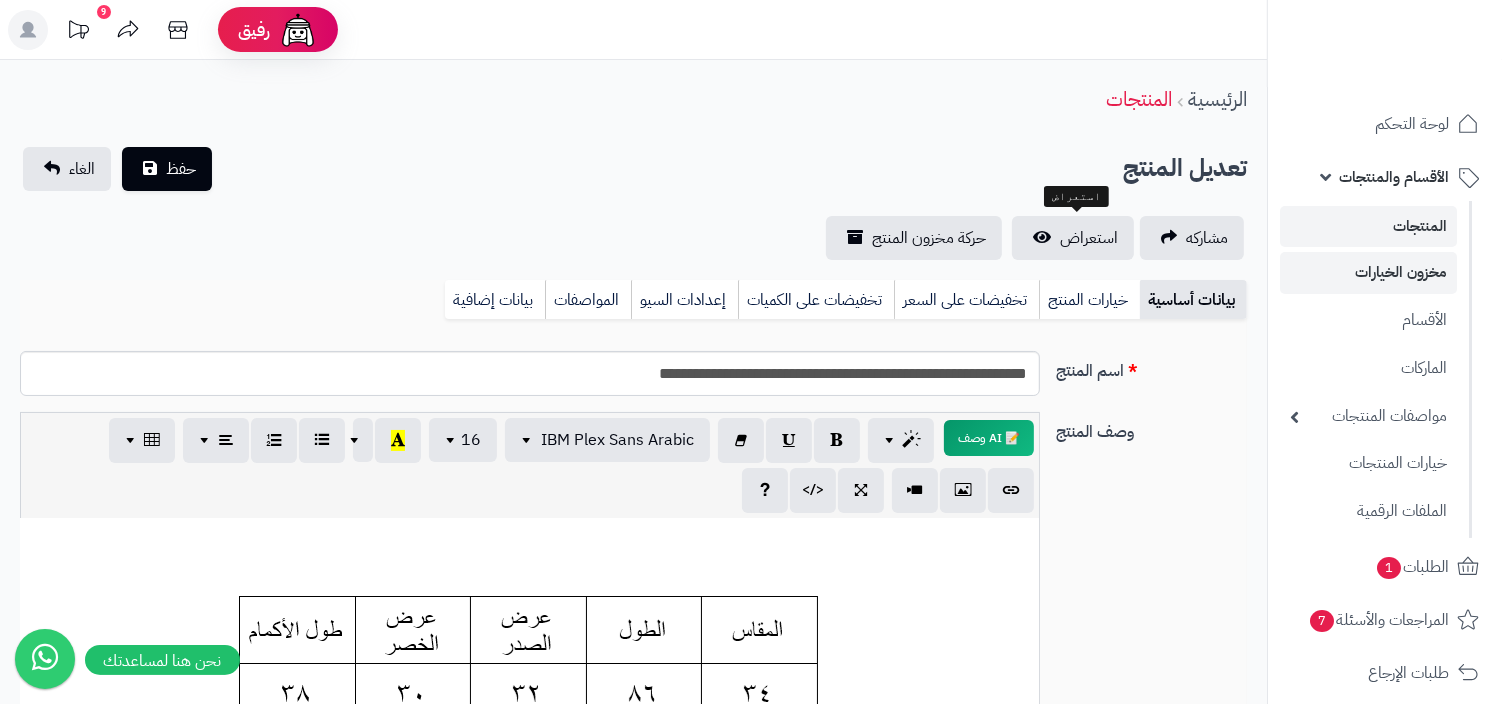 click on "مخزون الخيارات" at bounding box center (1368, 272) 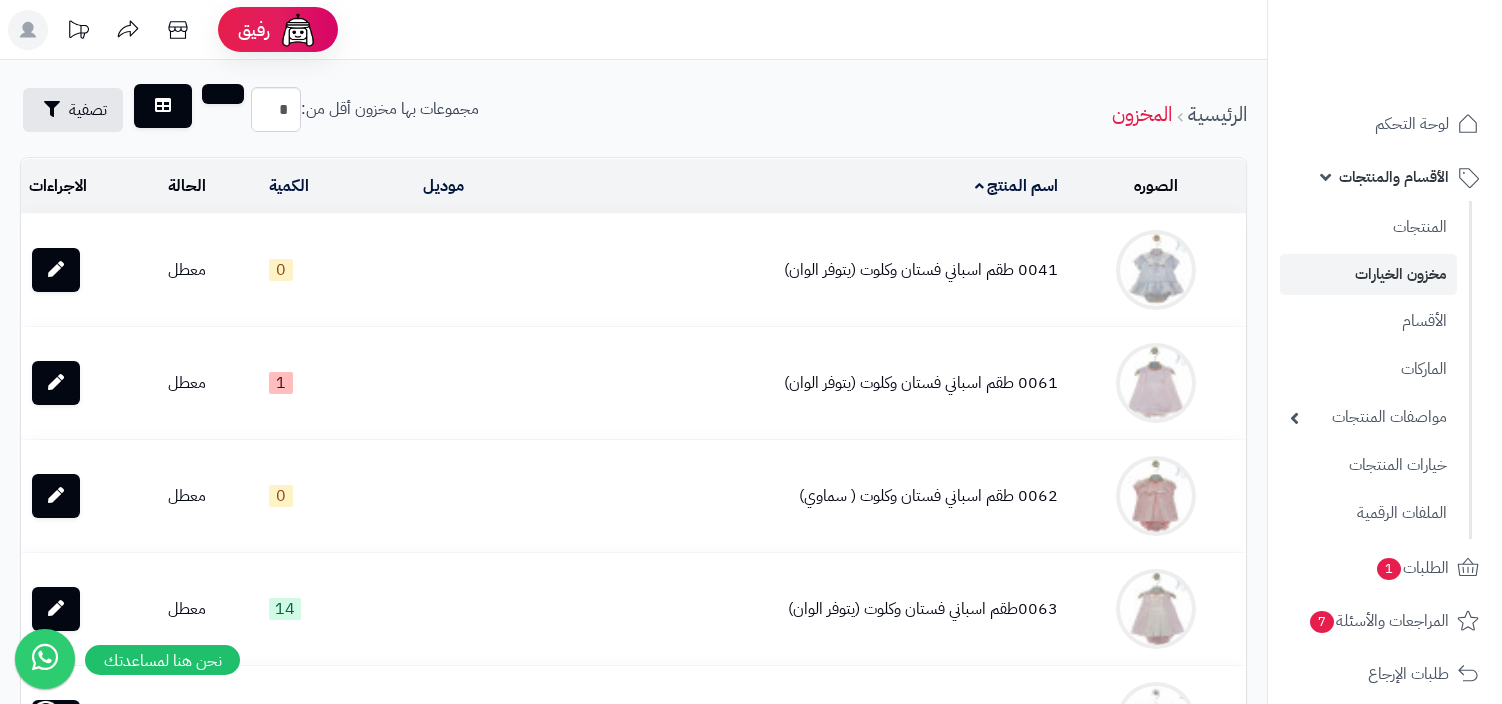 scroll, scrollTop: 0, scrollLeft: 0, axis: both 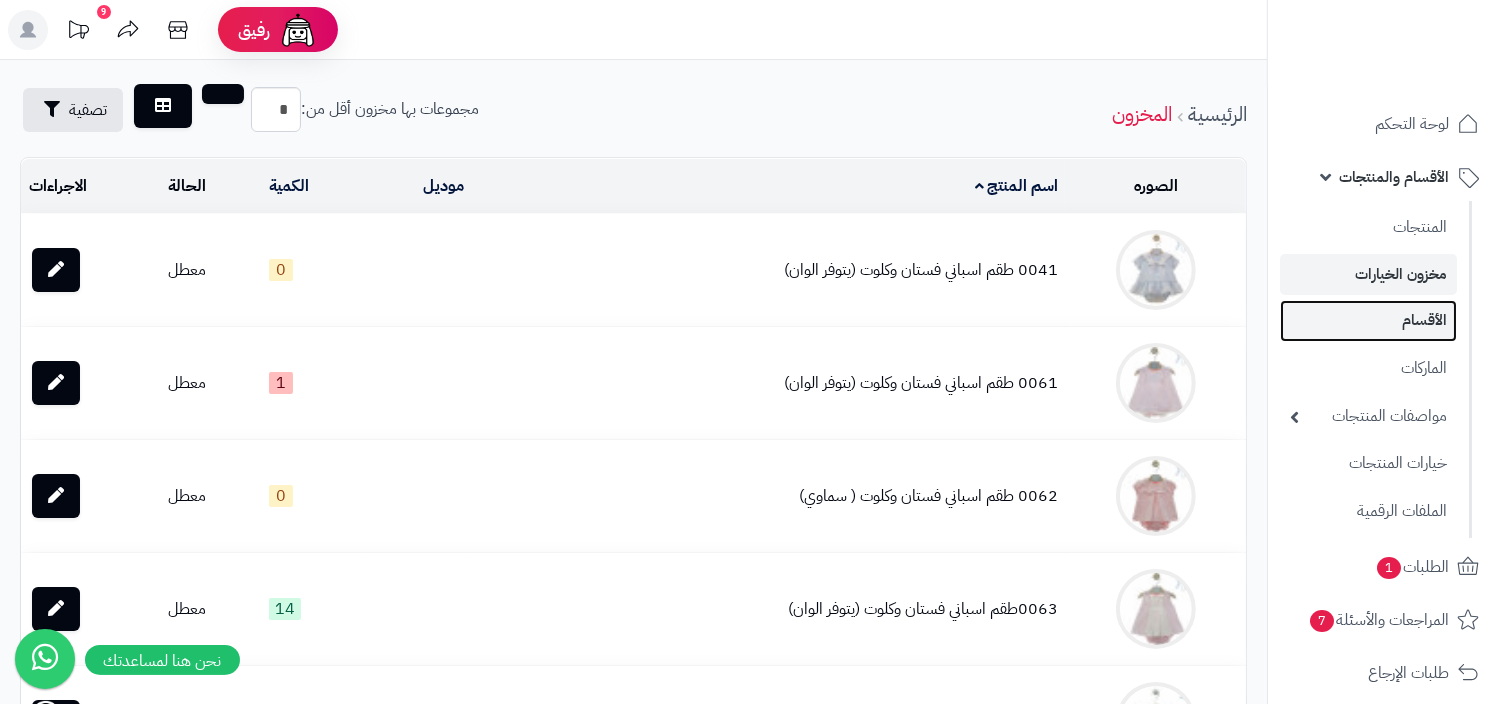 click on "الأقسام" at bounding box center (1368, 320) 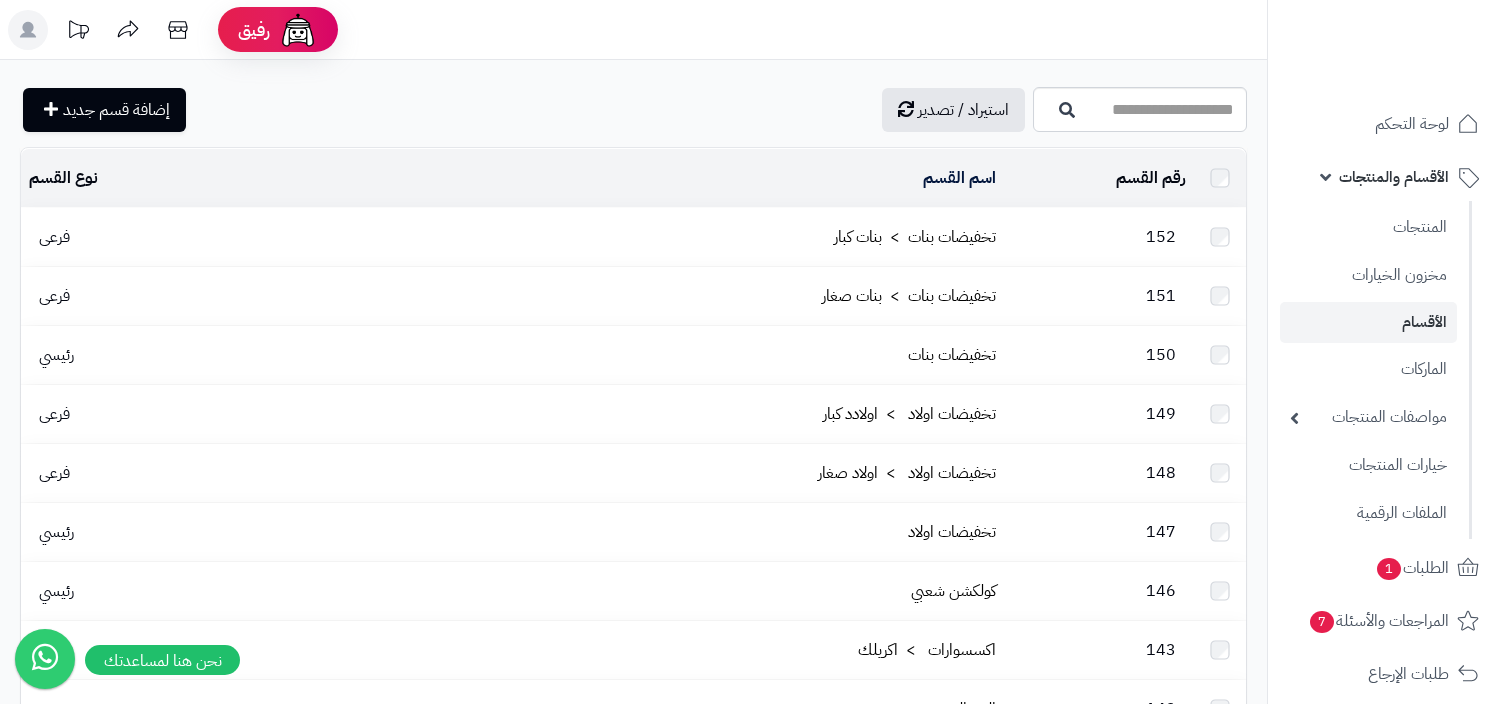 scroll, scrollTop: 0, scrollLeft: 0, axis: both 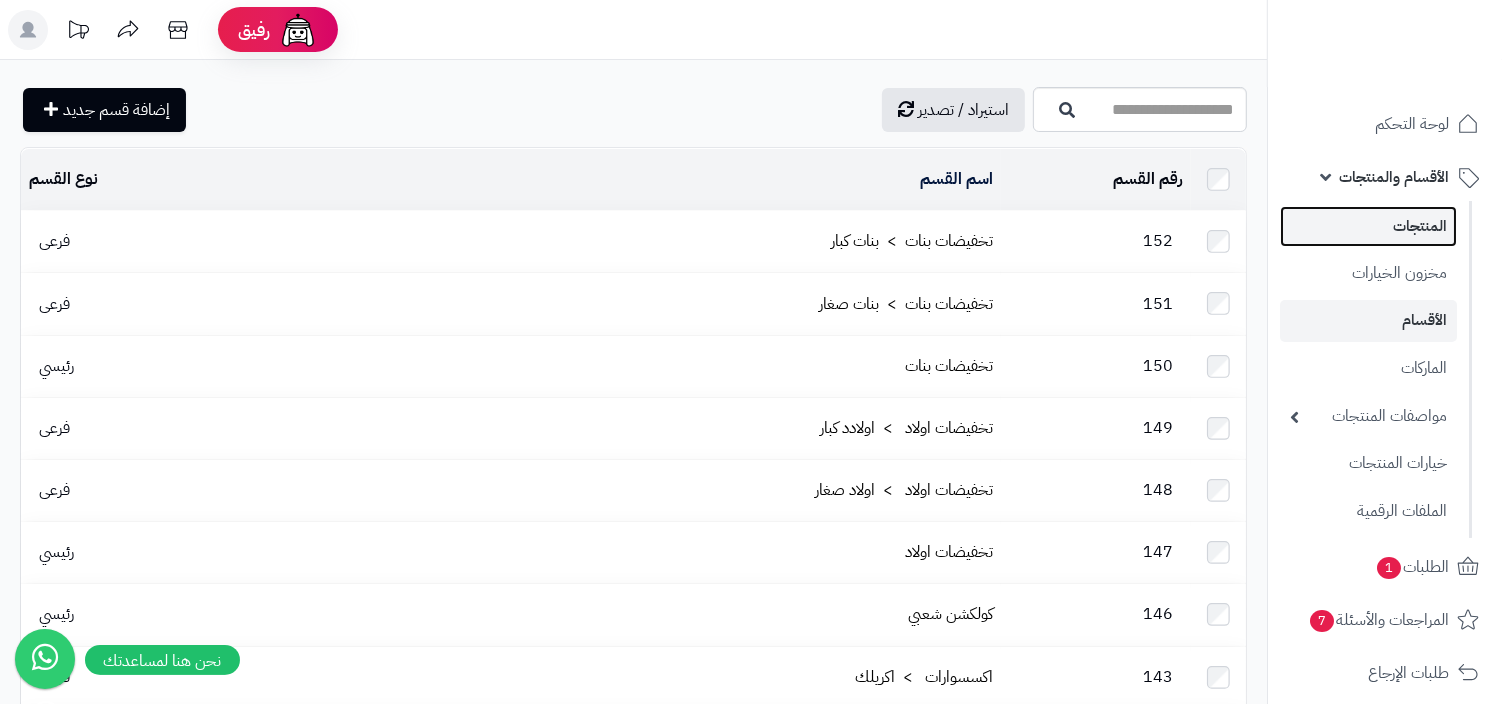 click on "المنتجات" at bounding box center [1368, 226] 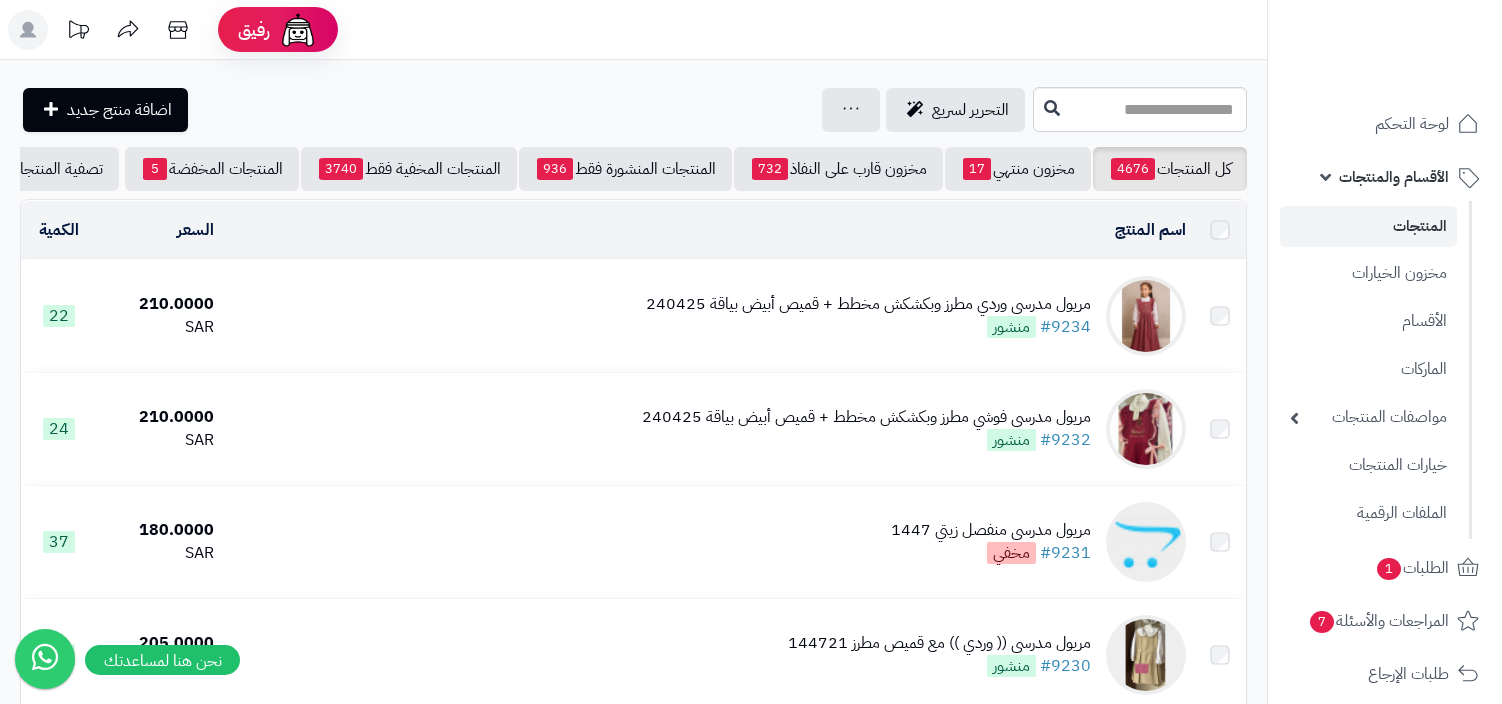 scroll, scrollTop: 0, scrollLeft: 0, axis: both 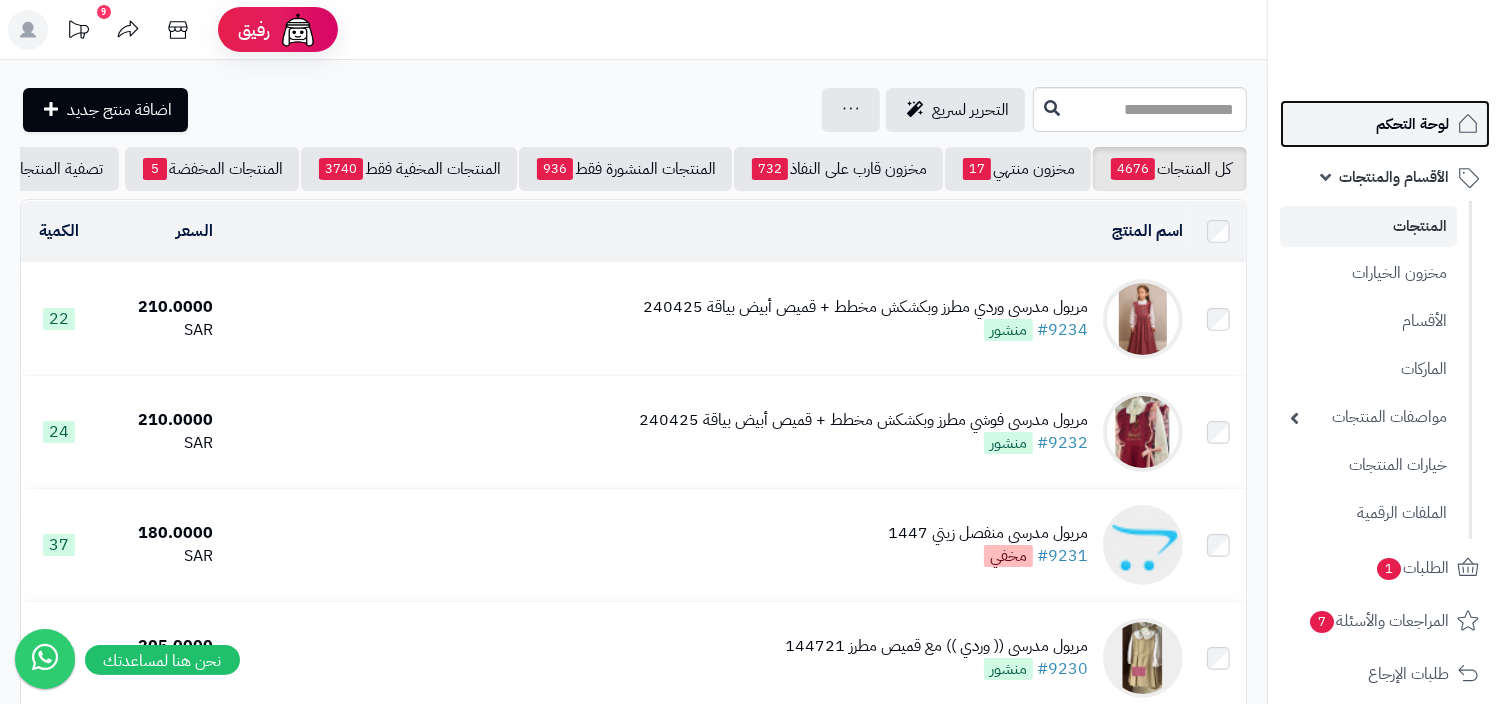 click on "لوحة التحكم" at bounding box center [1385, 124] 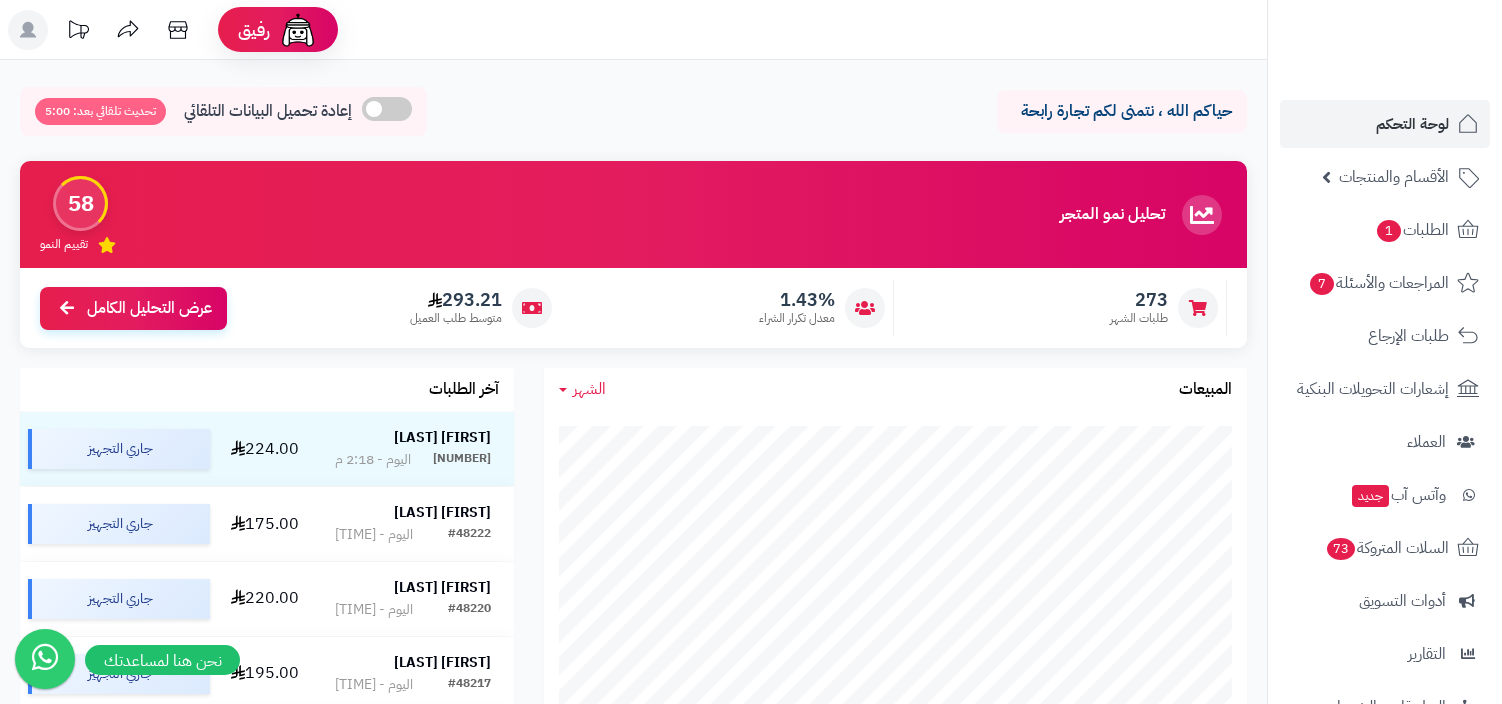scroll, scrollTop: 0, scrollLeft: 0, axis: both 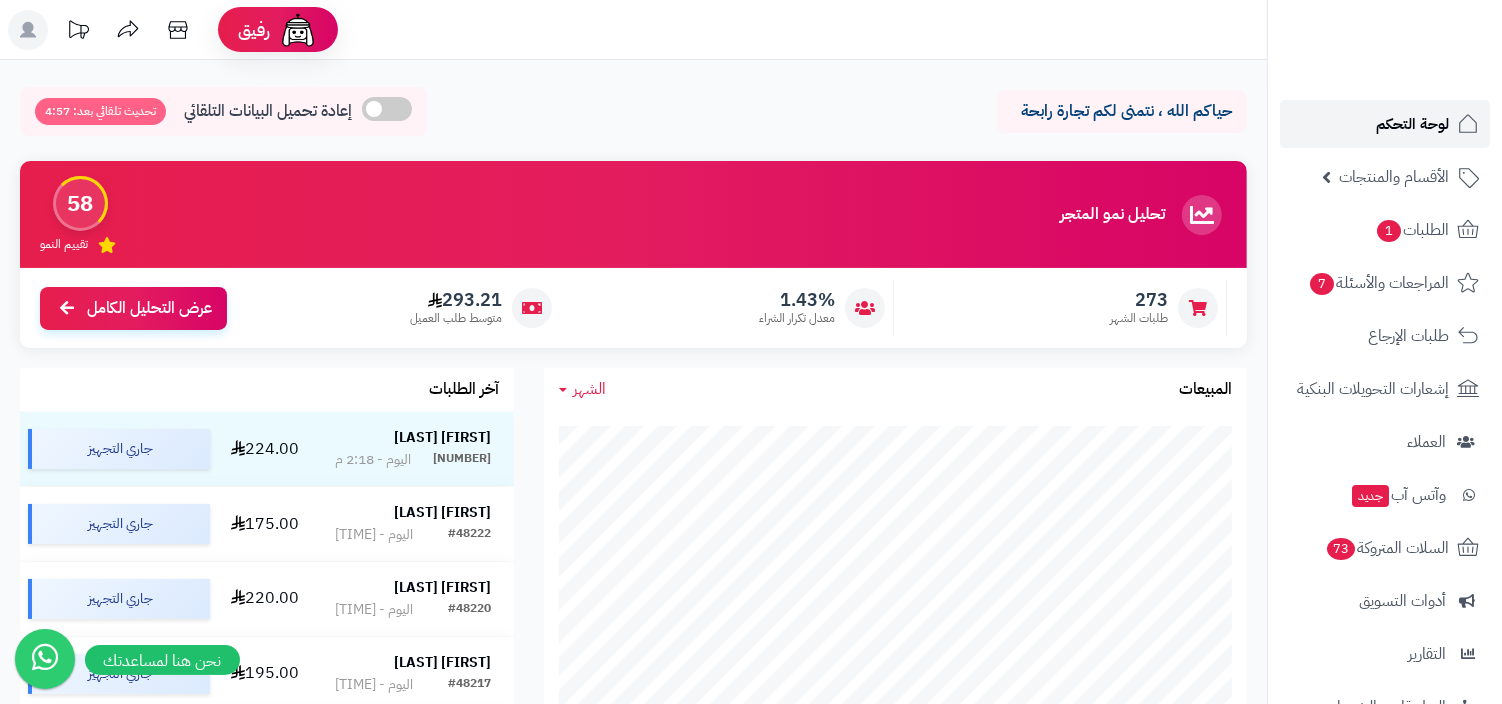 click on "لوحة التحكم" at bounding box center [1385, 124] 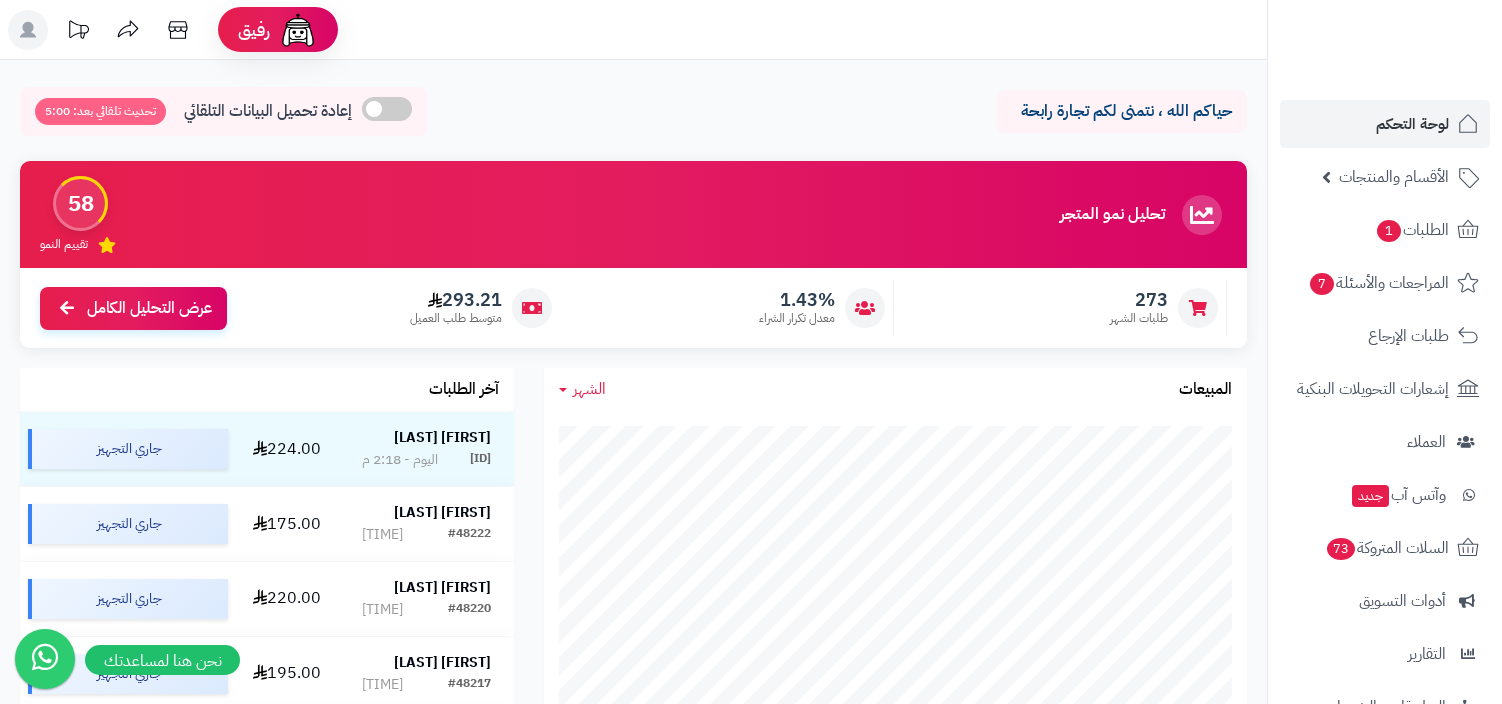 scroll, scrollTop: 0, scrollLeft: 0, axis: both 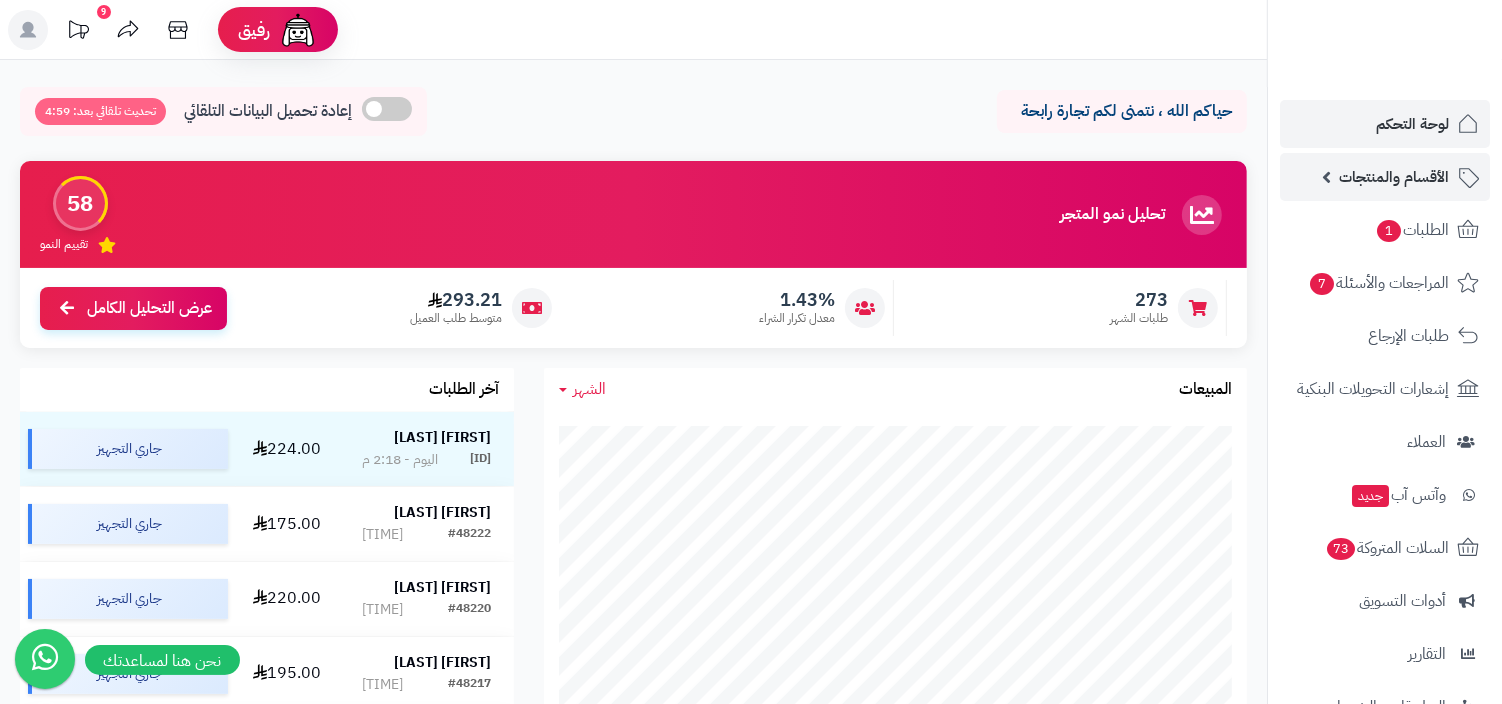 click on "الأقسام والمنتجات" at bounding box center (1385, 177) 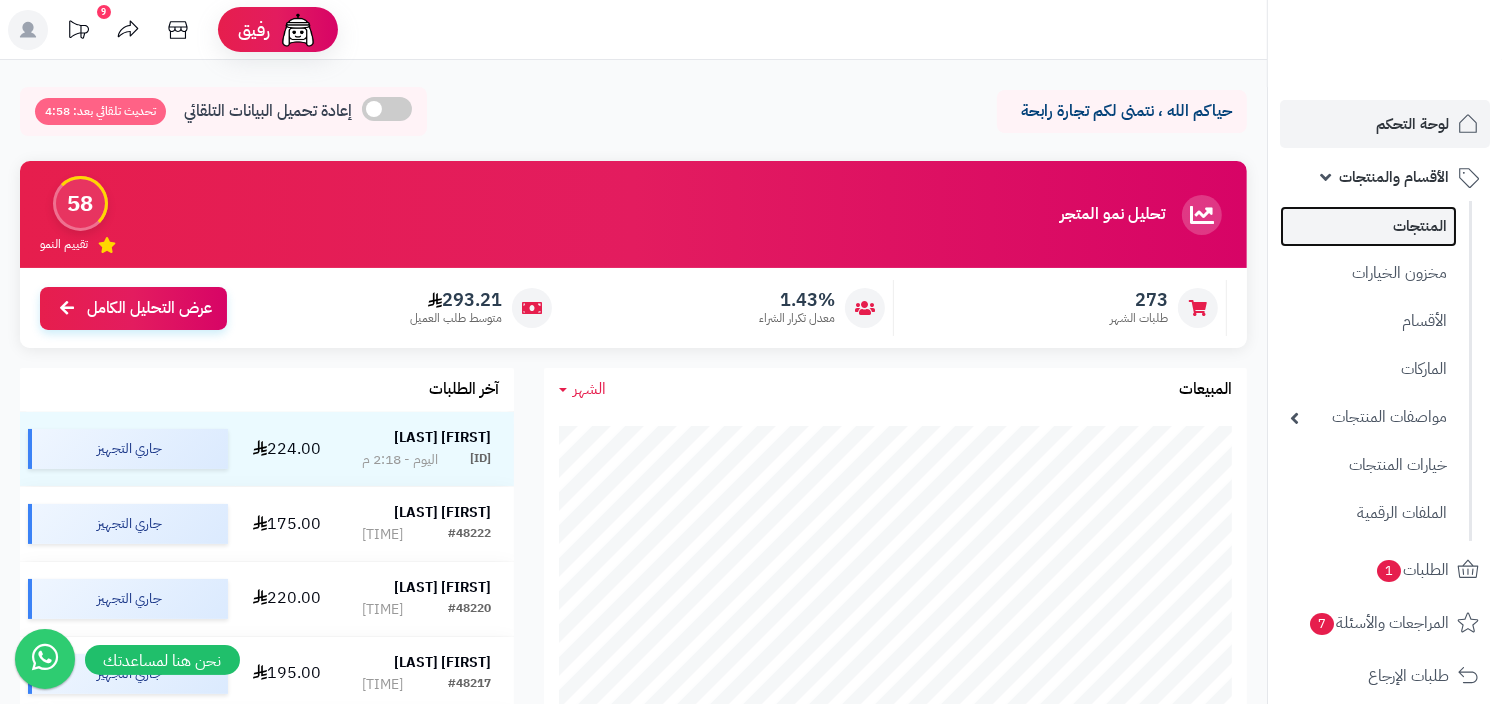 click on "المنتجات" at bounding box center [1368, 226] 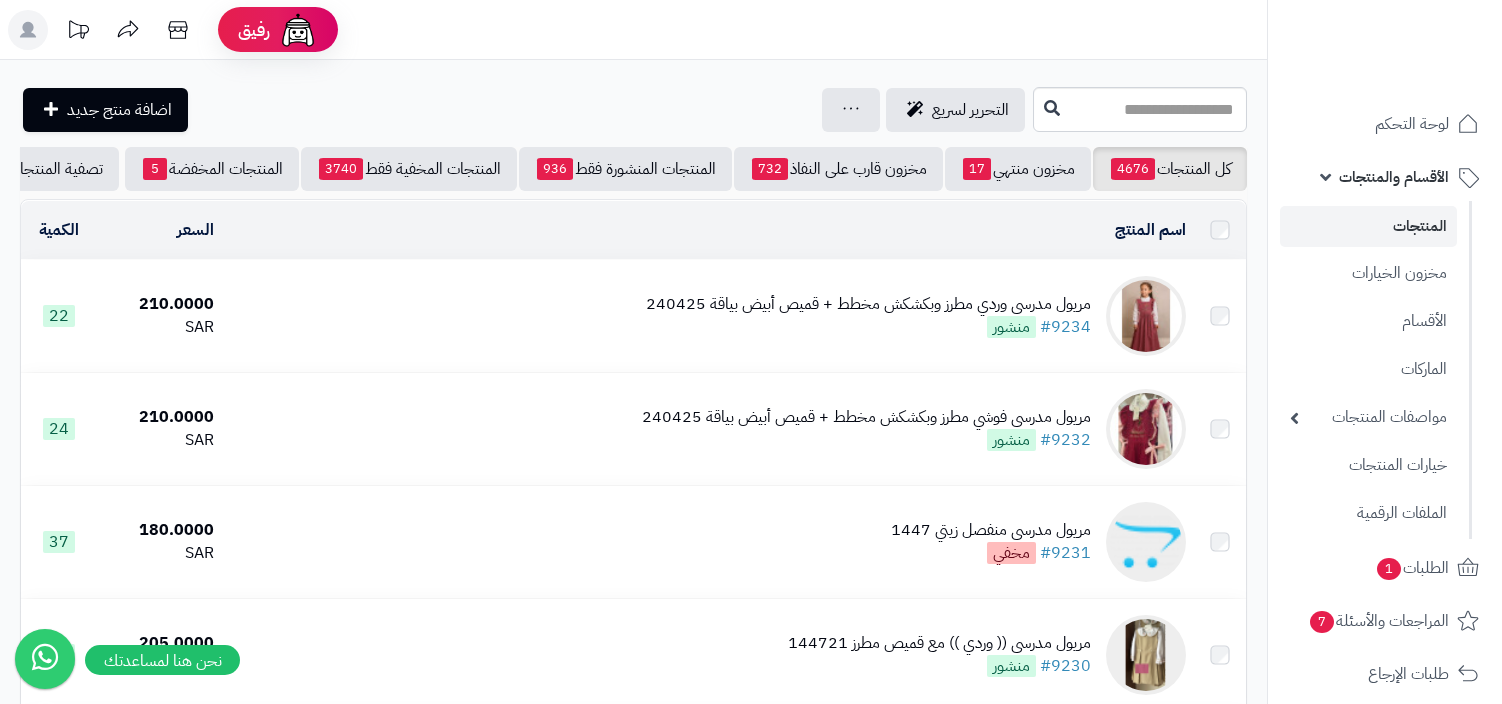 scroll, scrollTop: 0, scrollLeft: 0, axis: both 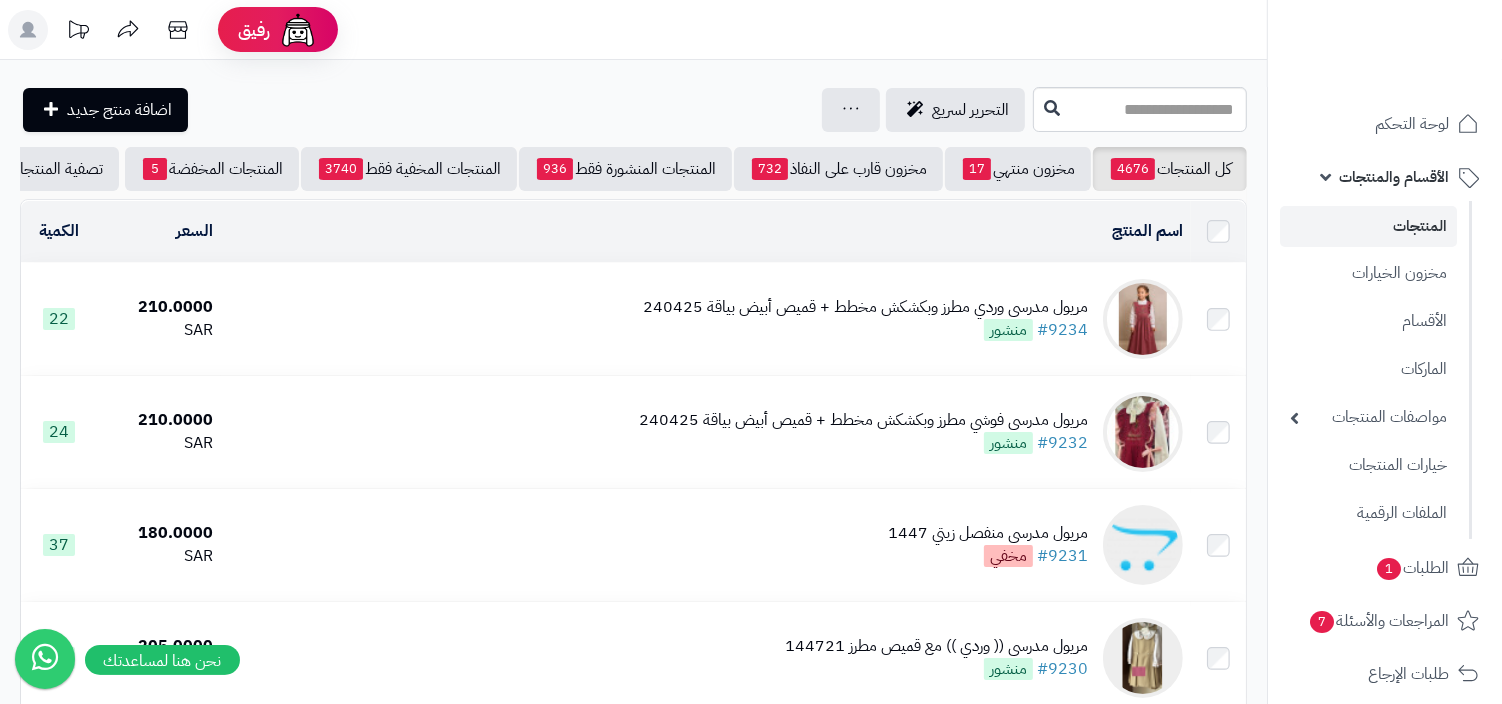 click on "مريول مدرسي وردي مطرز  وبكشكش مخطط + قميص أبيض بياقة   240425
#9234
منشور" at bounding box center [705, 319] 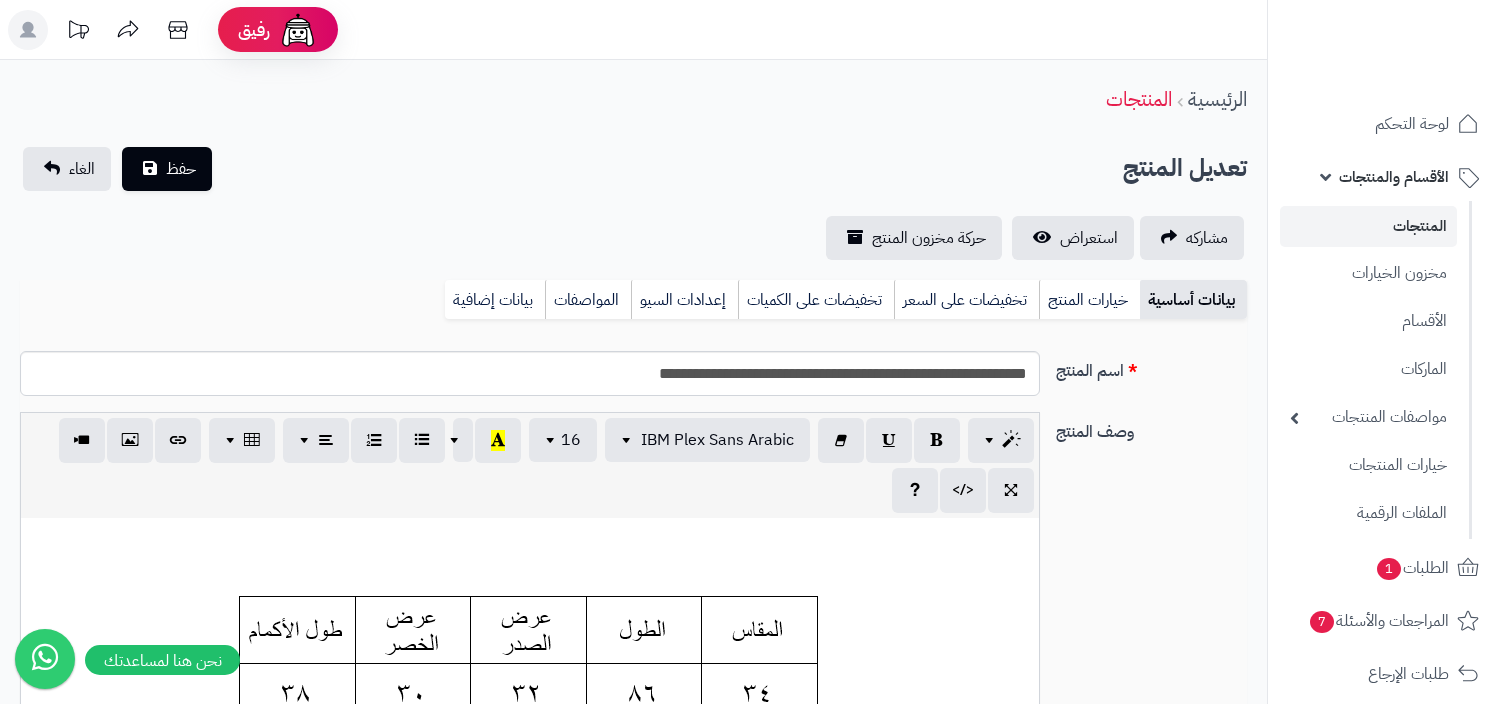 scroll, scrollTop: 0, scrollLeft: 0, axis: both 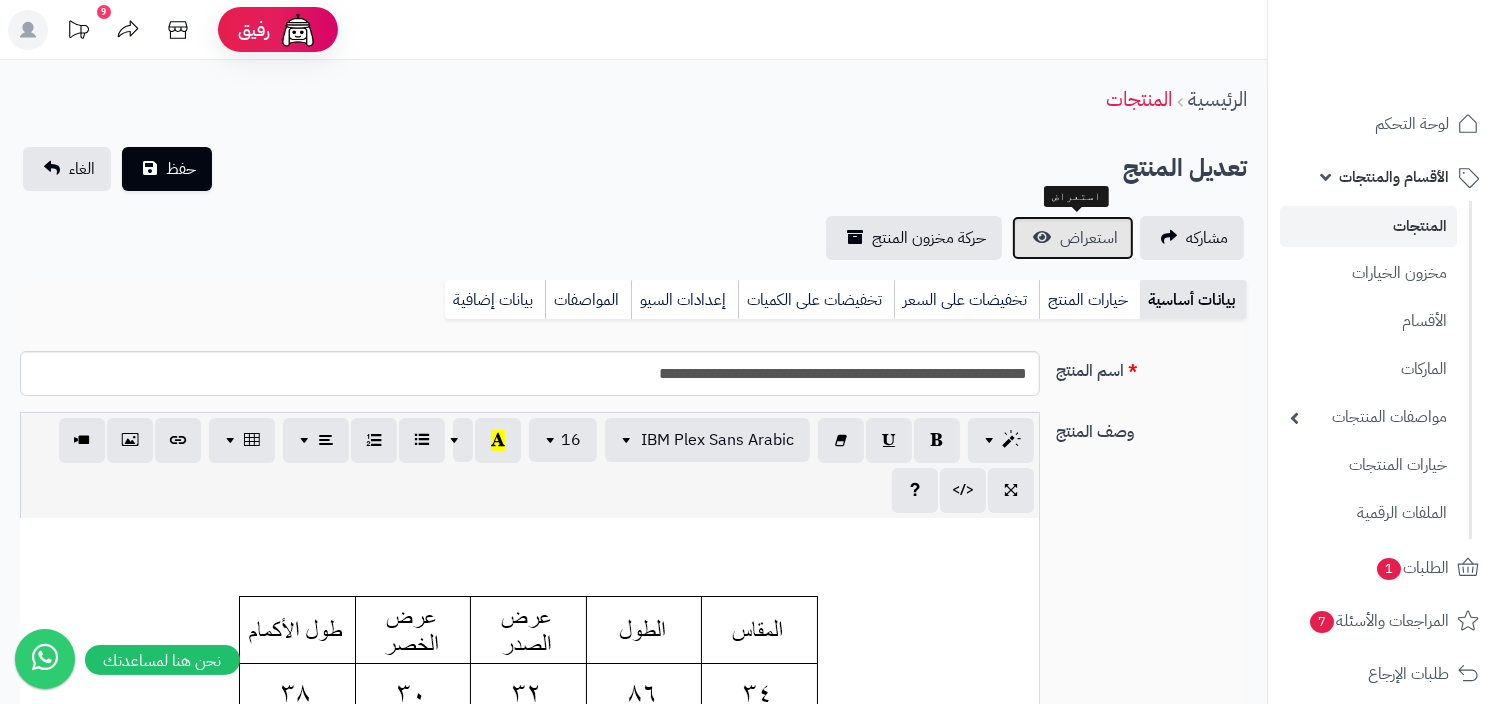 click on "استعراض" at bounding box center (1089, 238) 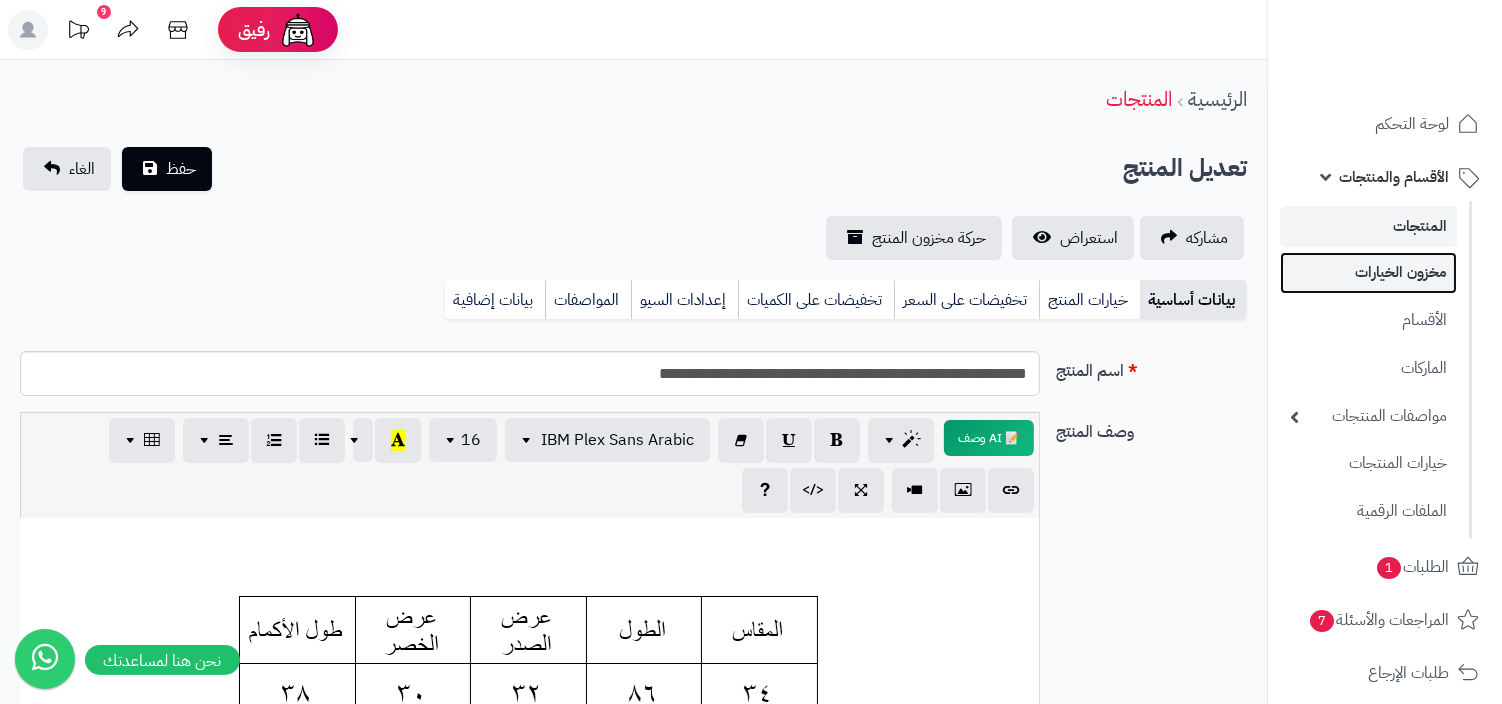 click on "مخزون الخيارات" at bounding box center [1368, 272] 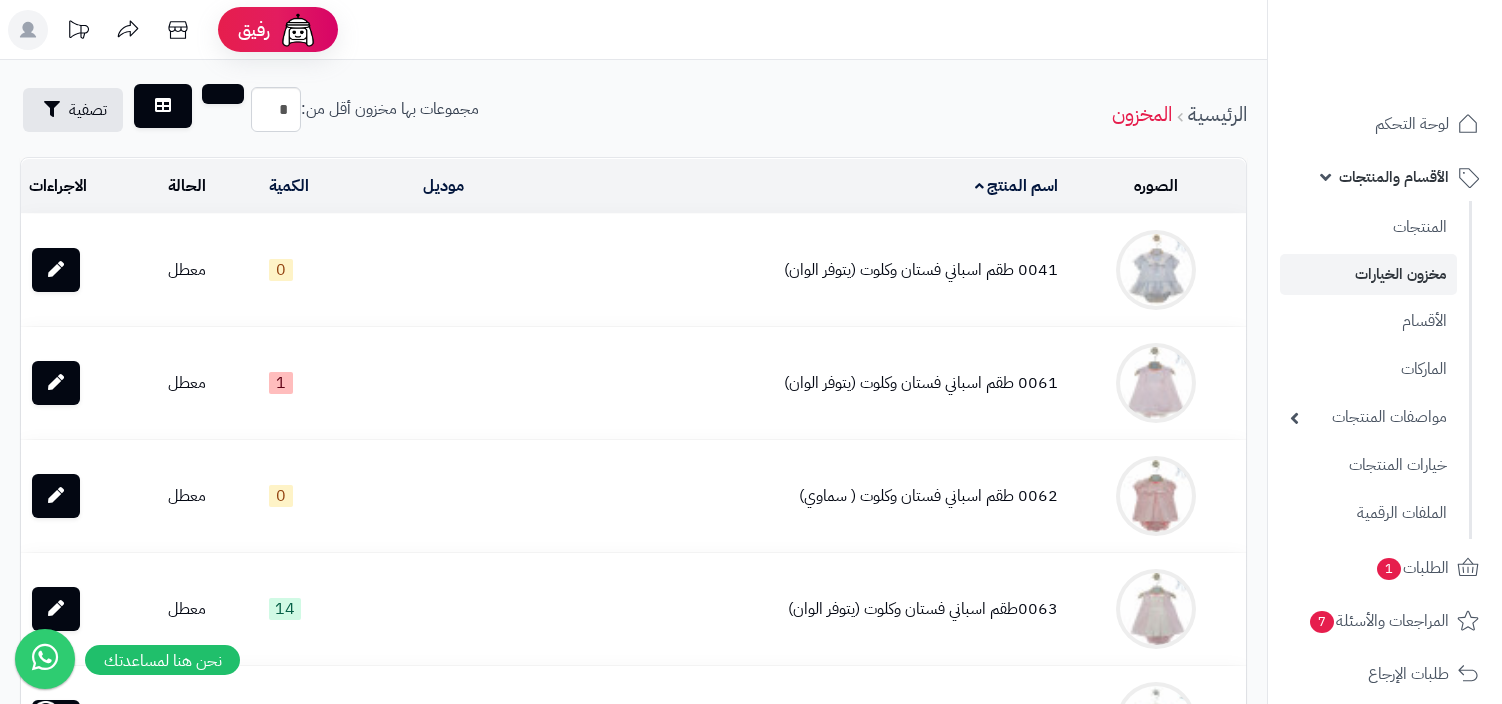 scroll, scrollTop: 0, scrollLeft: 0, axis: both 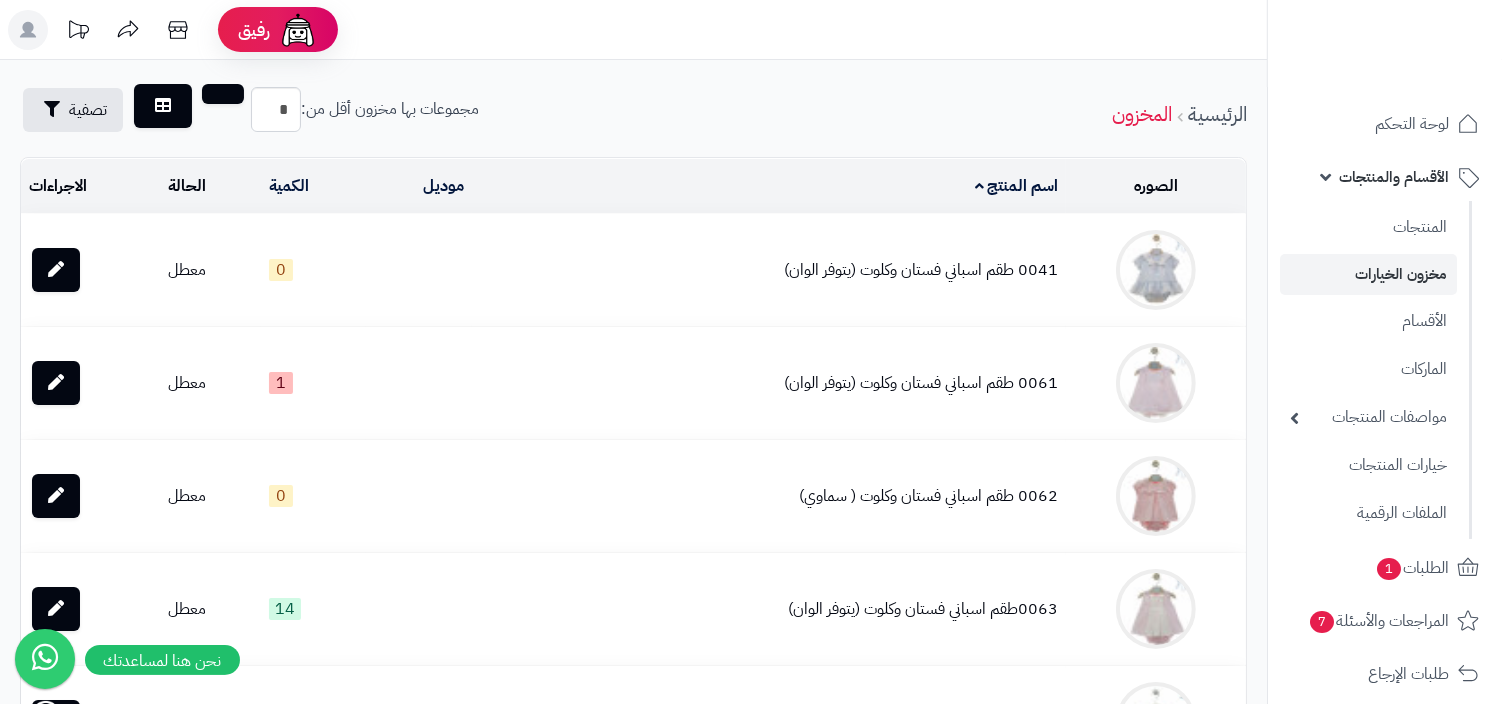 click on "0041 طقم اسباني فستان وكلوت (يتوفر الوان)" at bounding box center [769, 270] 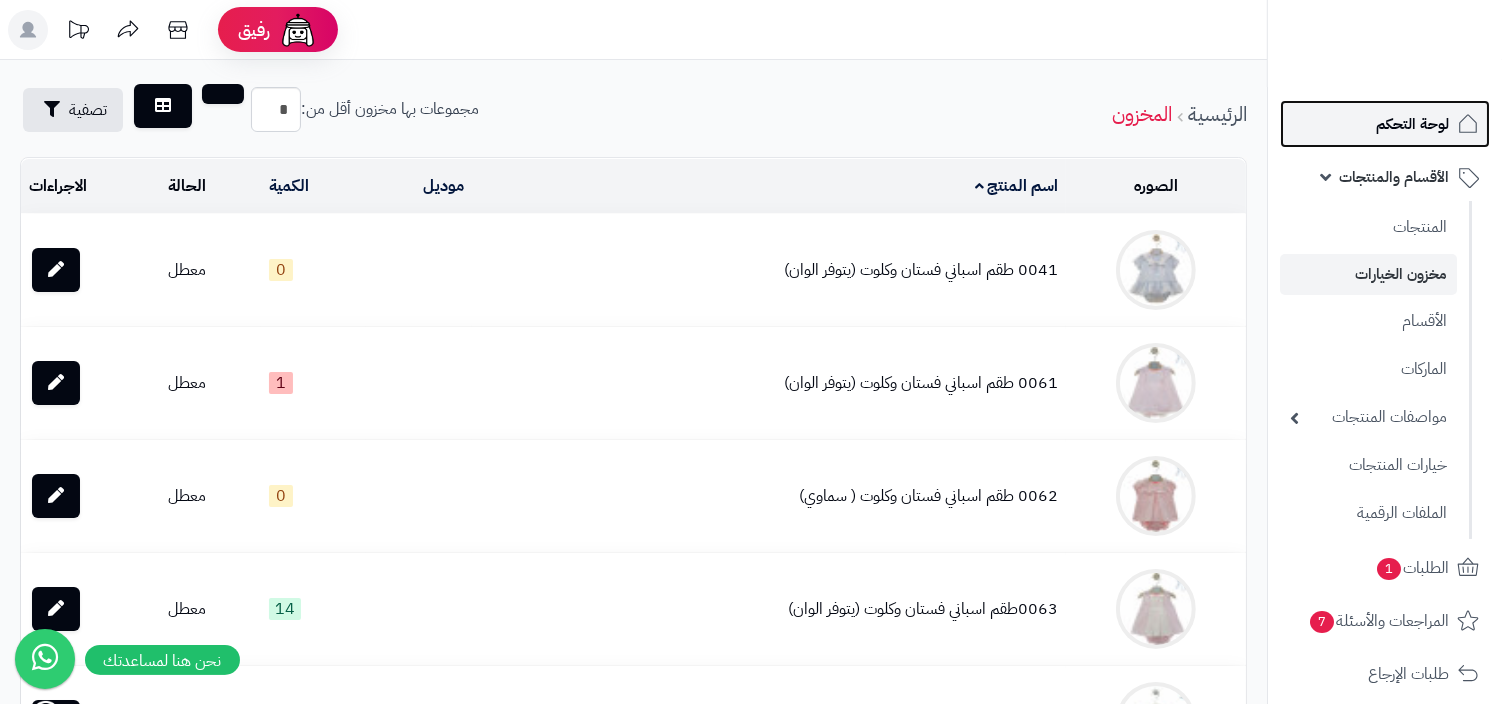 click on "لوحة التحكم" at bounding box center [1412, 124] 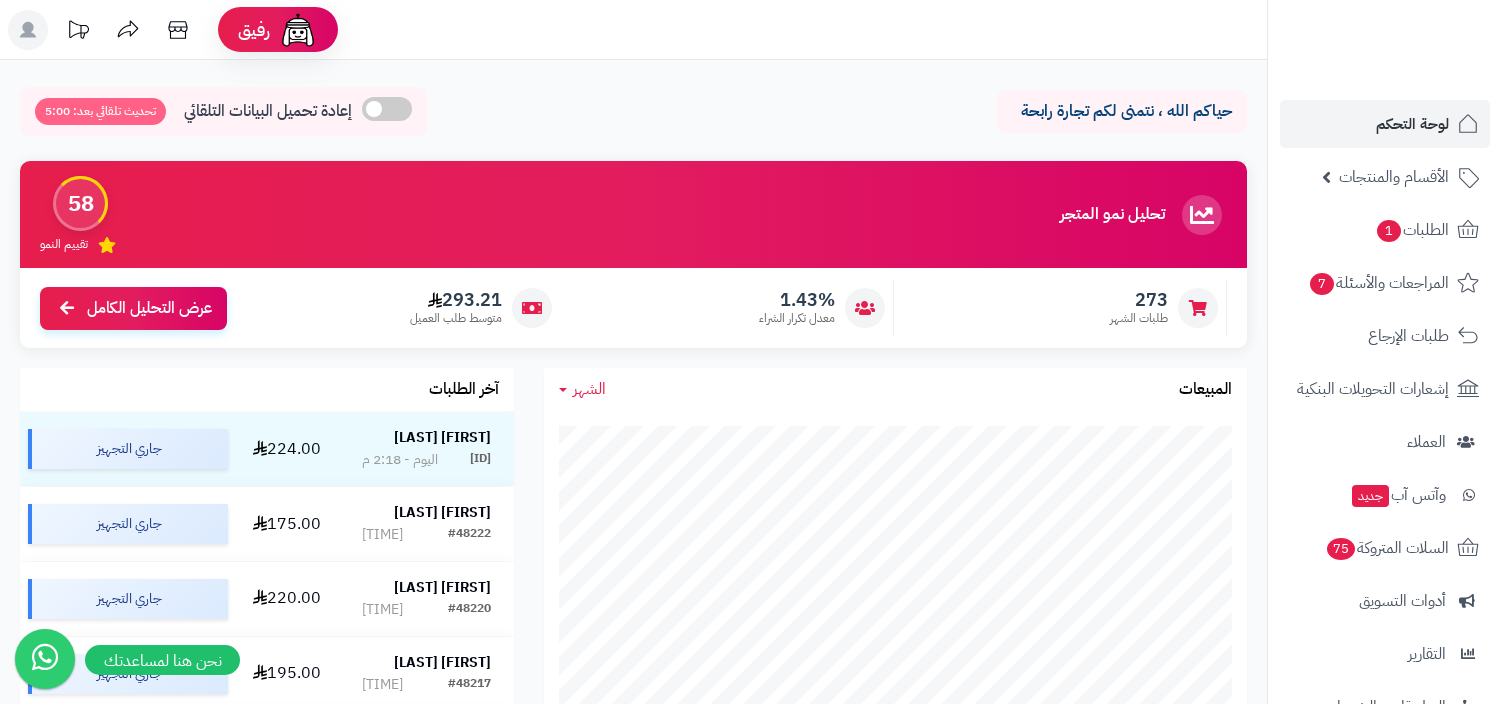 scroll, scrollTop: 0, scrollLeft: 0, axis: both 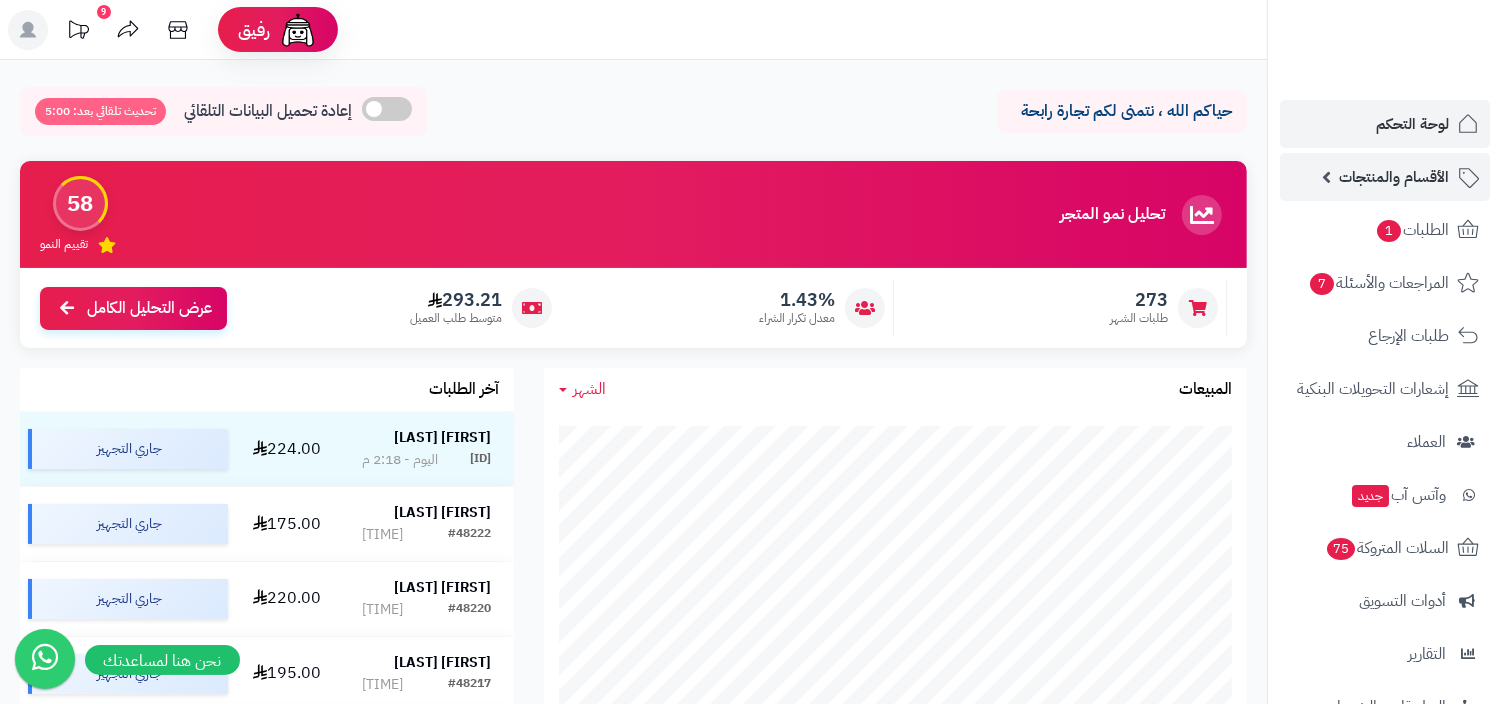 click on "الأقسام والمنتجات" at bounding box center [1394, 177] 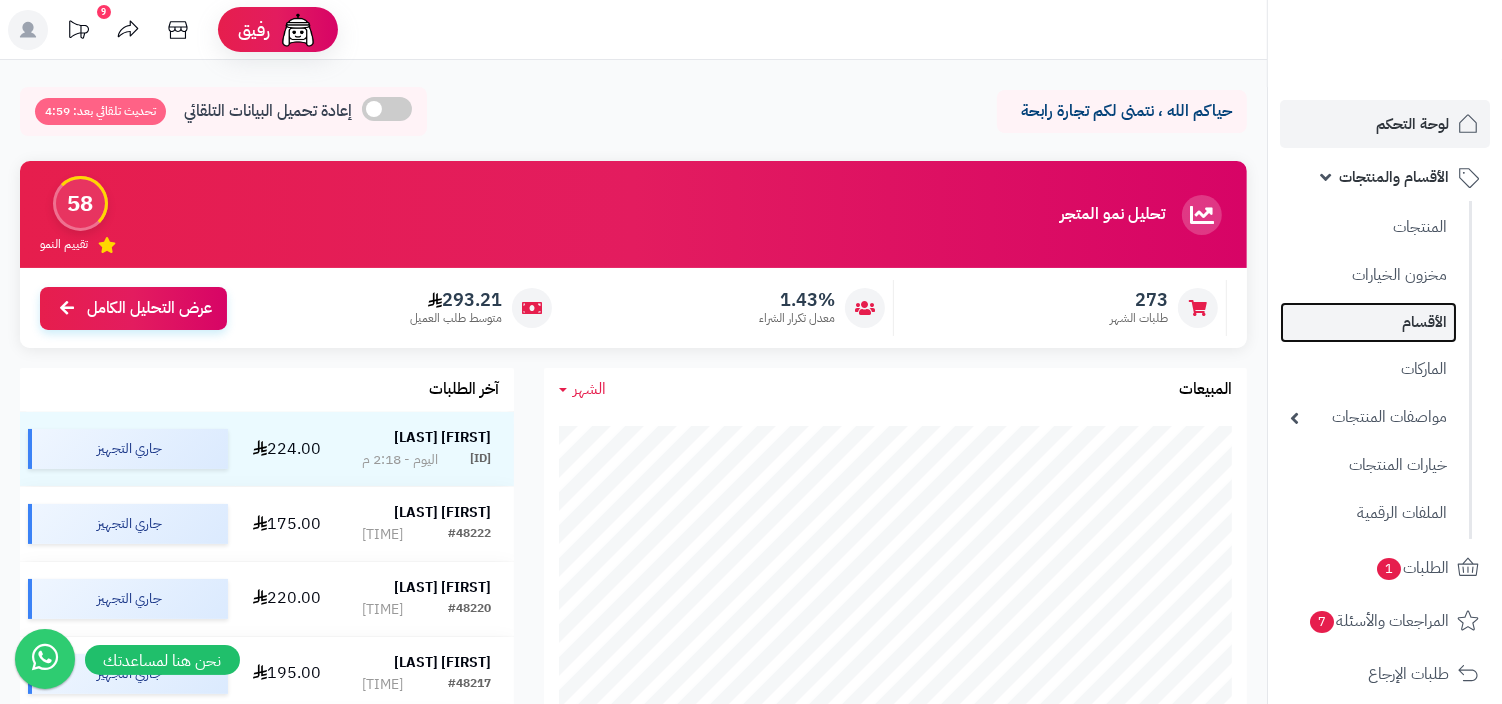 click on "الأقسام" at bounding box center [1368, 322] 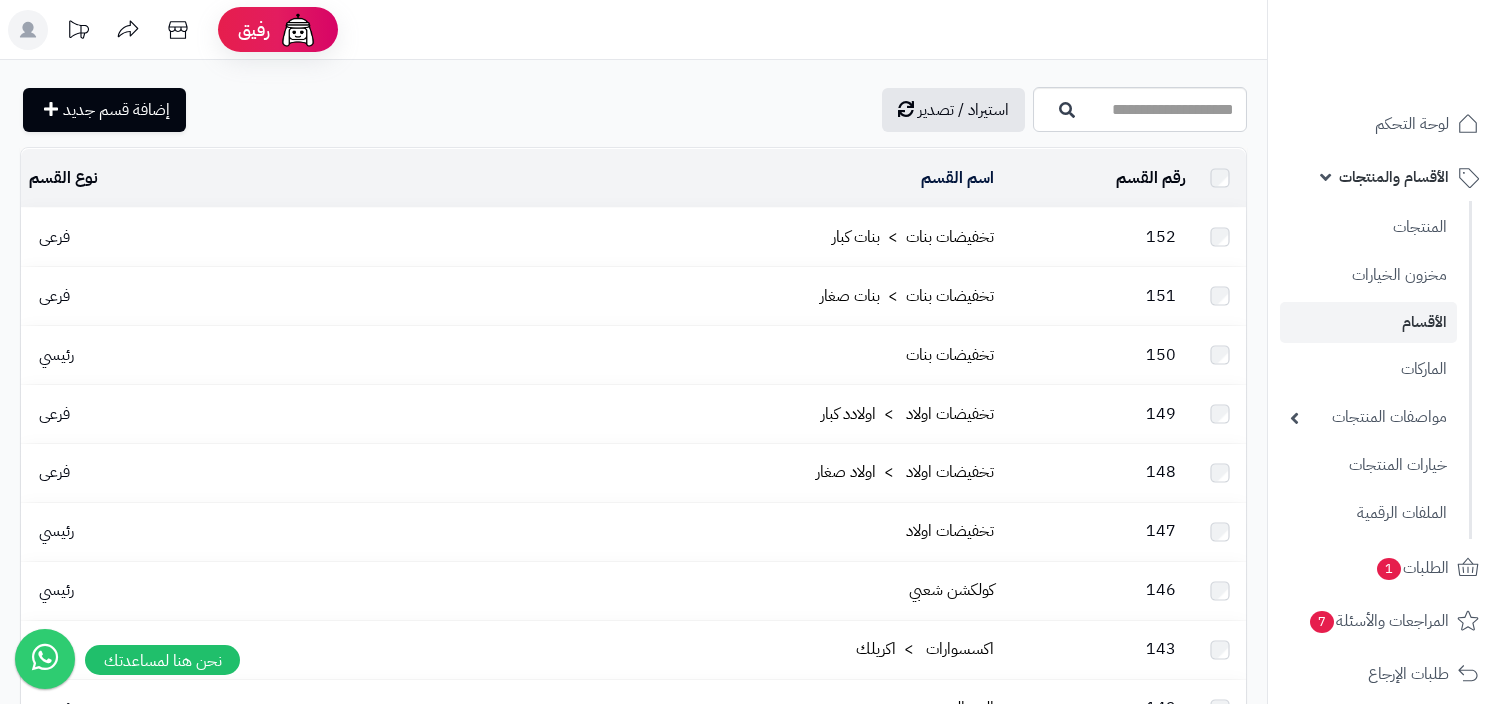 scroll, scrollTop: 0, scrollLeft: 0, axis: both 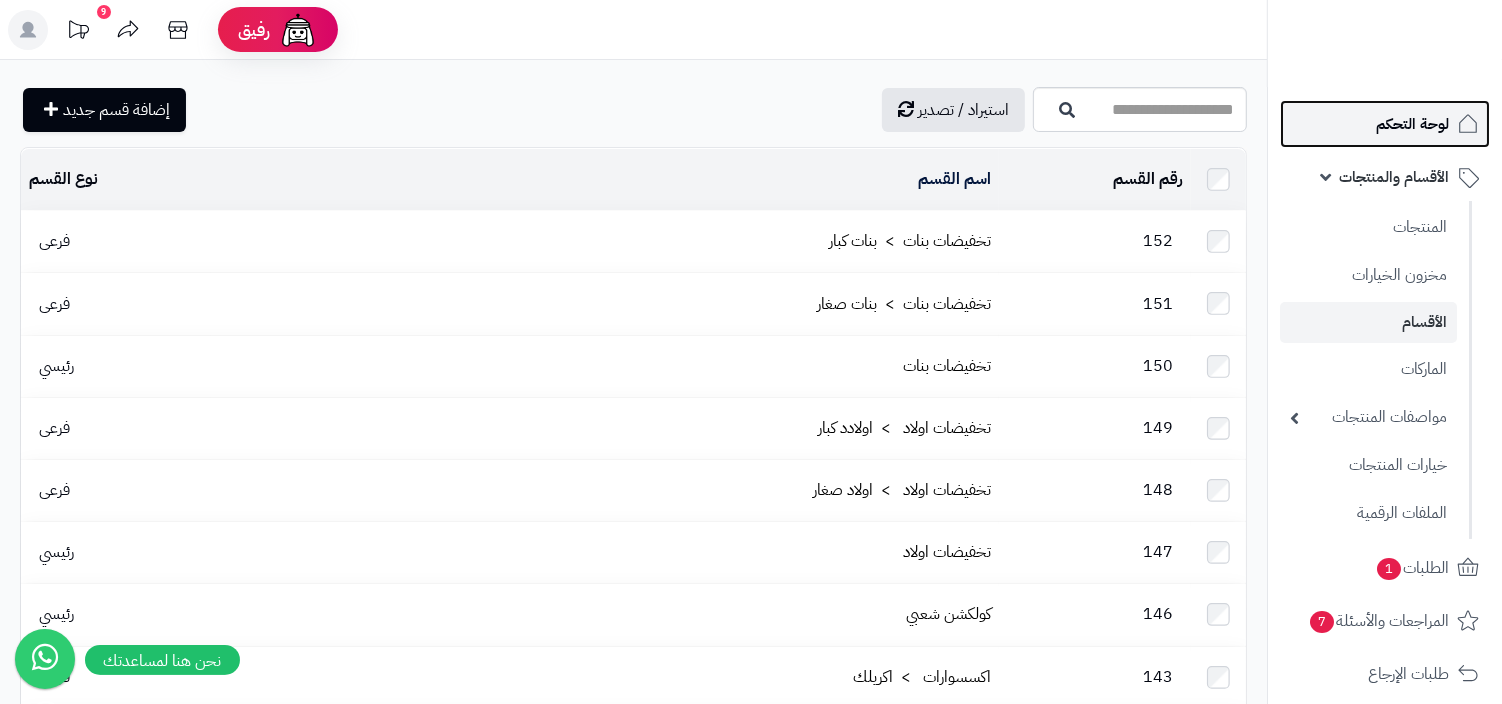 click on "لوحة التحكم" at bounding box center [1385, 124] 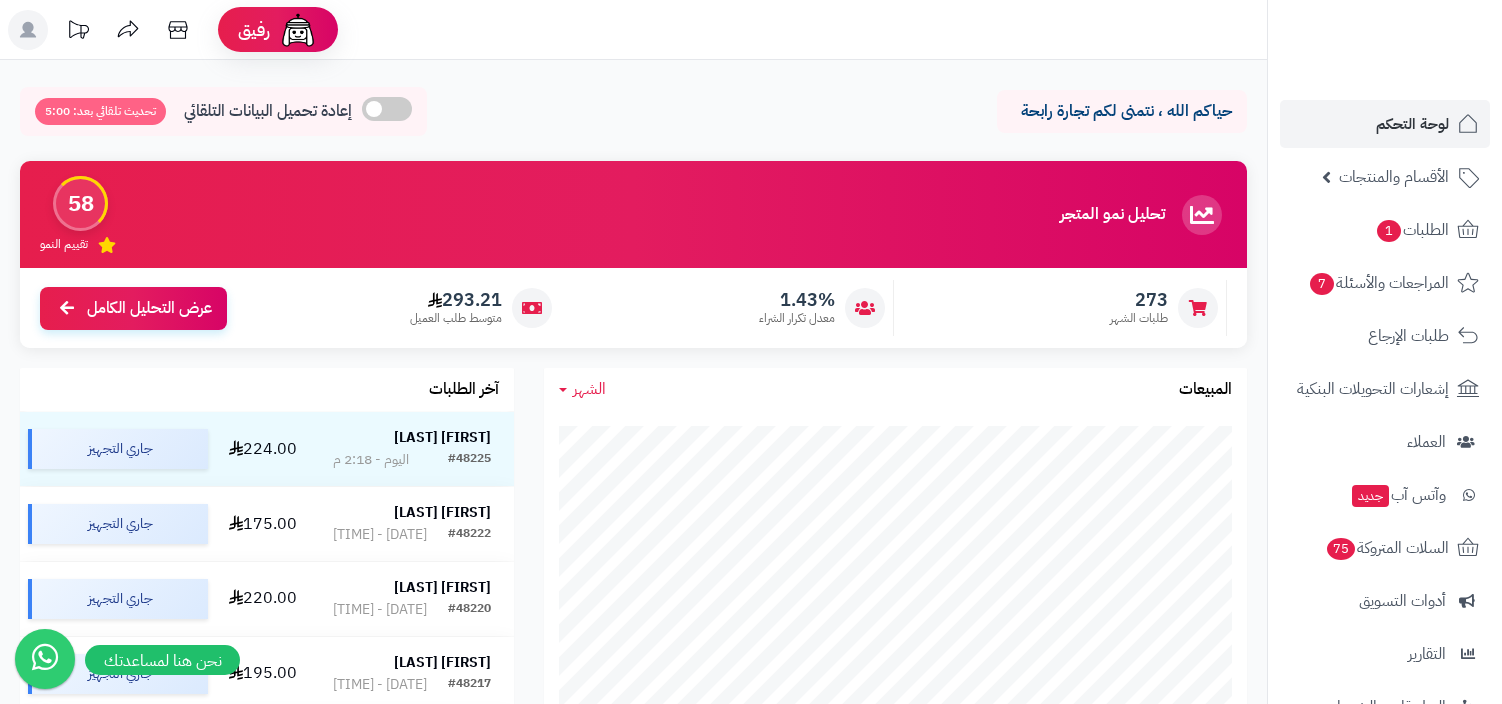 scroll, scrollTop: 0, scrollLeft: 0, axis: both 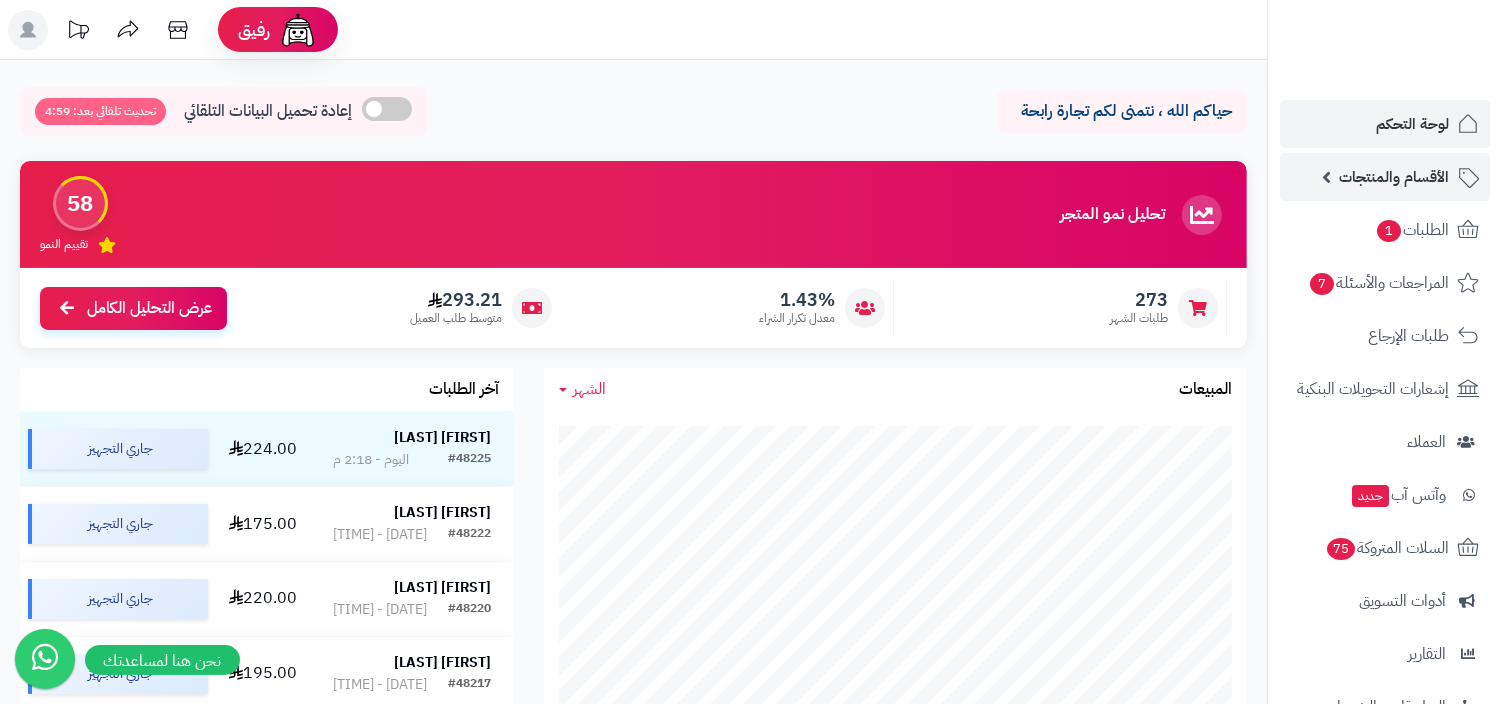 click on "الأقسام والمنتجات" at bounding box center [1394, 177] 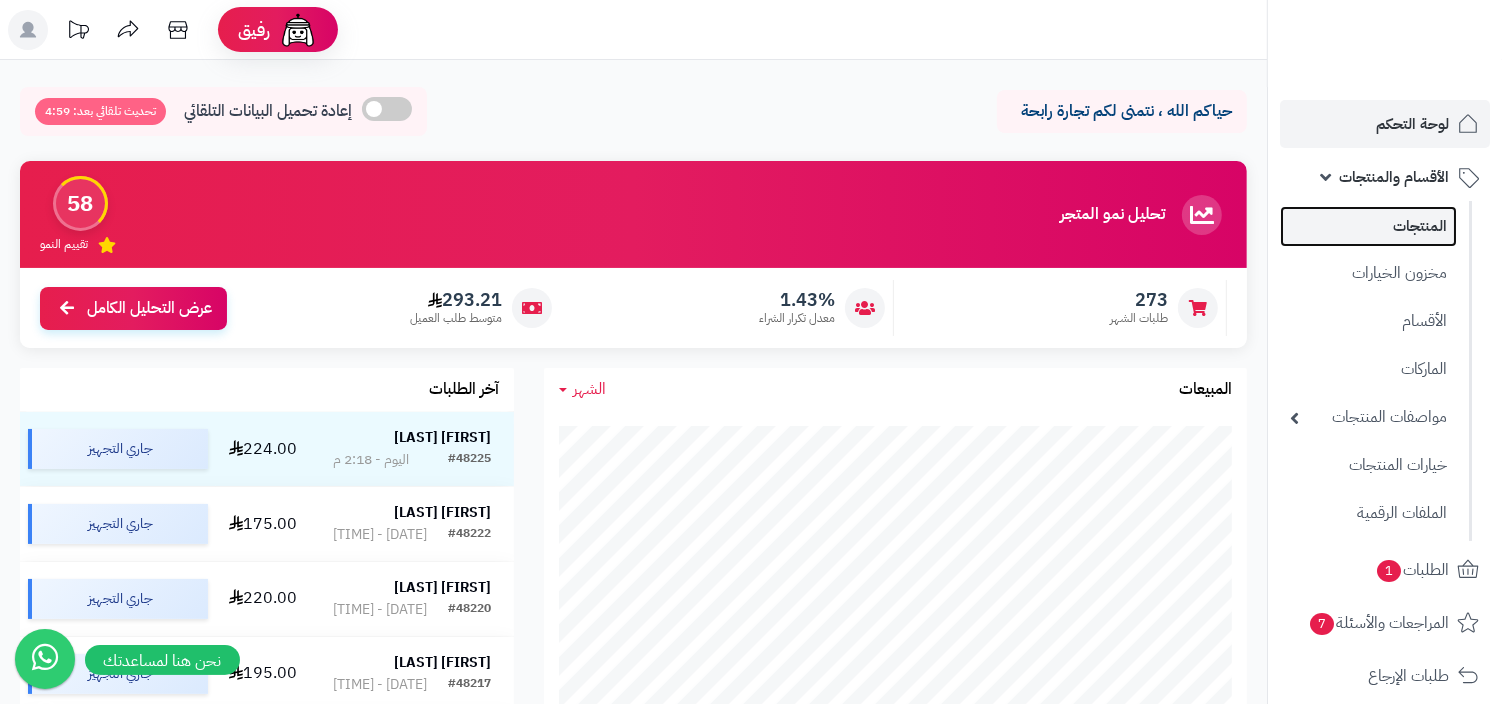 click on "المنتجات" at bounding box center (1368, 226) 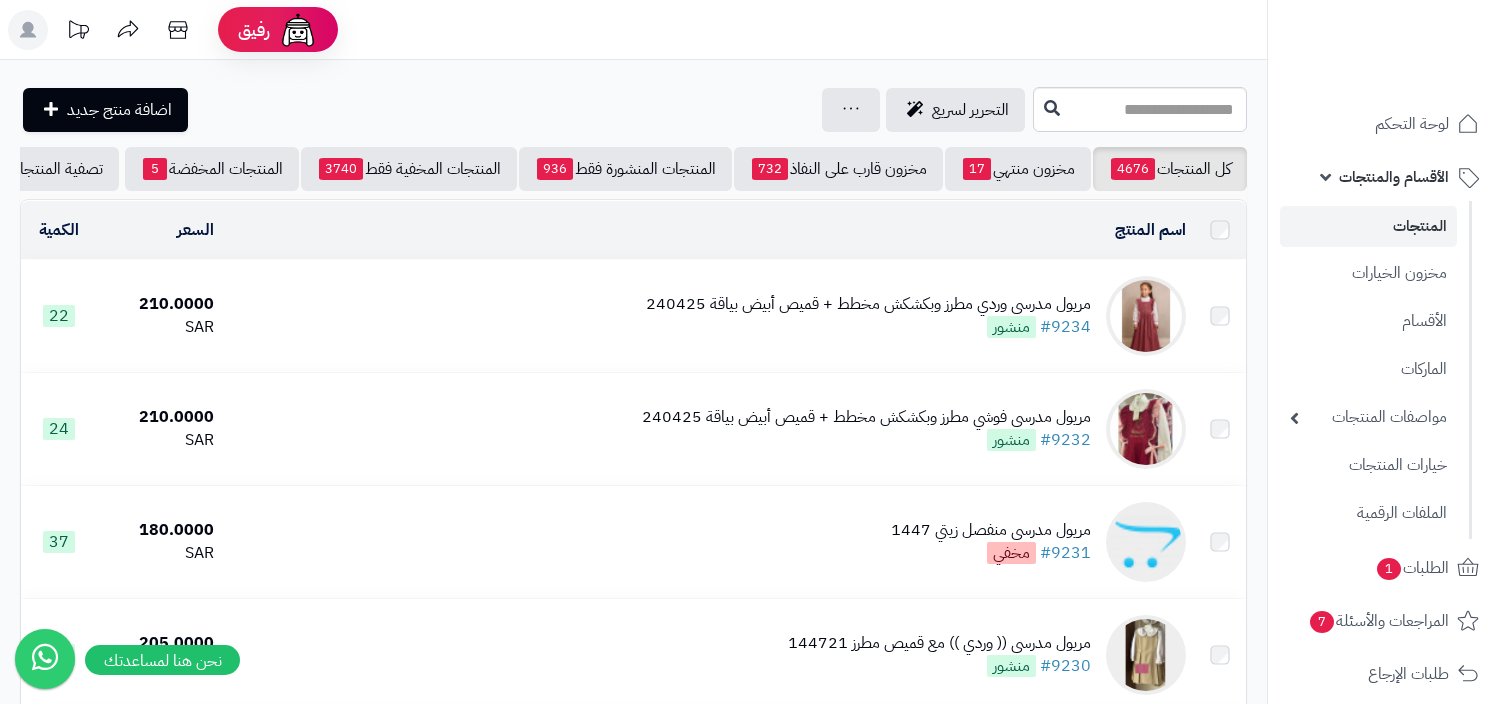 scroll, scrollTop: 0, scrollLeft: 0, axis: both 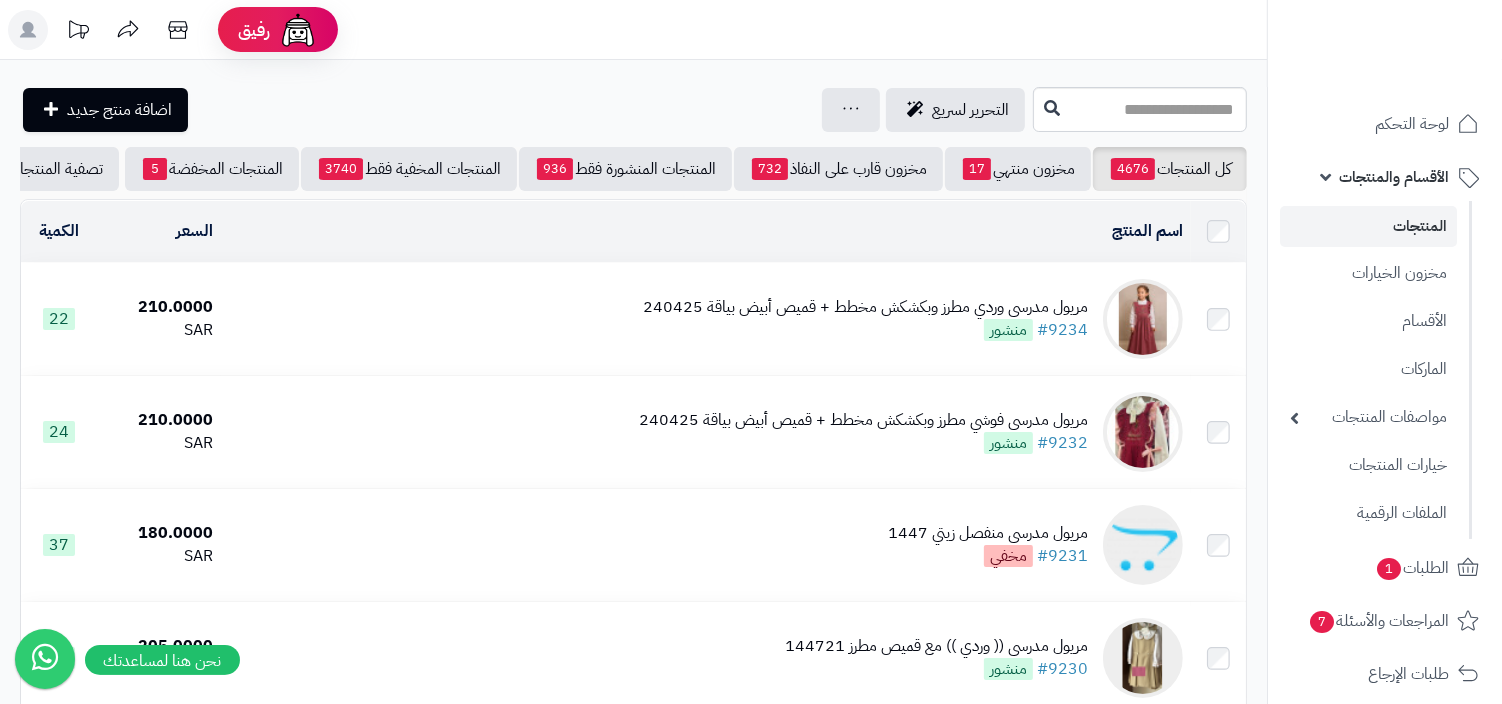 click on "مريول مدرسي وردي مطرز  وبكشكش مخطط + قميص أبيض بياقة   240425" at bounding box center (865, 307) 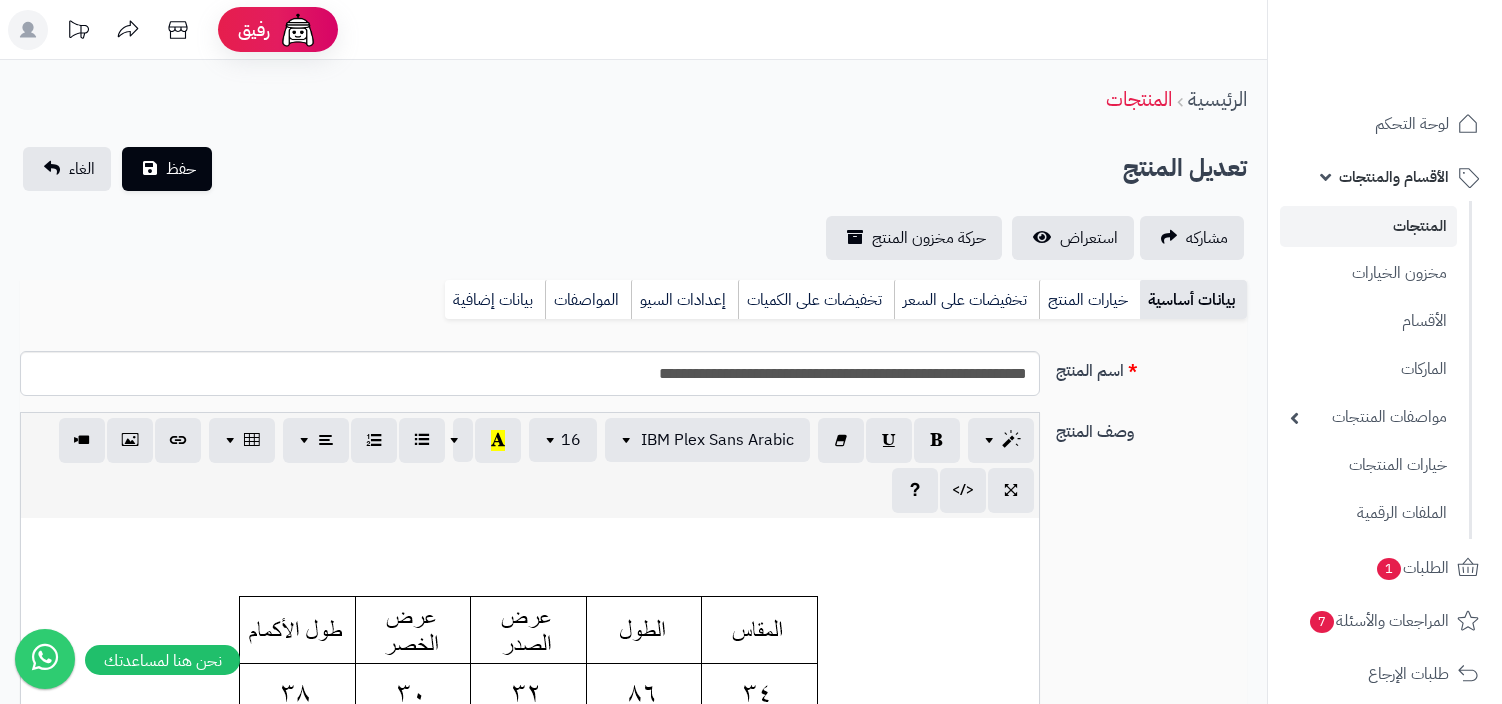 scroll, scrollTop: 0, scrollLeft: 0, axis: both 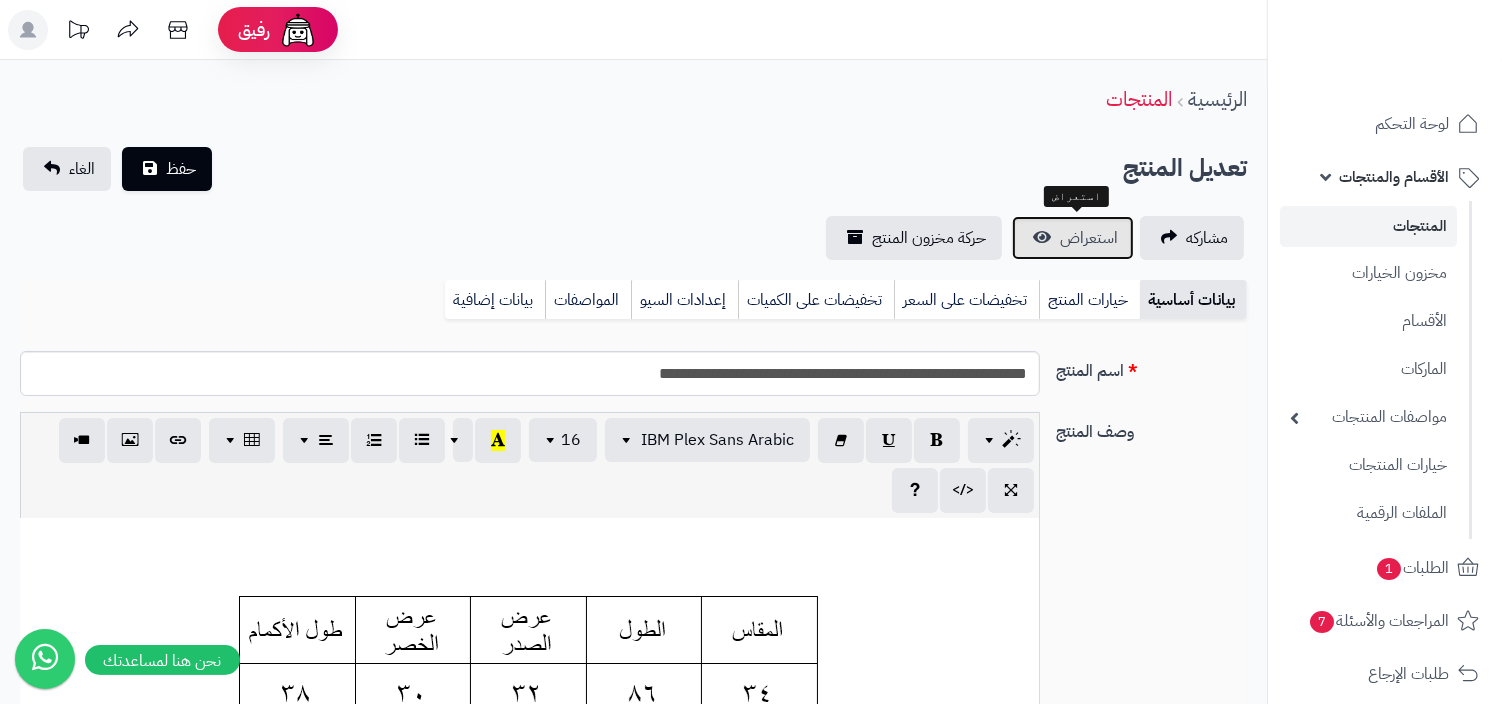 click on "استعراض" at bounding box center [1073, 238] 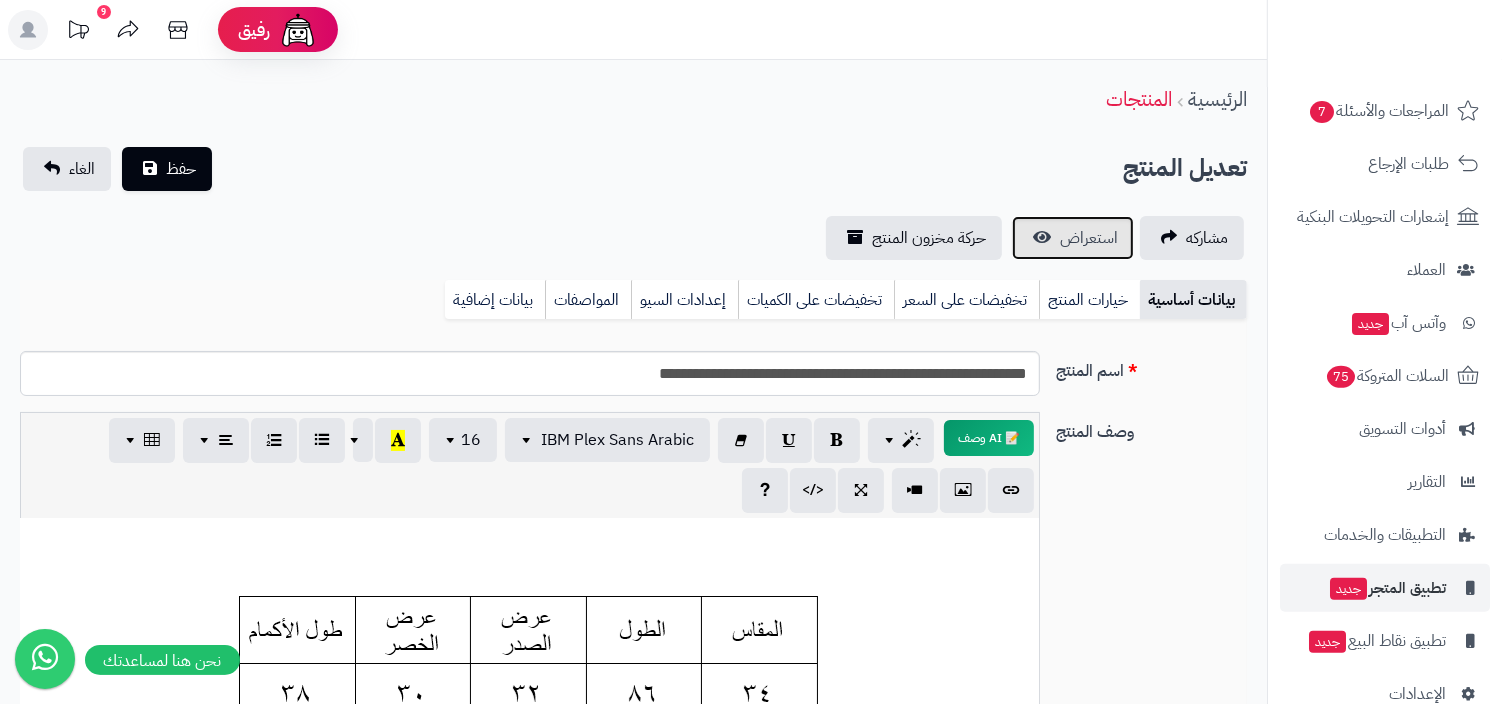 scroll, scrollTop: 548, scrollLeft: 0, axis: vertical 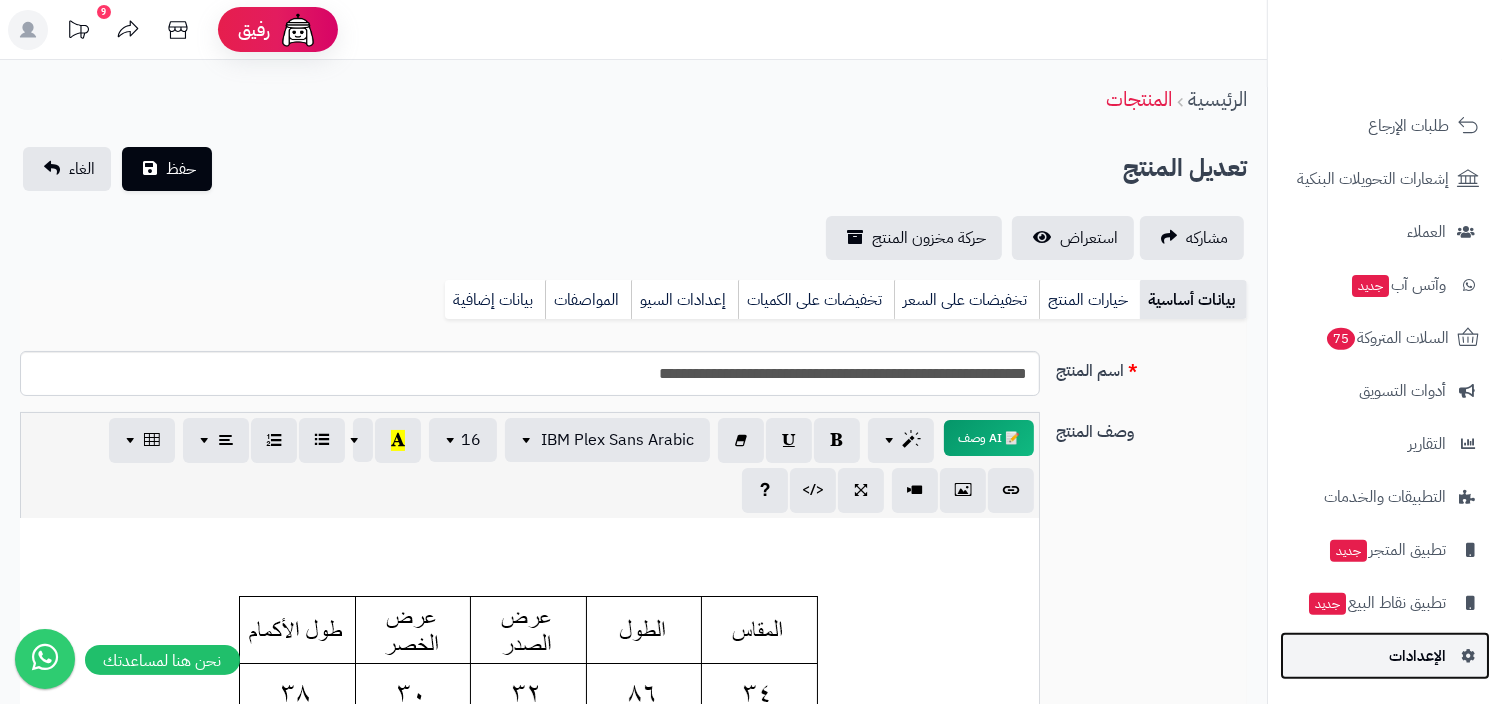 click on "الإعدادات" at bounding box center (1417, 656) 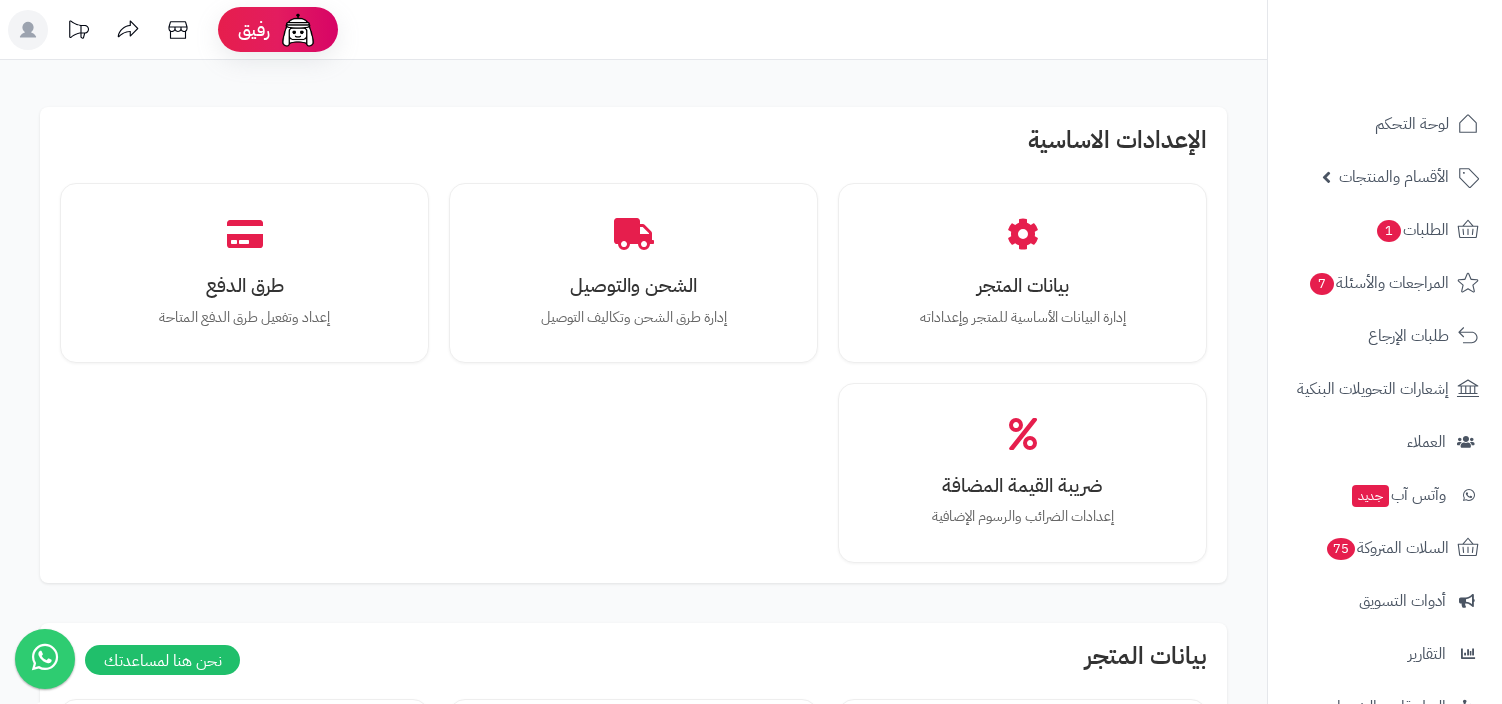 scroll, scrollTop: 0, scrollLeft: 0, axis: both 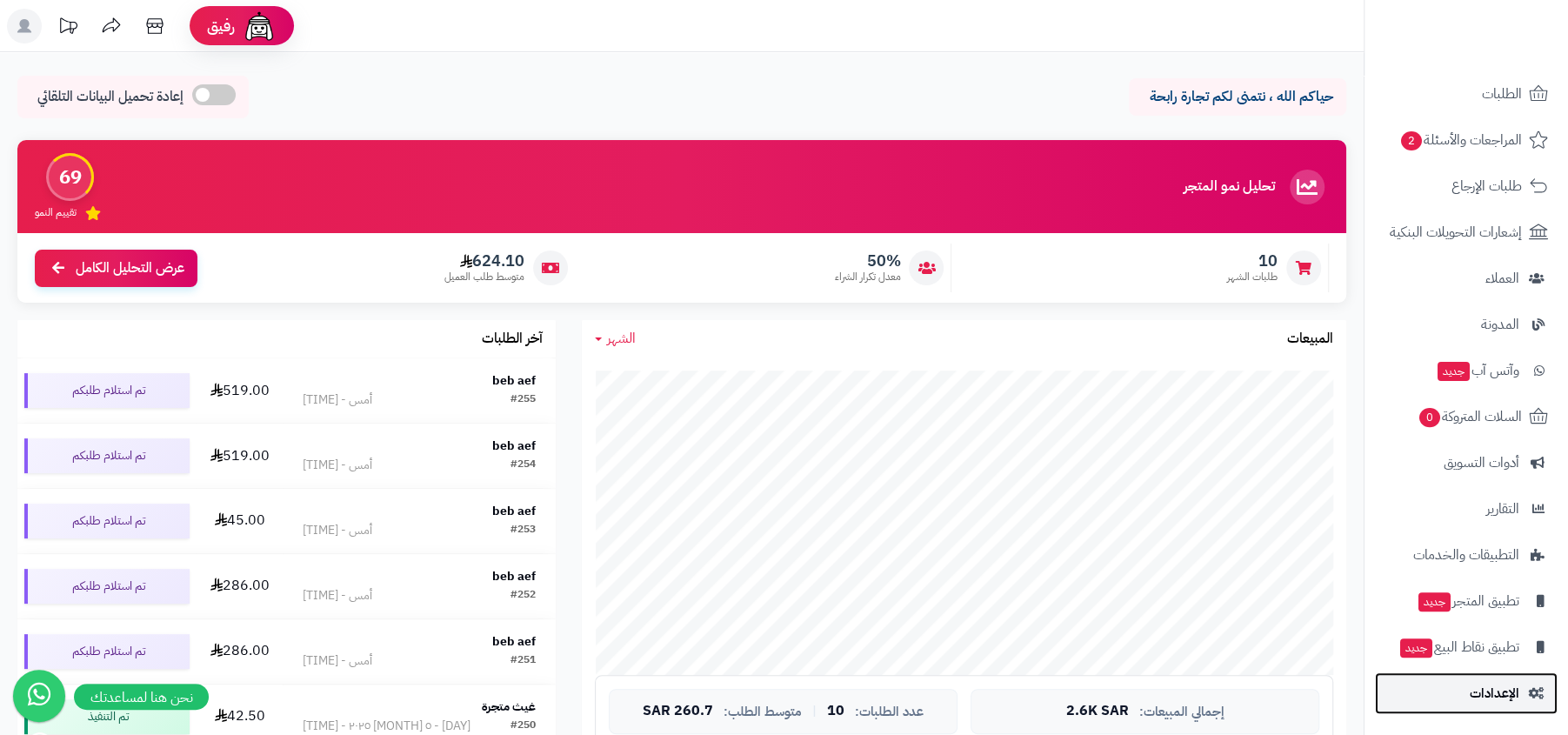 click on "الإعدادات" at bounding box center (1494, 693) 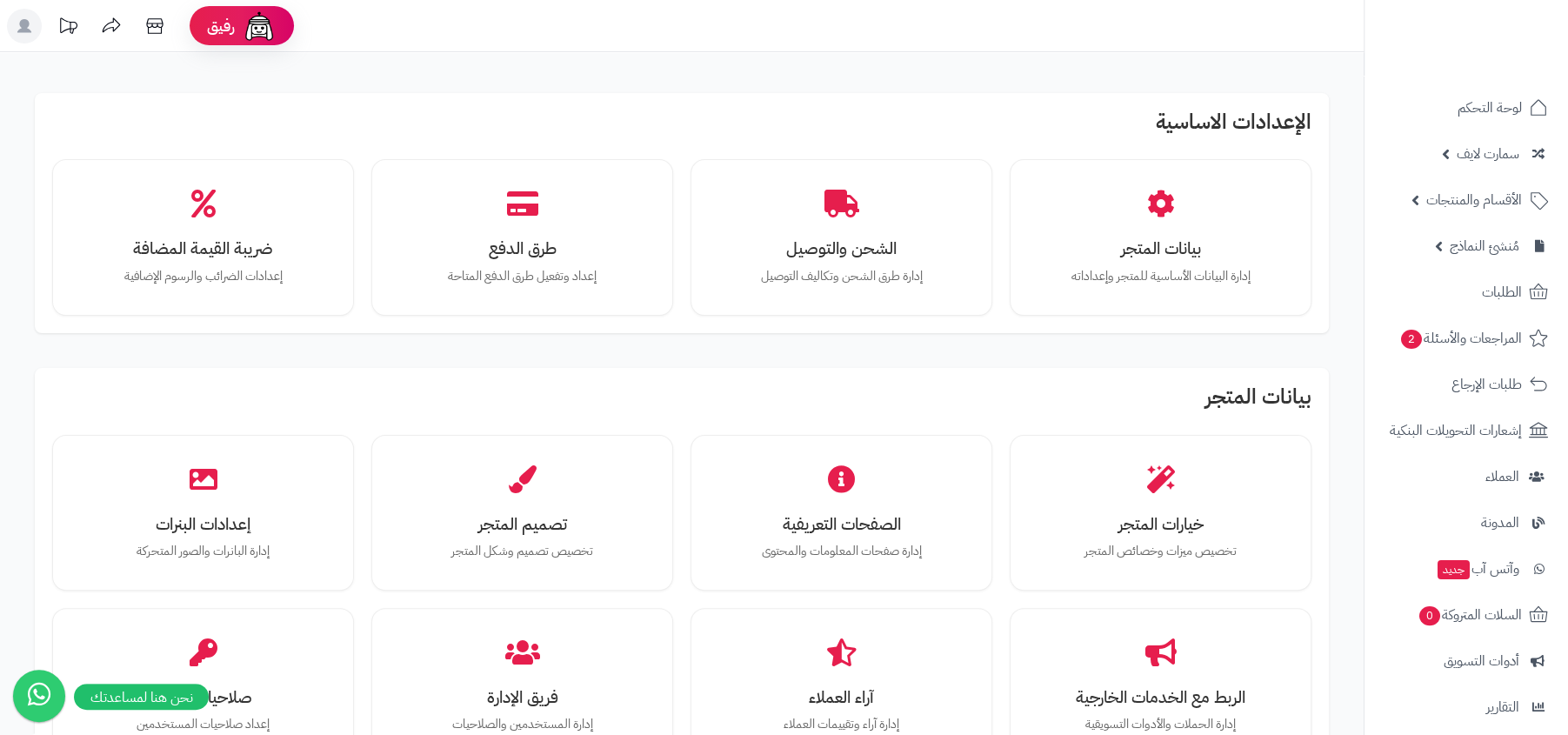 scroll, scrollTop: 1479, scrollLeft: 0, axis: vertical 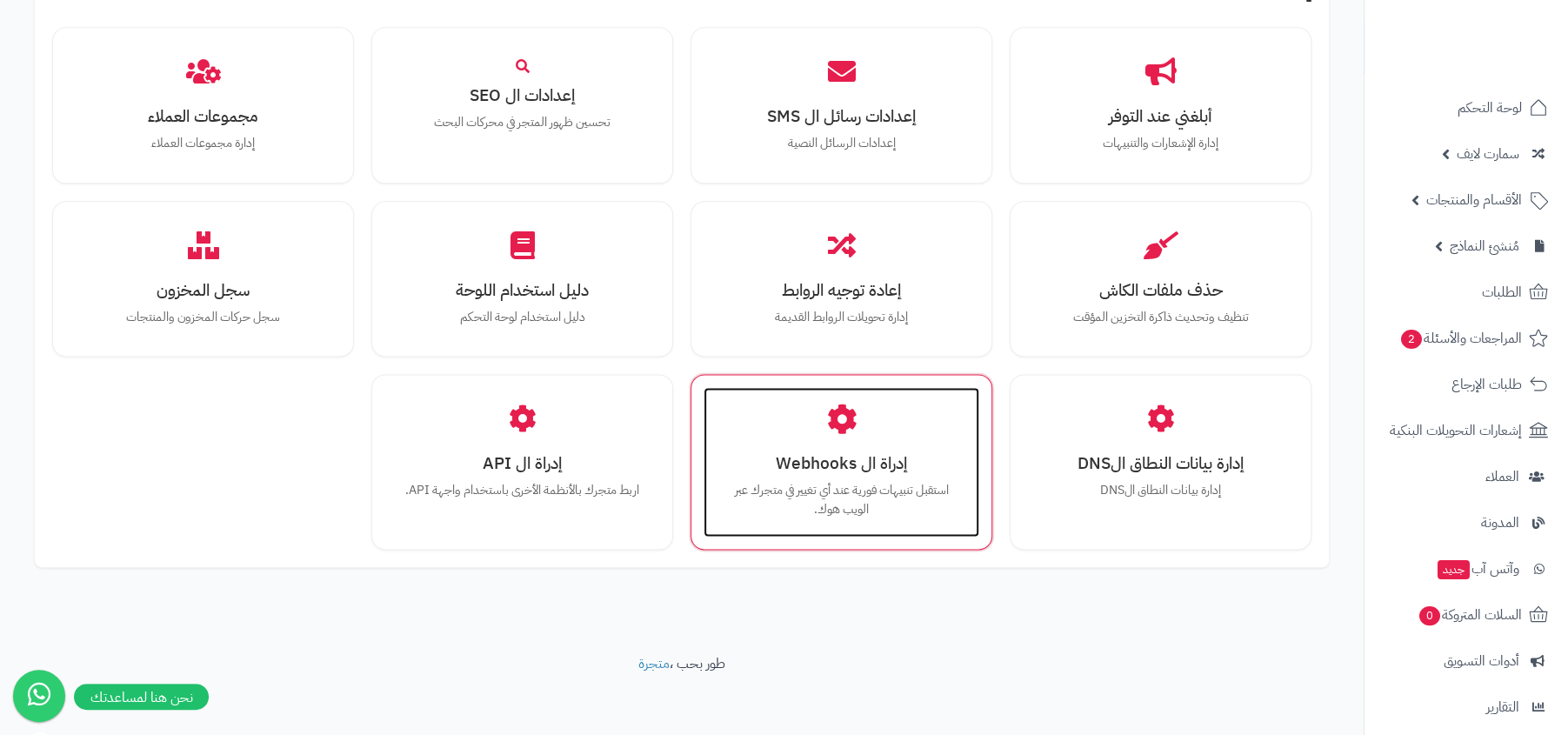 click on "استقبل تنبيهات فورية عند أي تغيير في متجرك عبر الويب هوك." at bounding box center (841, 499) 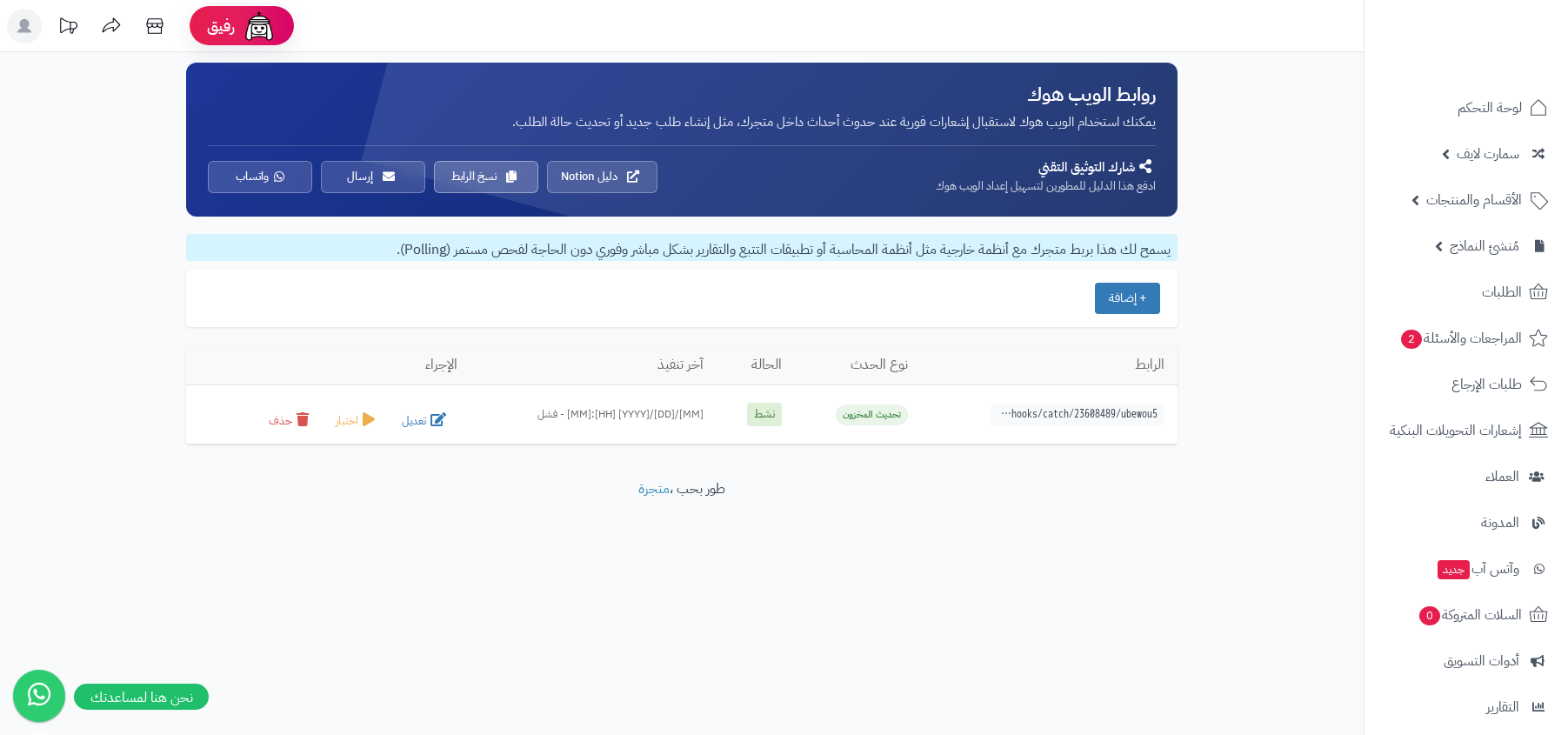 scroll, scrollTop: 0, scrollLeft: 0, axis: both 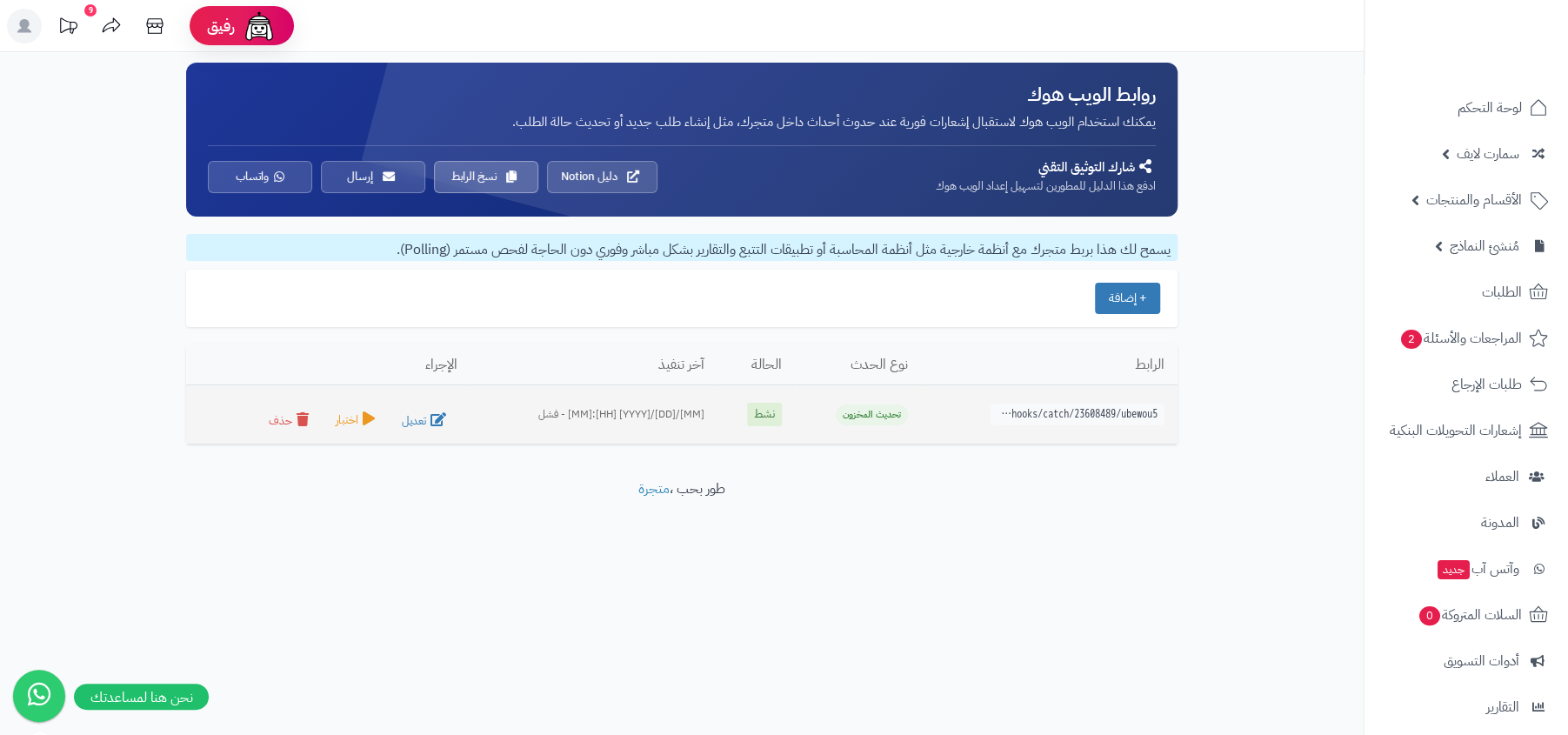 click on "اختبار" at bounding box center (357, 420) 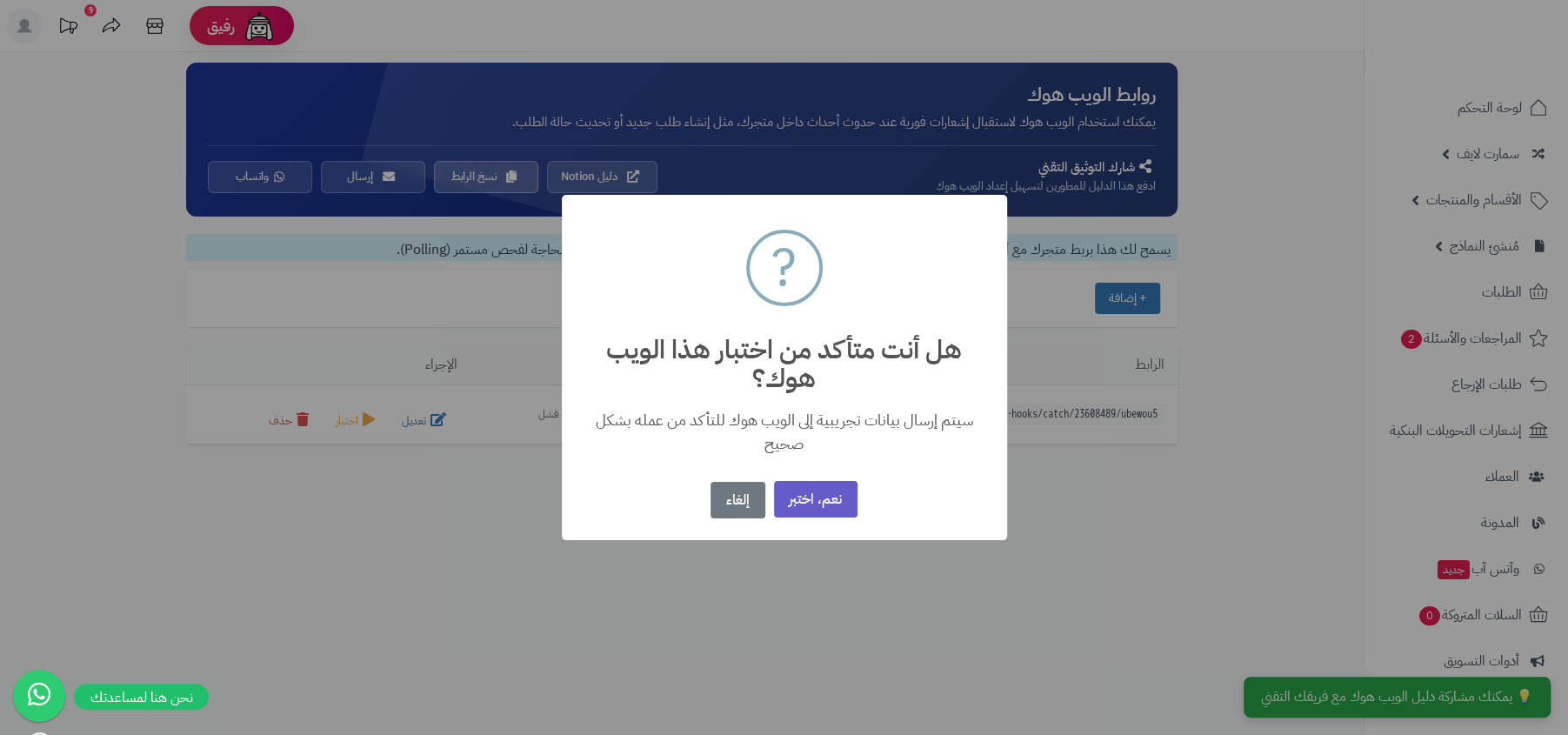 click on "نعم، اختبر" at bounding box center (816, 499) 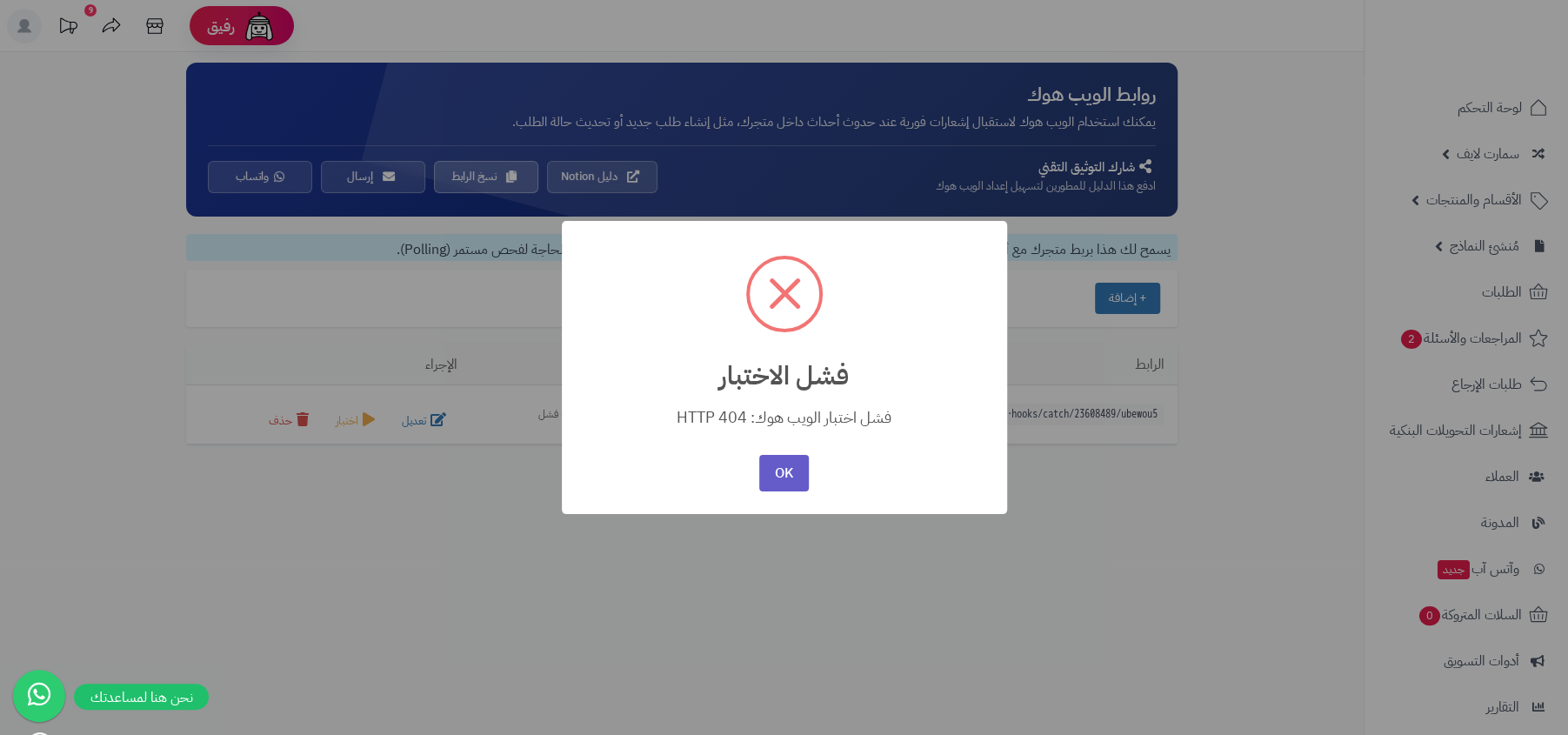 click on "OK" at bounding box center [784, 473] 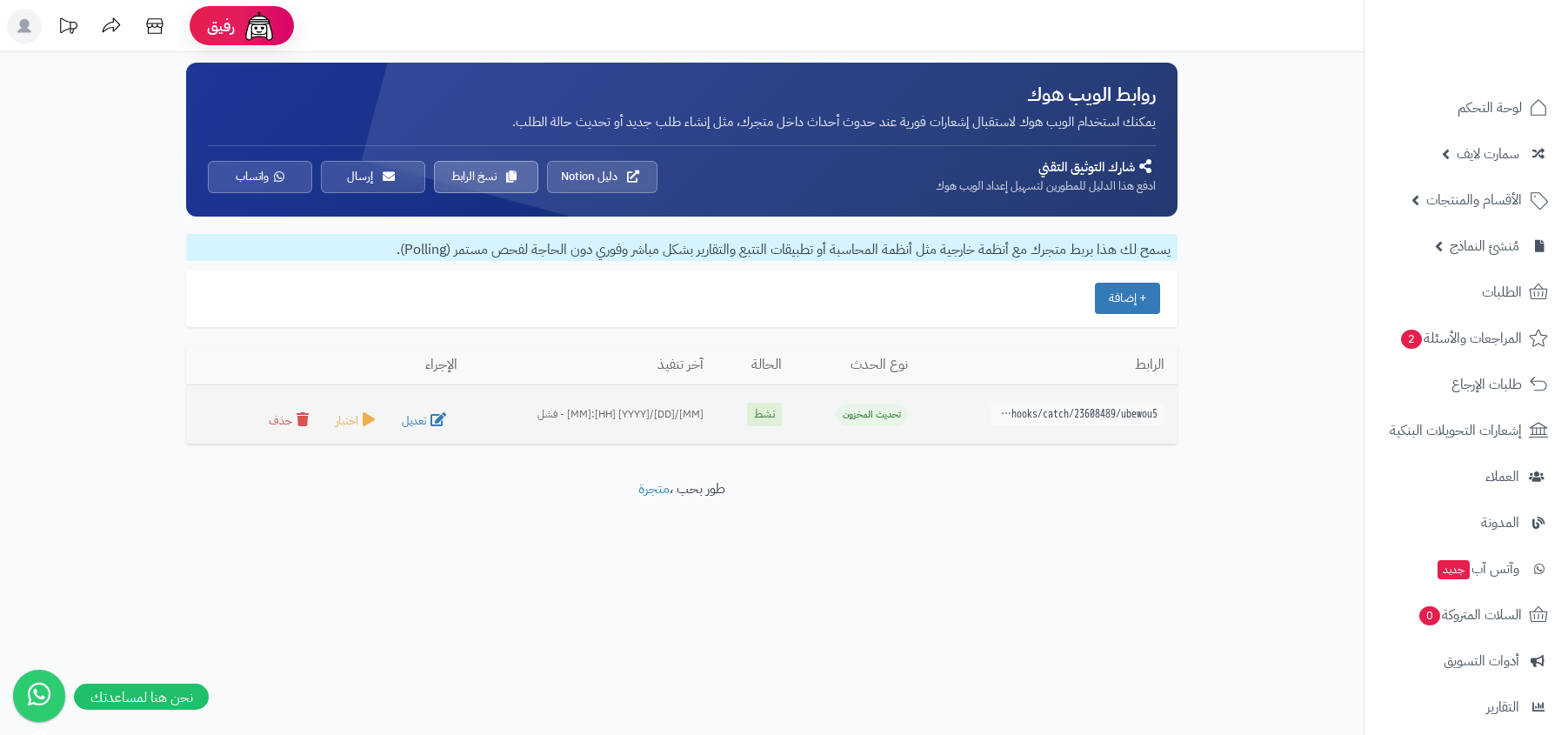 scroll, scrollTop: 0, scrollLeft: 0, axis: both 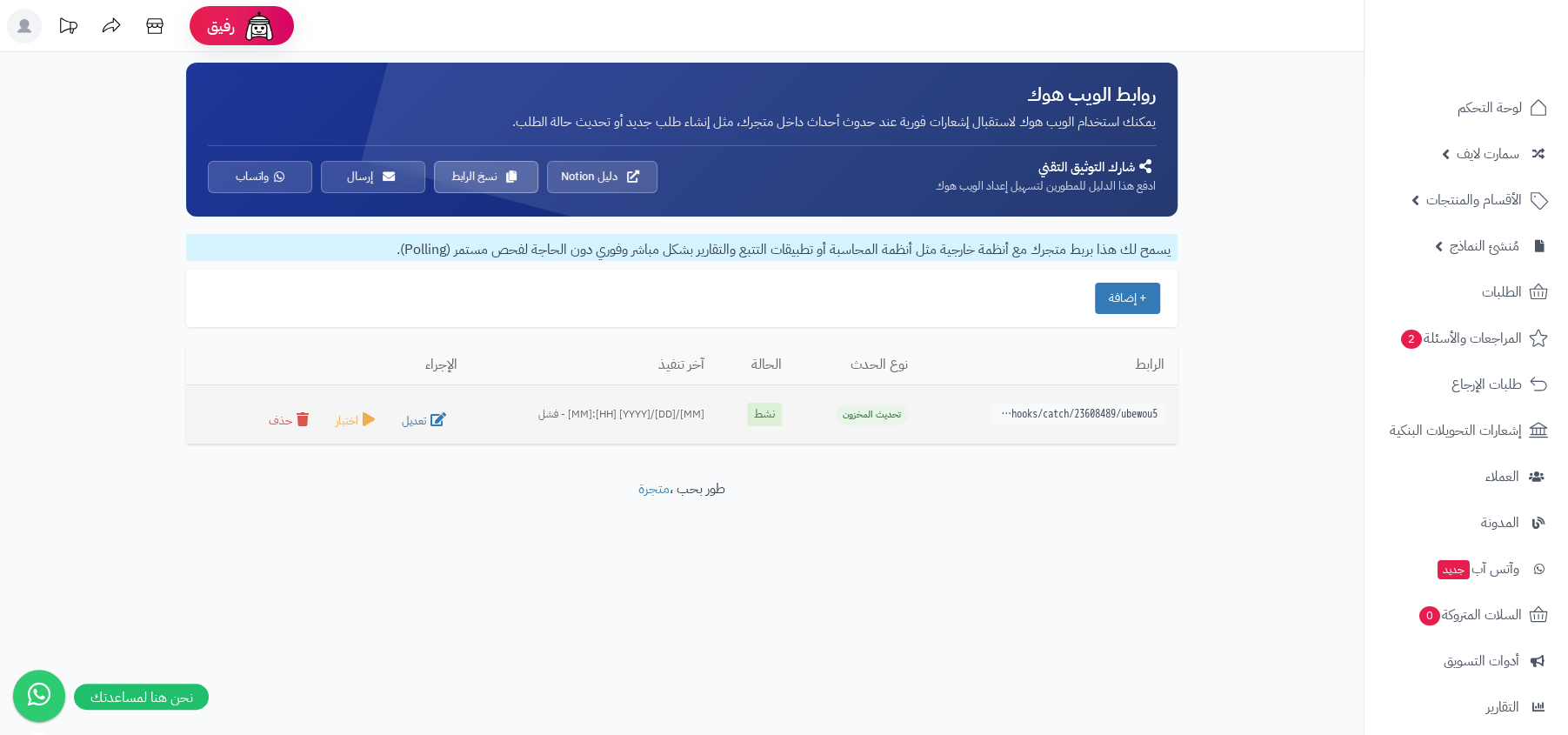 click on "https://hooks.zapier.com/hooks/catch/23608489/ubewou5/" at bounding box center (1078, 414) 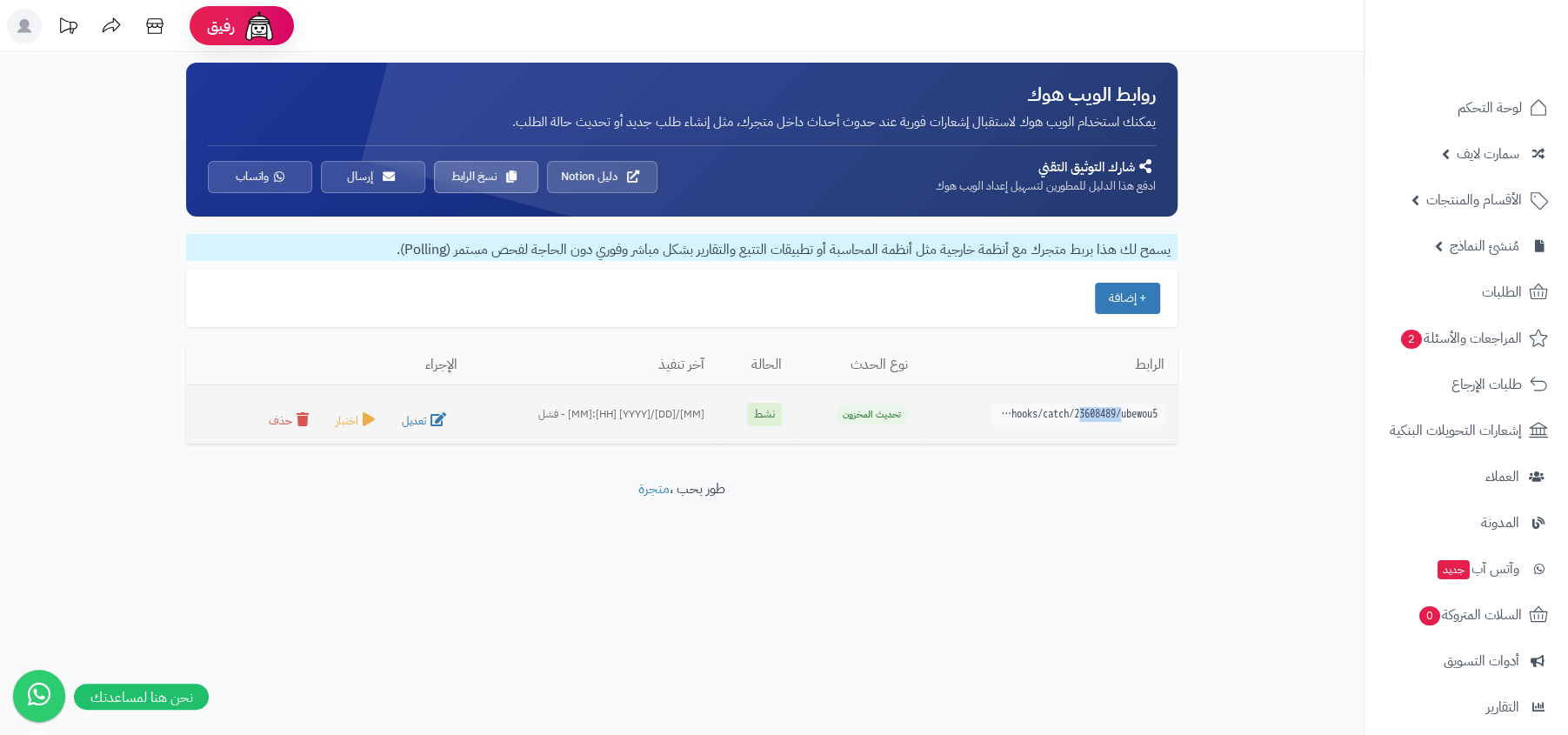 click on "https://hooks.zapier.com/hooks/catch/23608489/ubewou5/" at bounding box center (1078, 414) 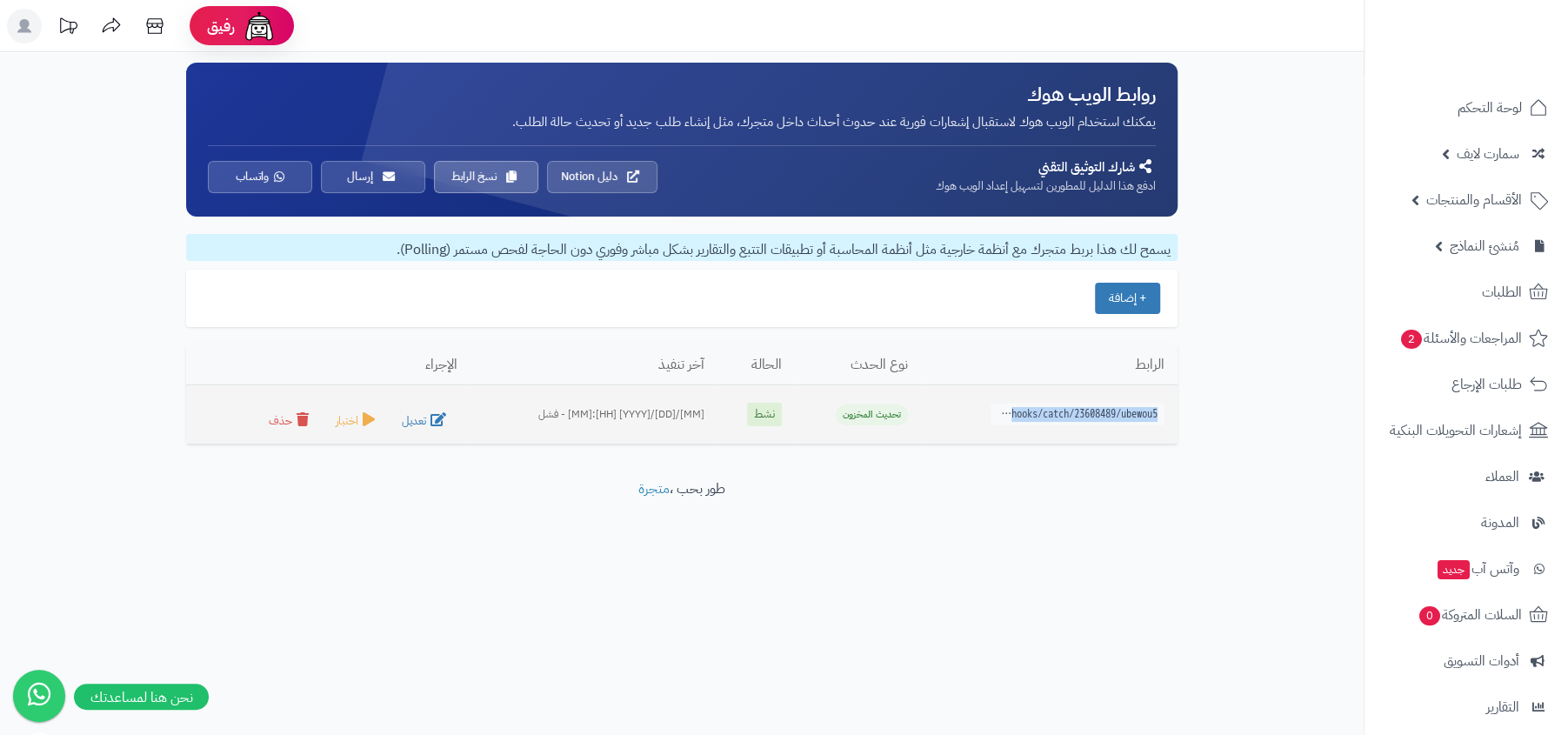 copy on "https://hooks.zapier.com/hooks/catch/23608489/ubewou5/" 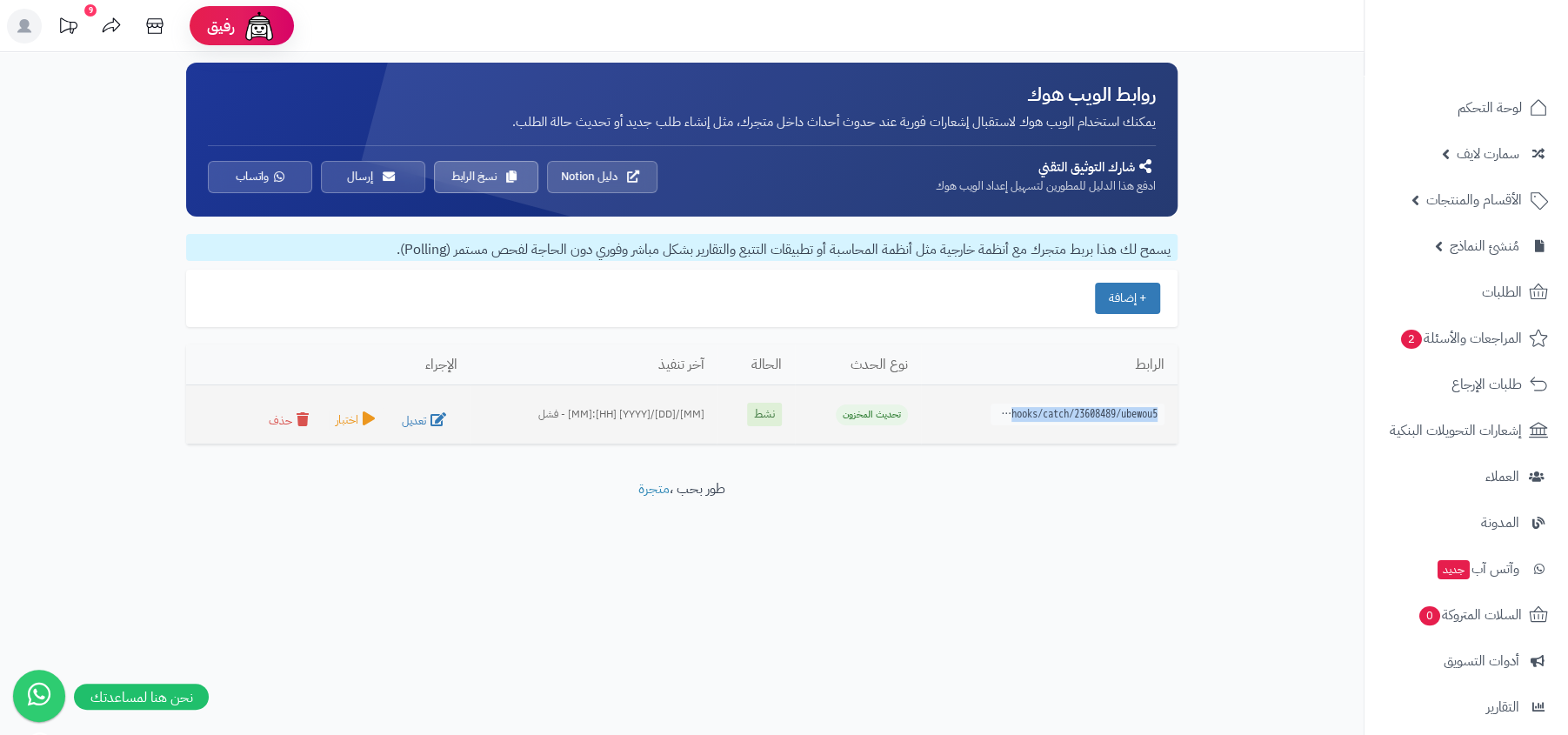 click on "اختبار" at bounding box center [357, 420] 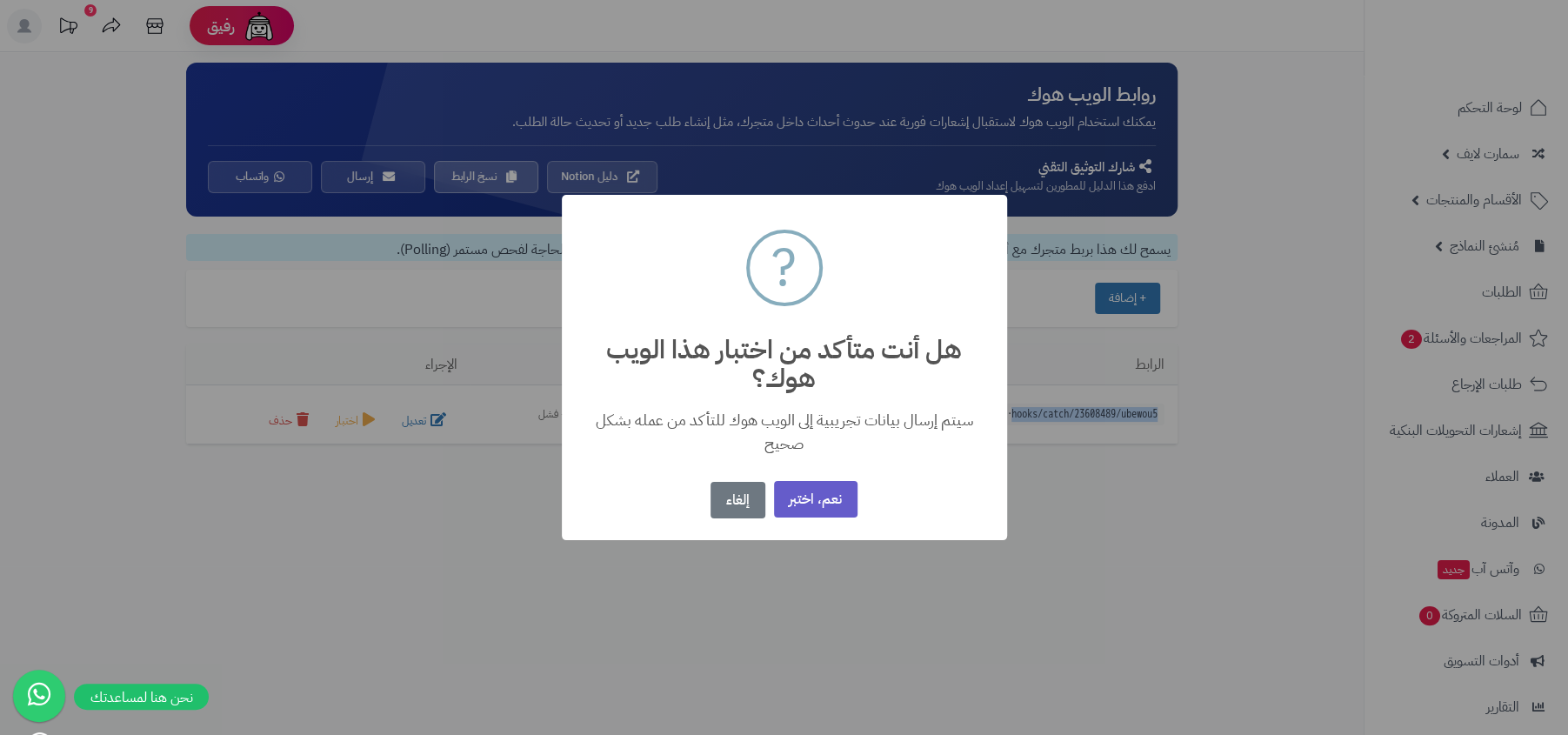 click on "نعم، اختبر" at bounding box center (816, 499) 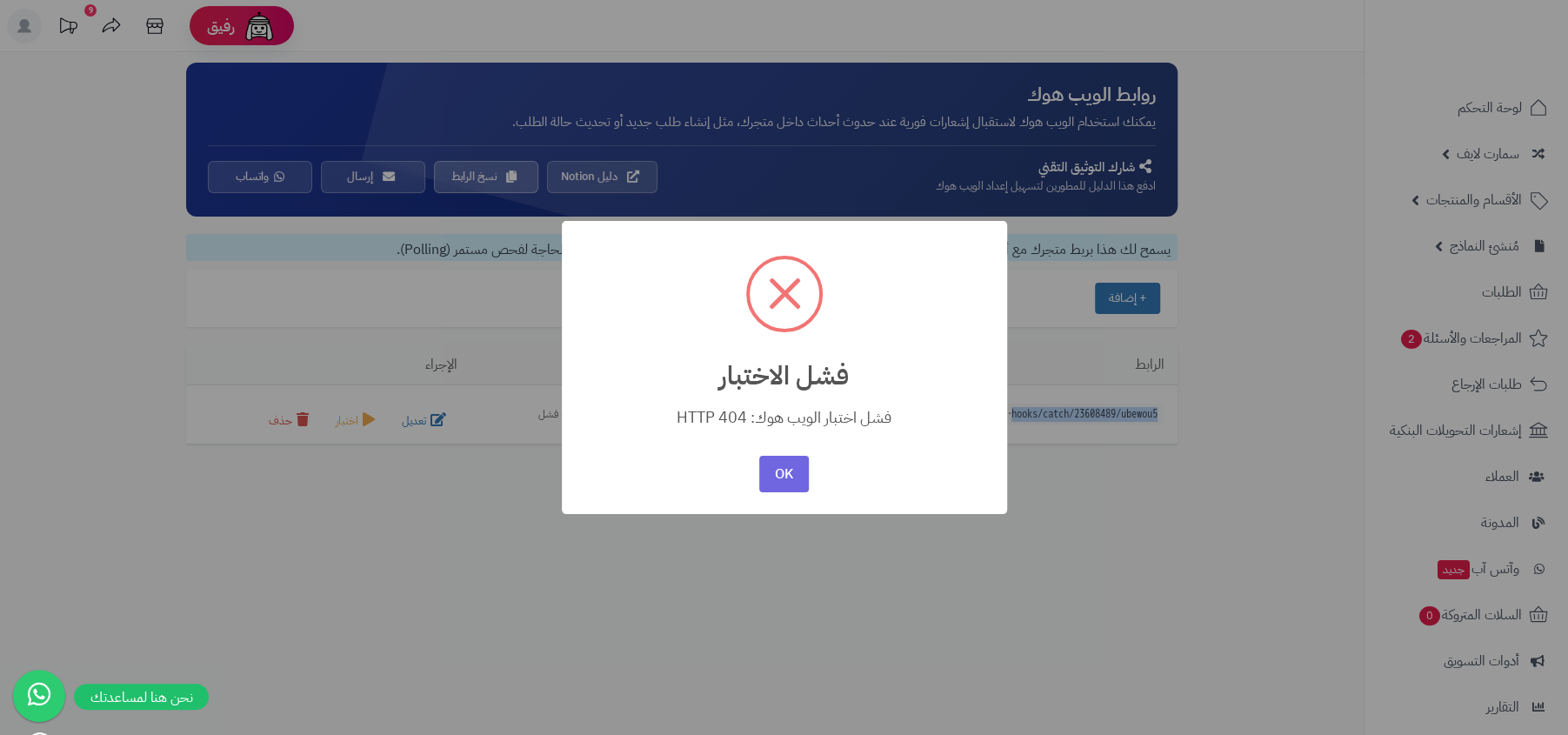 click on "فشل اختبار الويب هوك: HTTP 404" at bounding box center (784, 411) 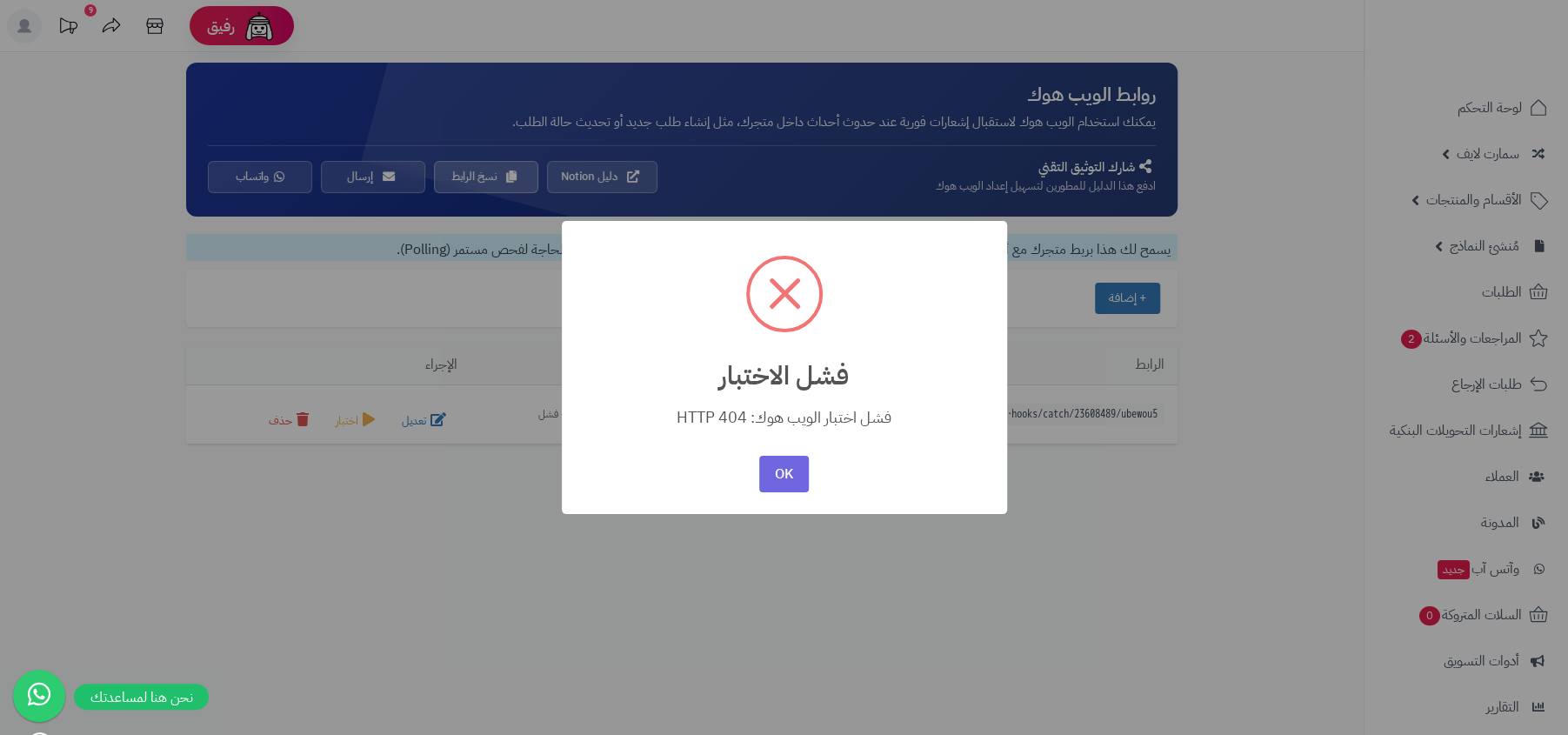 click on "فشل اختبار الويب هوك: HTTP 404" at bounding box center (784, 411) 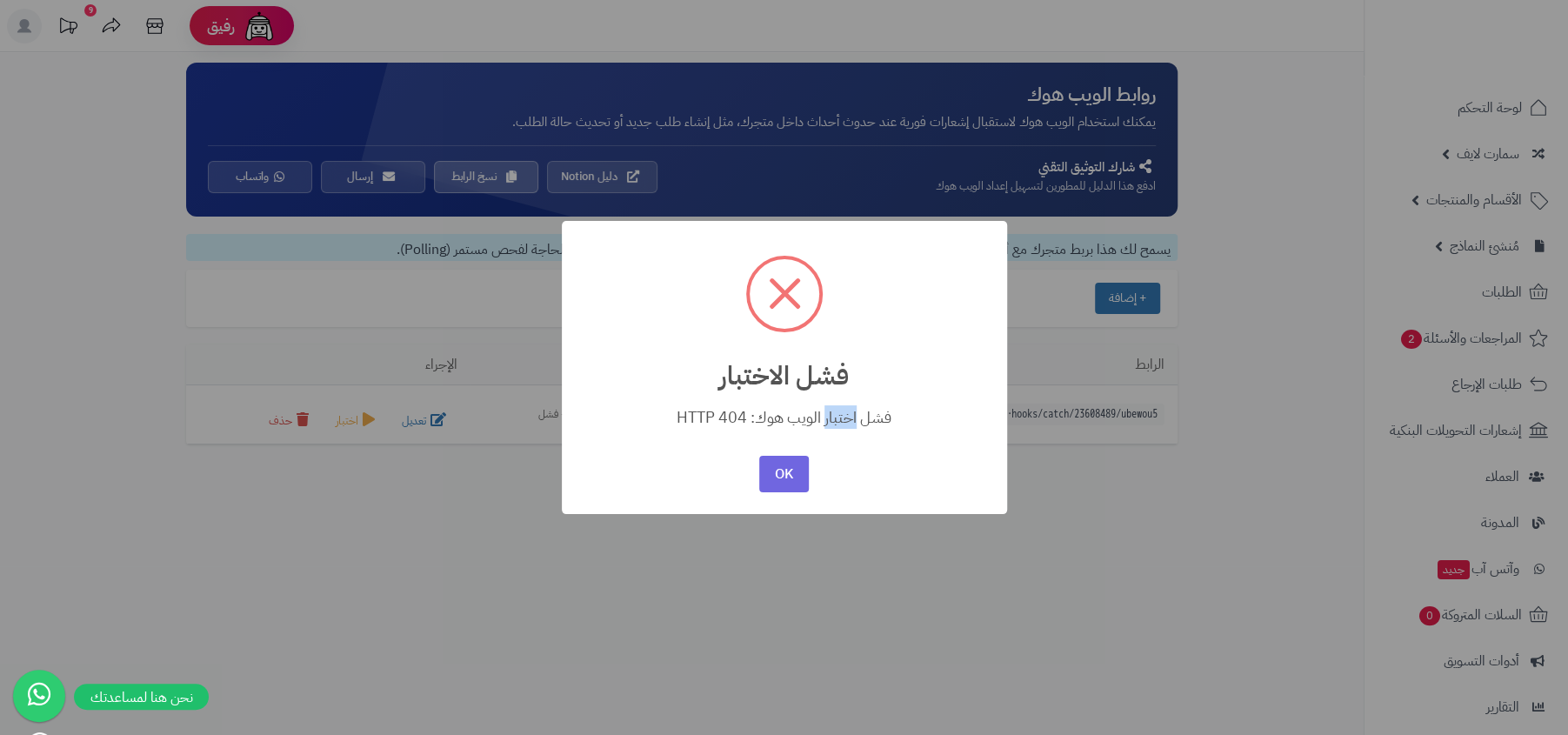 click on "فشل اختبار الويب هوك: HTTP 404" at bounding box center [784, 411] 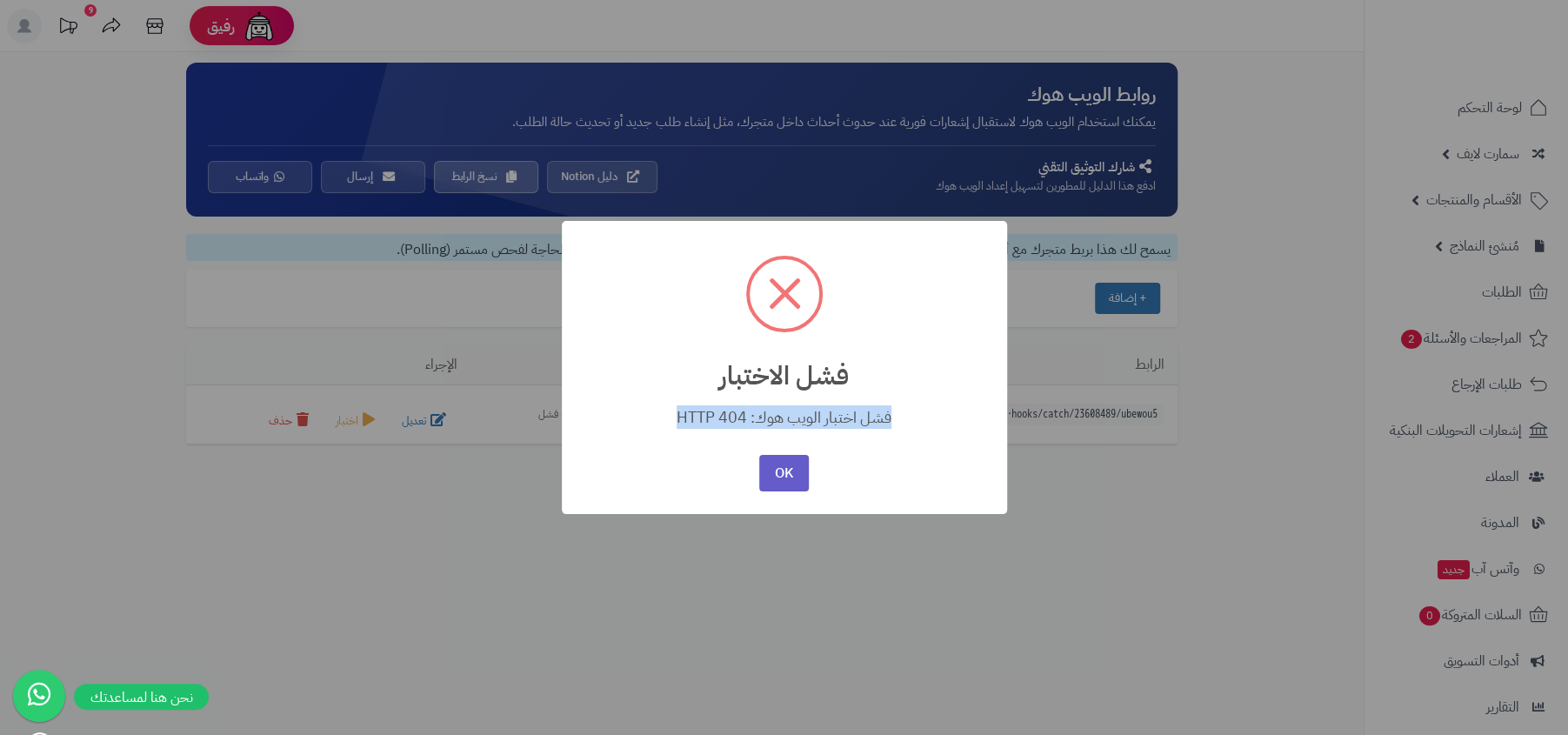 click on "OK" at bounding box center [784, 473] 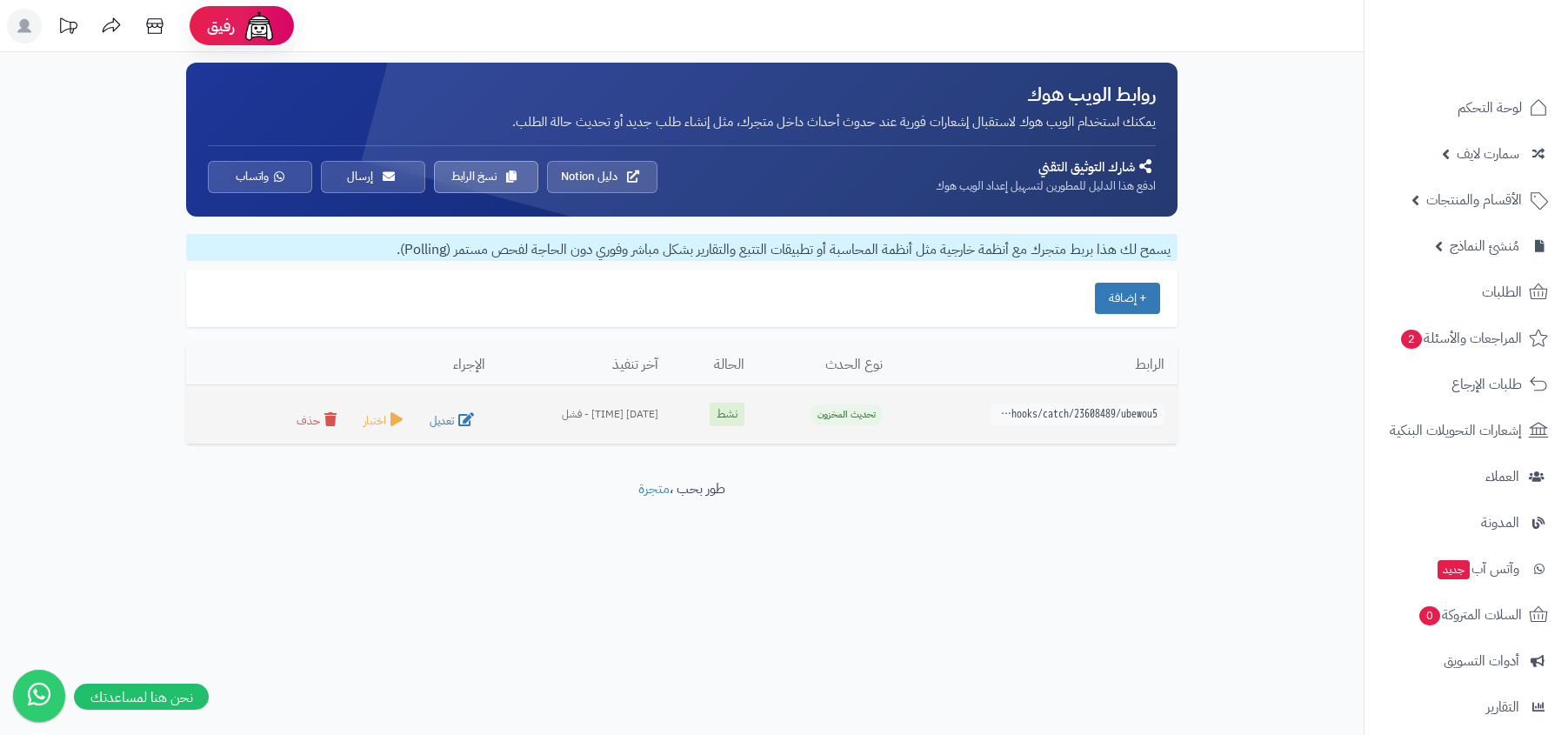 scroll, scrollTop: 0, scrollLeft: 0, axis: both 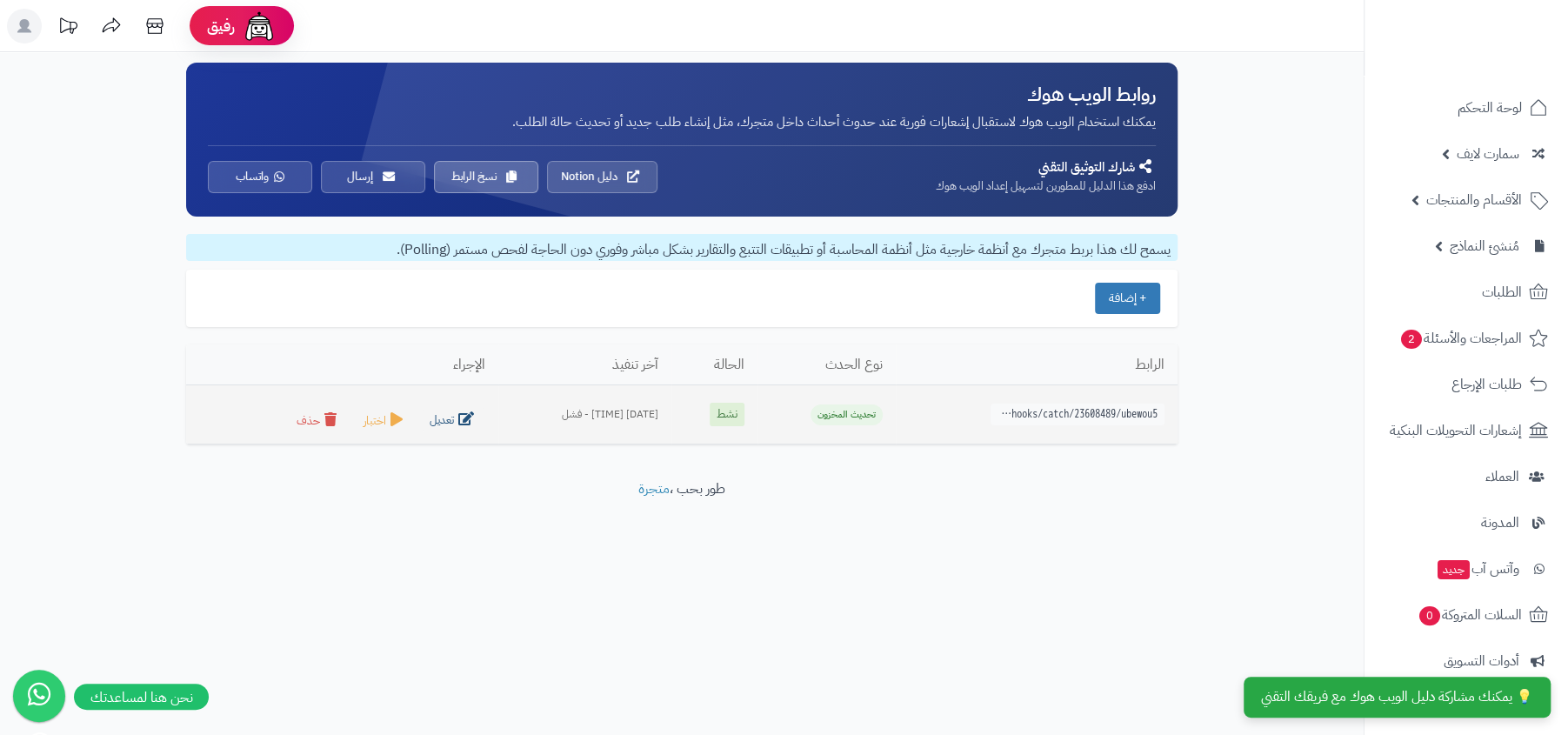 click on "تعديل" at bounding box center [454, 420] 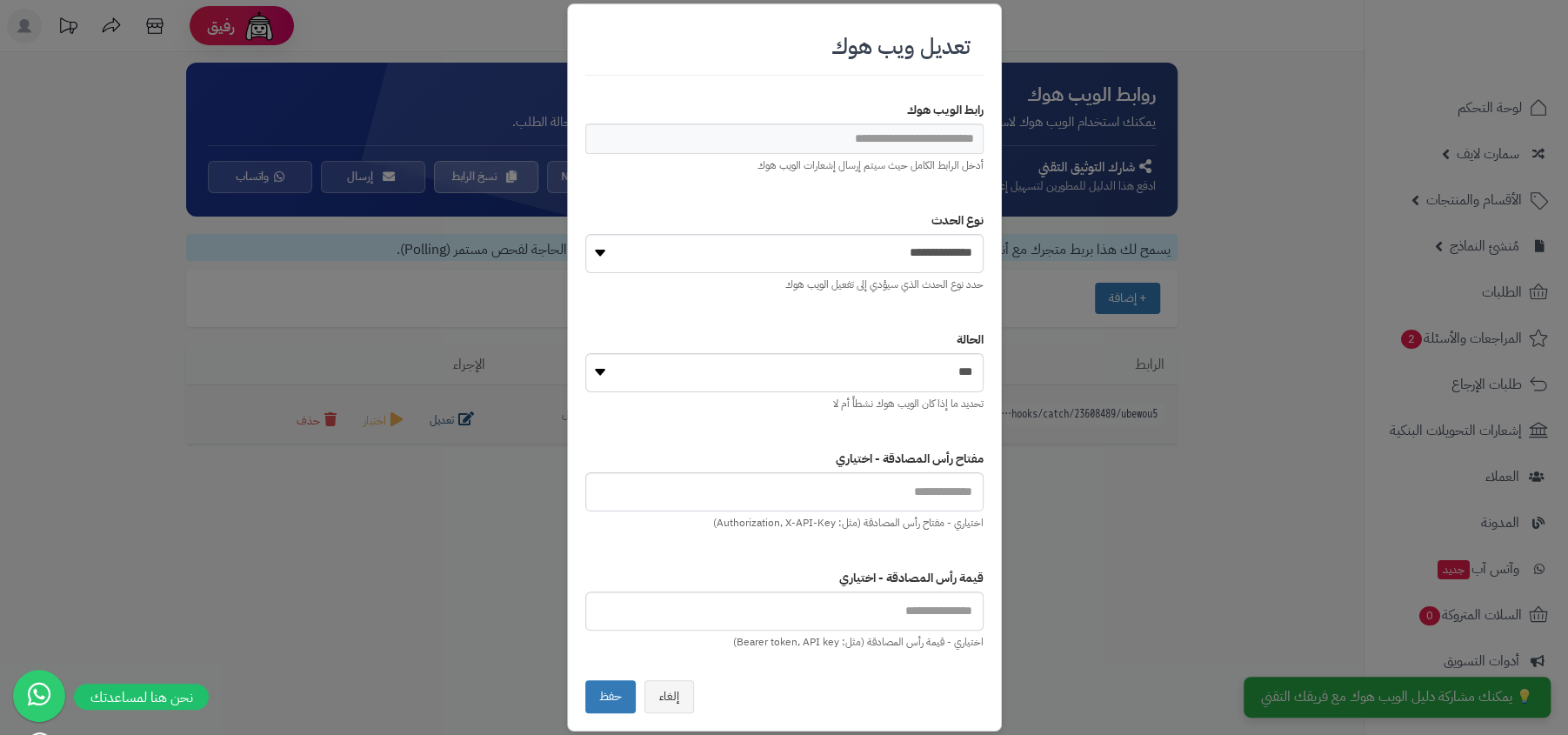 type on "**********" 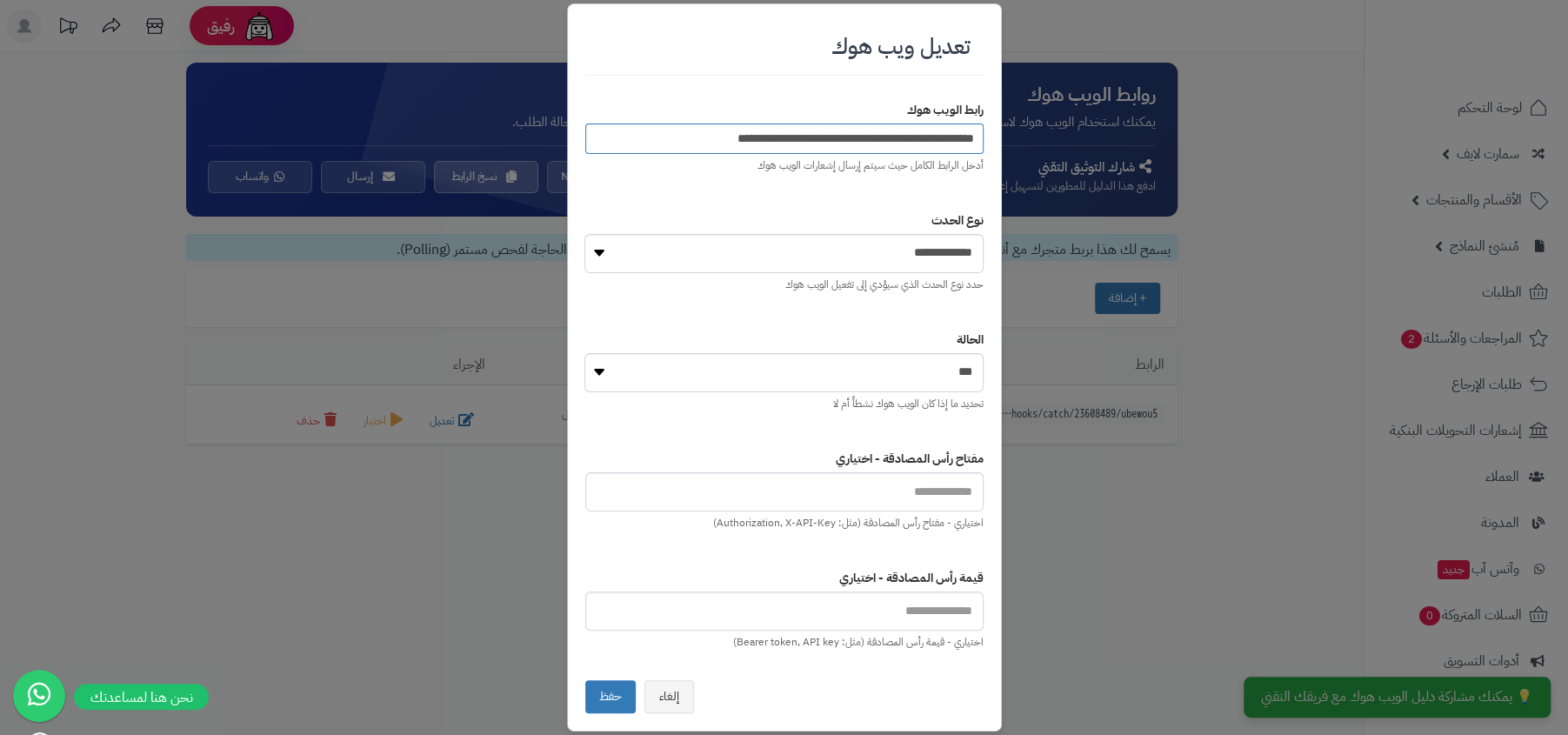 click on "**********" at bounding box center (784, 138) 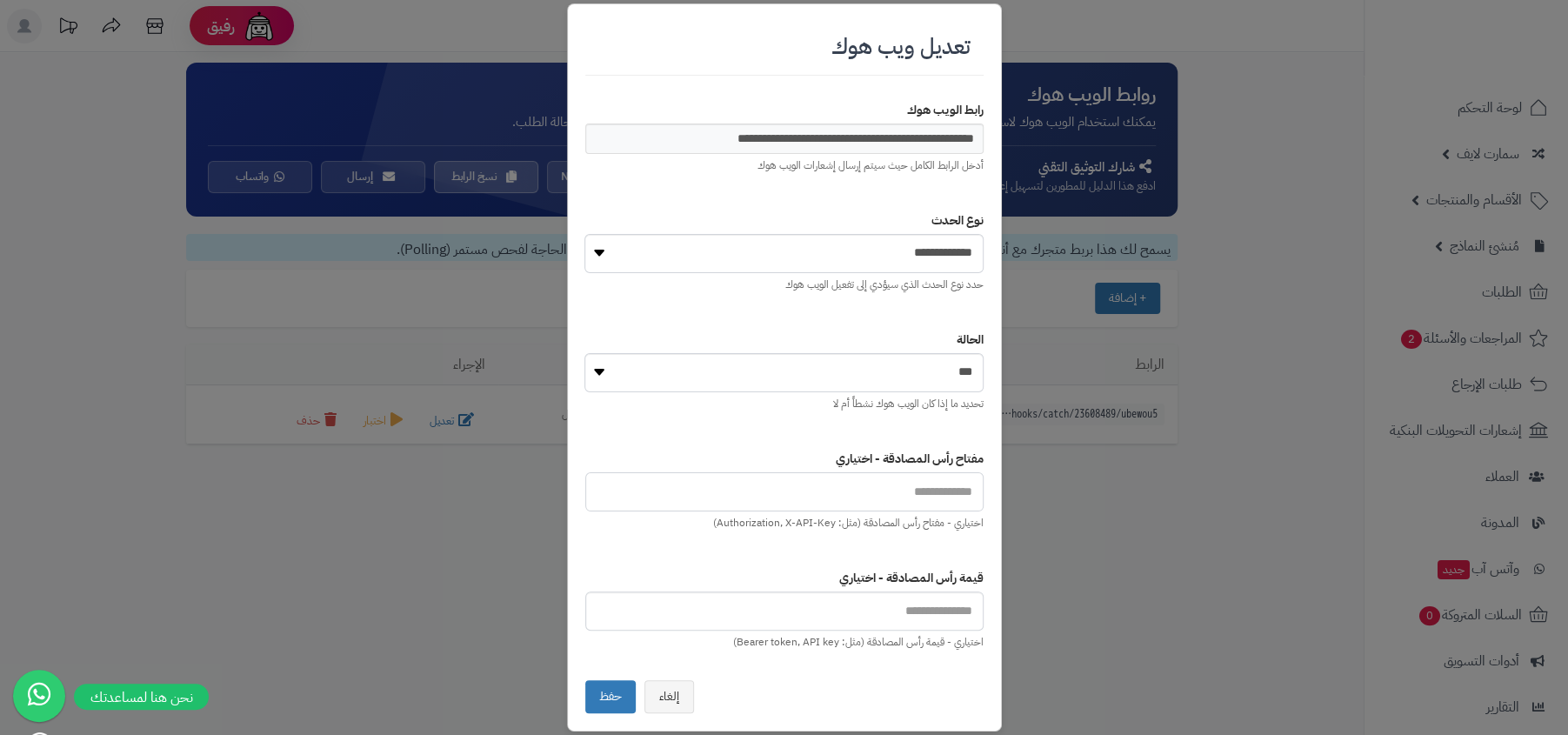 click at bounding box center (784, 491) 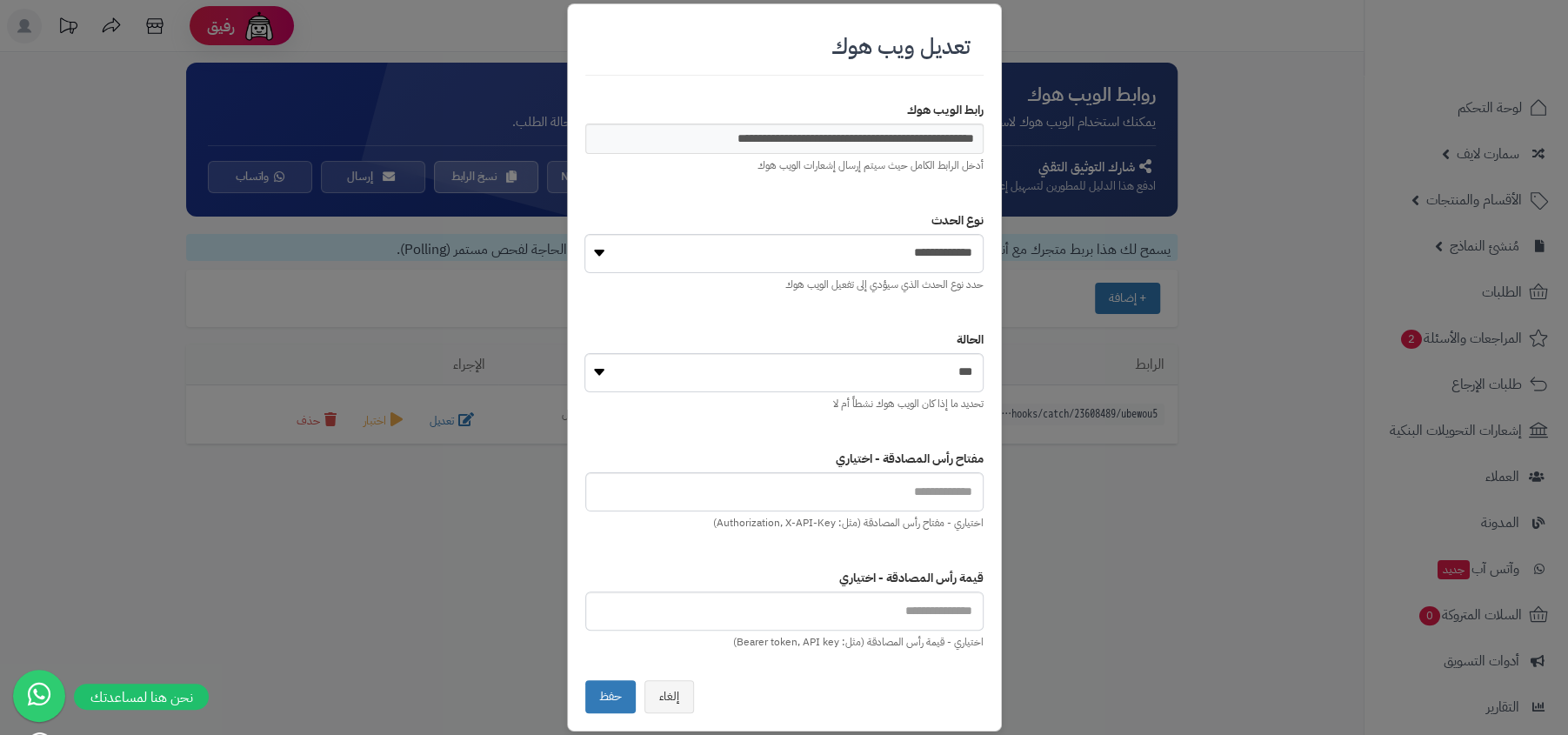 click on "مفتاح رأس المصادقة - اختياري" at bounding box center [784, 459] 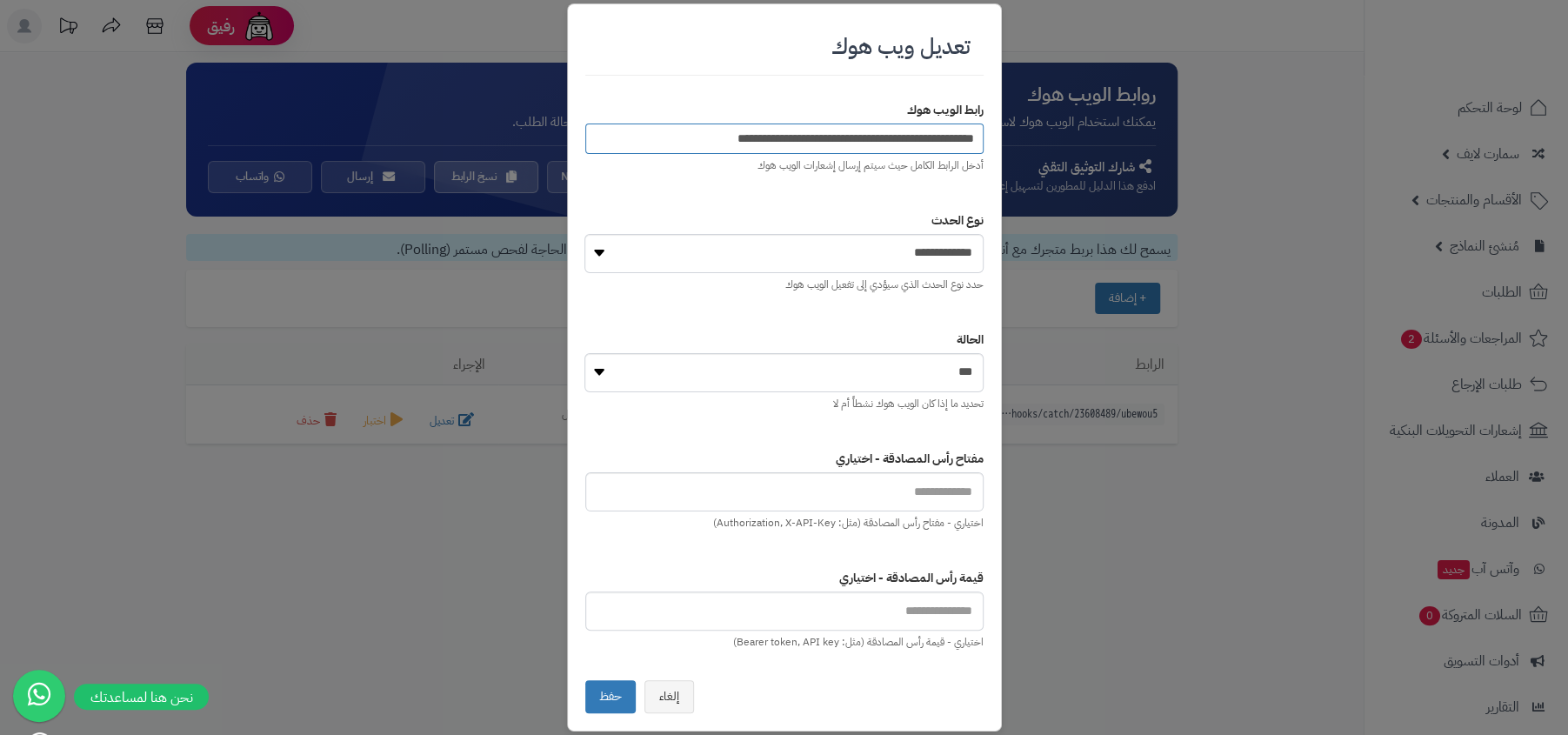 click on "**********" at bounding box center (784, 138) 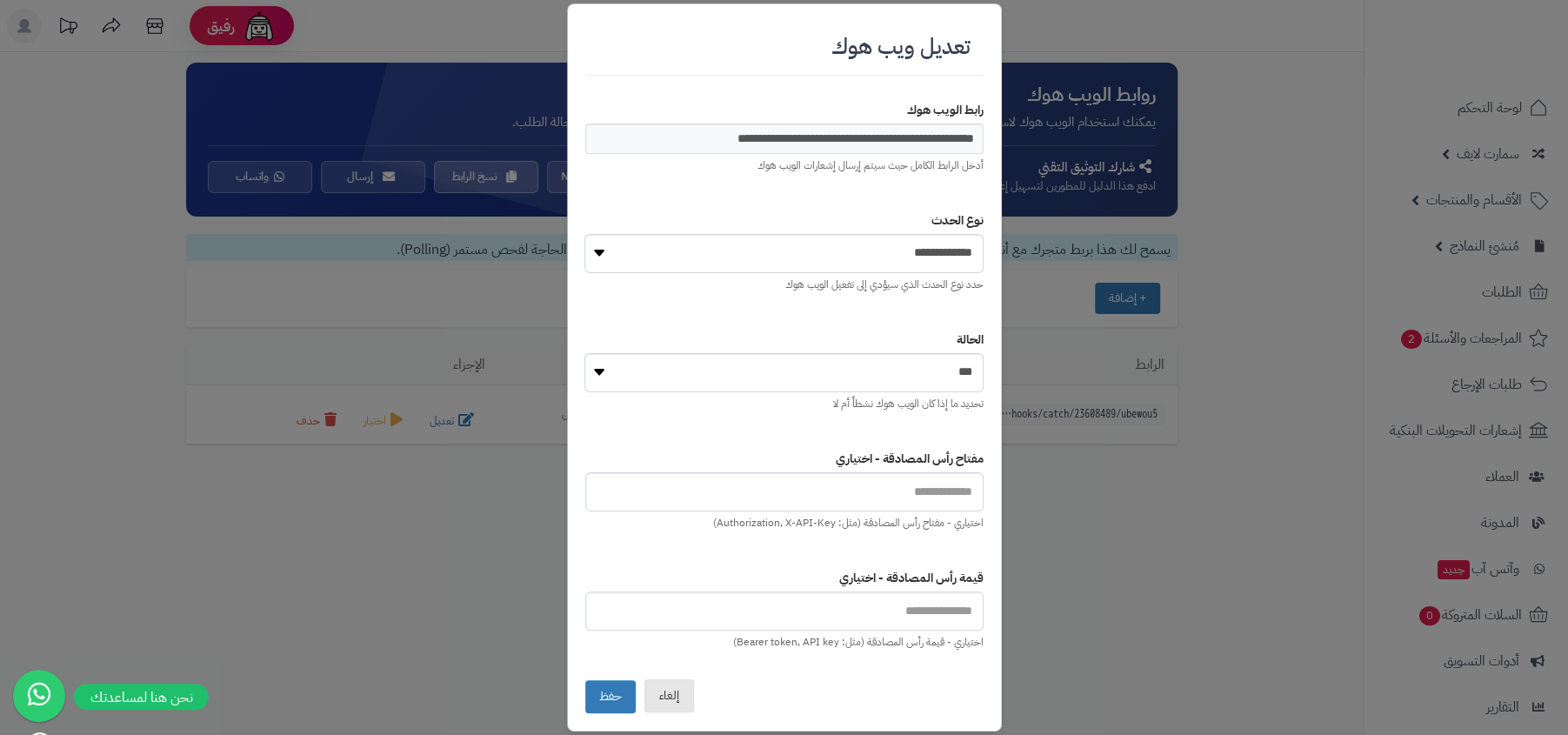 click on "إلغاء" at bounding box center (669, 696) 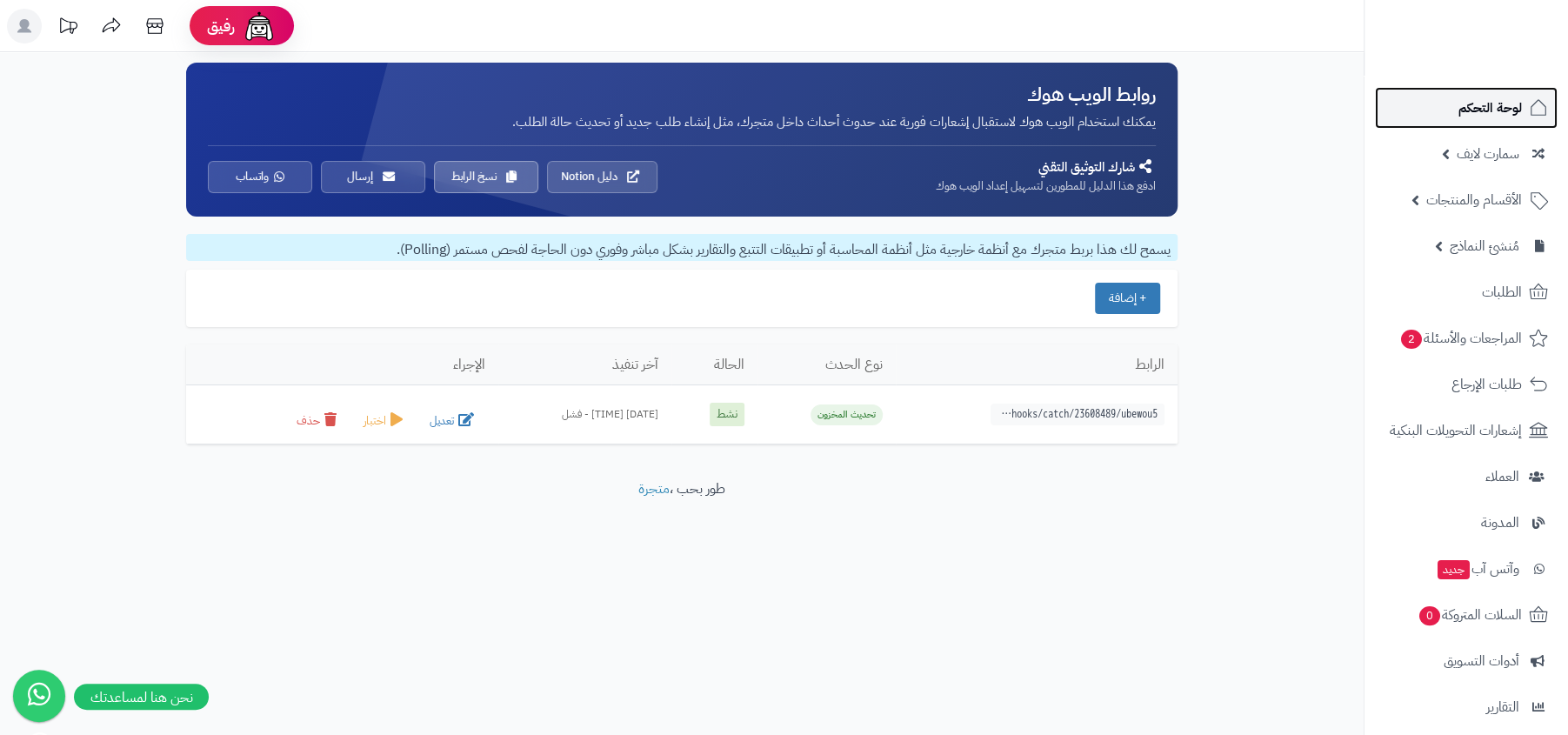 click on "لوحة التحكم" at bounding box center (1466, 108) 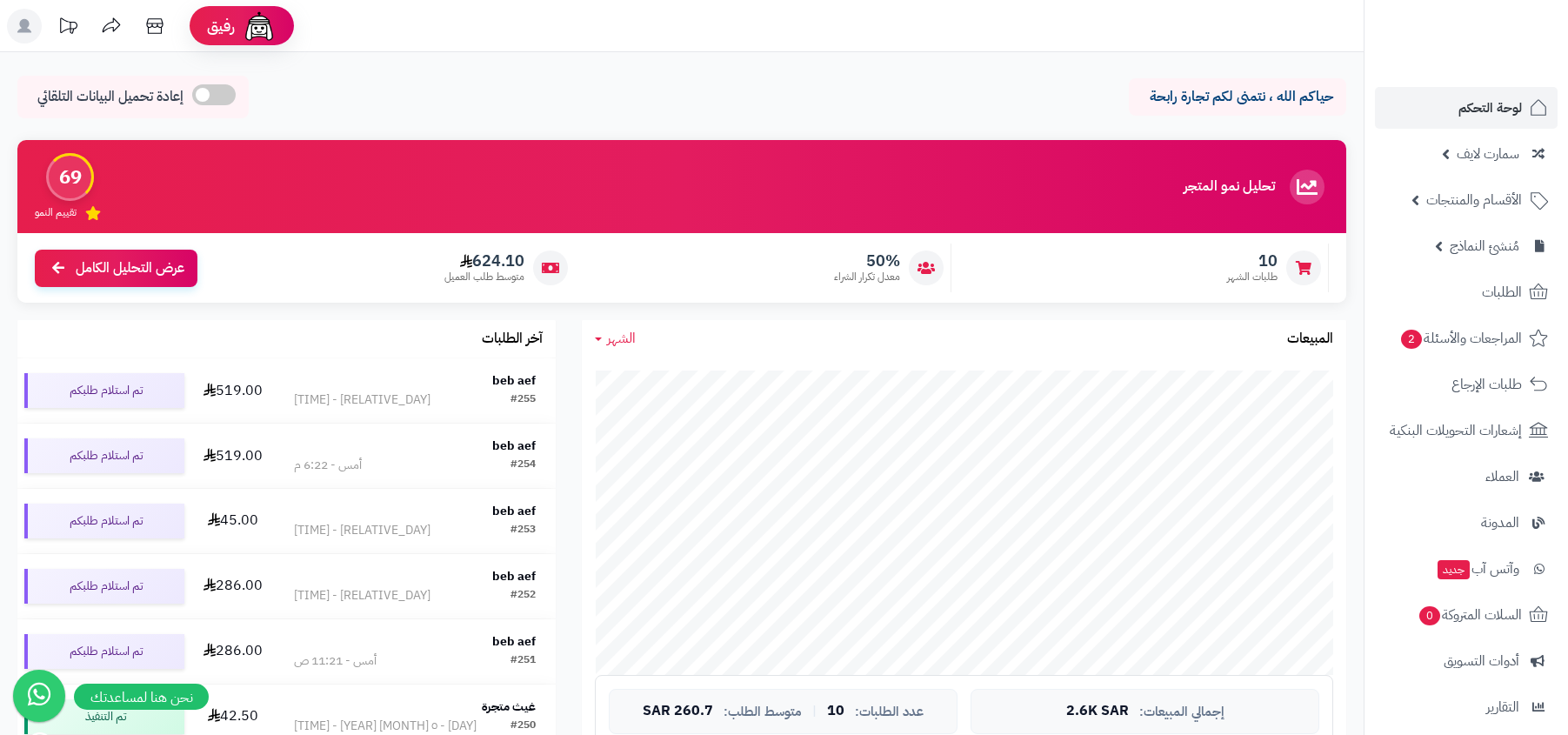 scroll, scrollTop: 0, scrollLeft: 0, axis: both 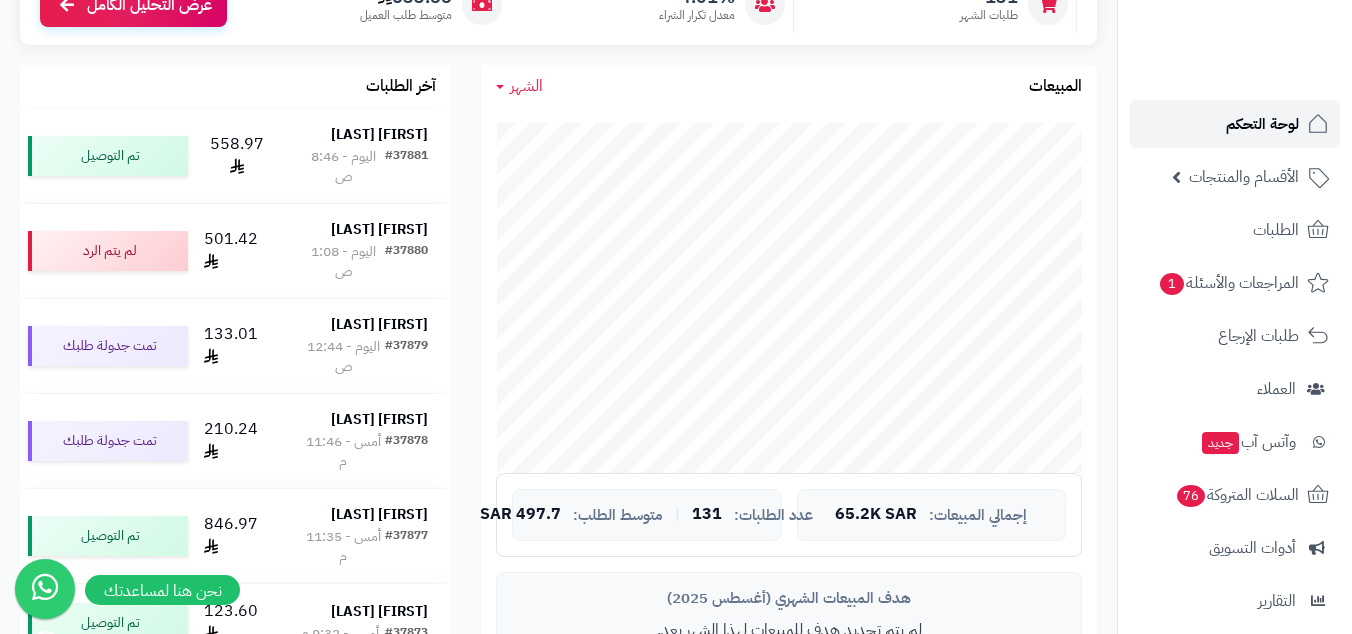 click on "لوحة التحكم" at bounding box center (1235, 124) 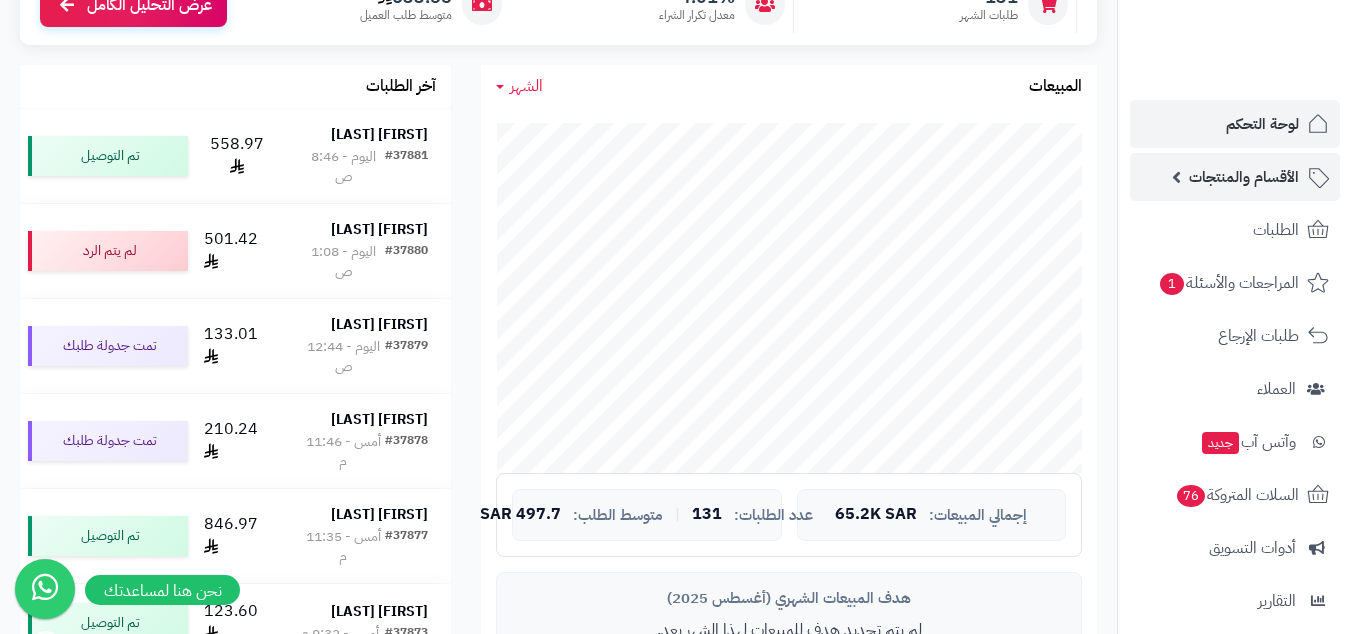 click on "الأقسام والمنتجات" at bounding box center (1235, 177) 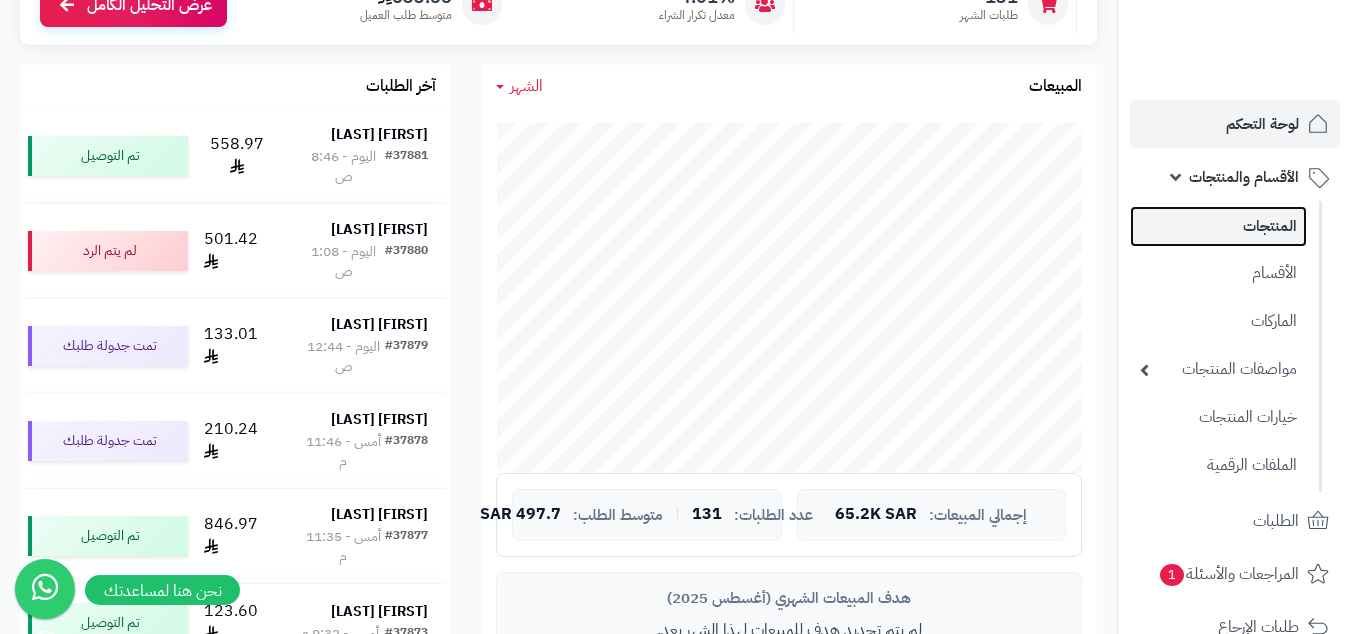 click on "المنتجات" at bounding box center [1218, 226] 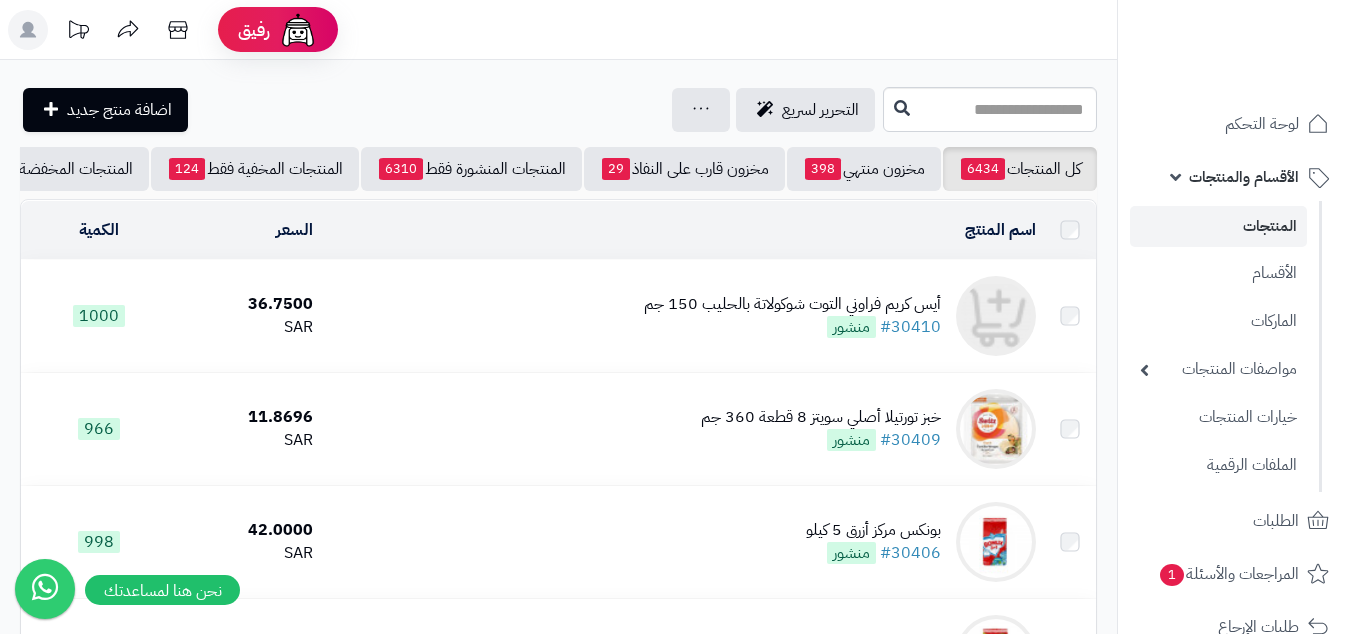 scroll, scrollTop: 0, scrollLeft: 0, axis: both 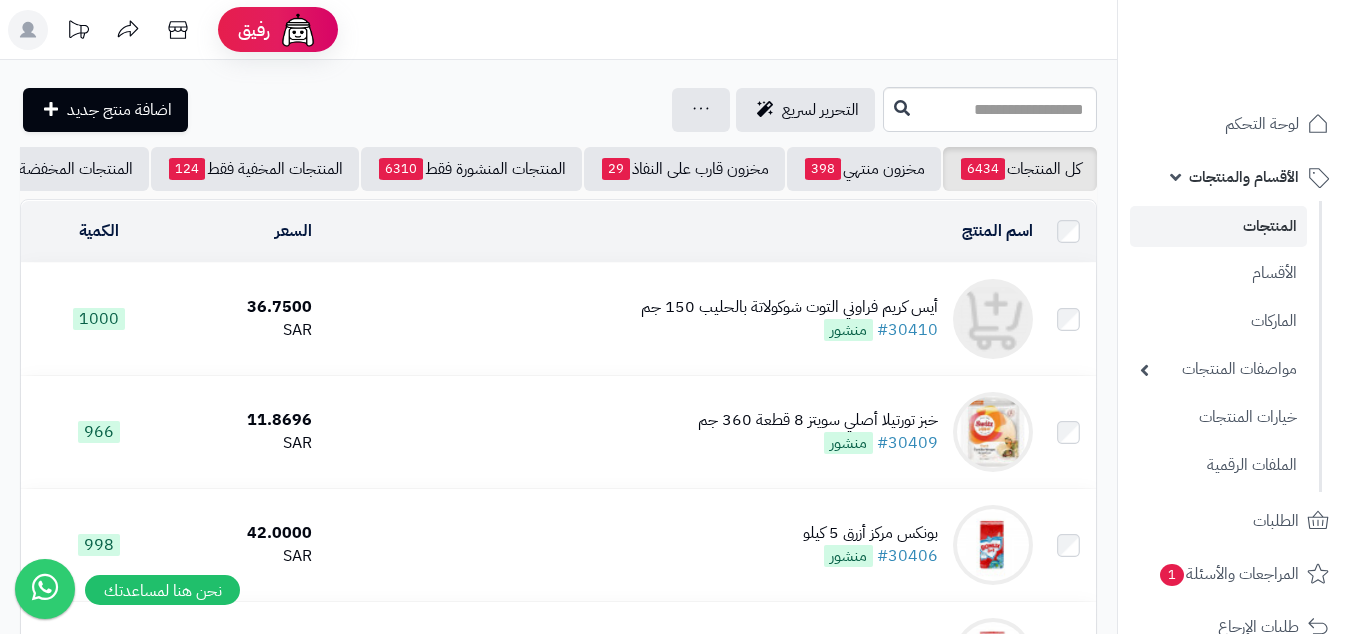 click on "أيس كريم فراوني التوت شوكولاتة بالحليب 150 جم" at bounding box center (789, 307) 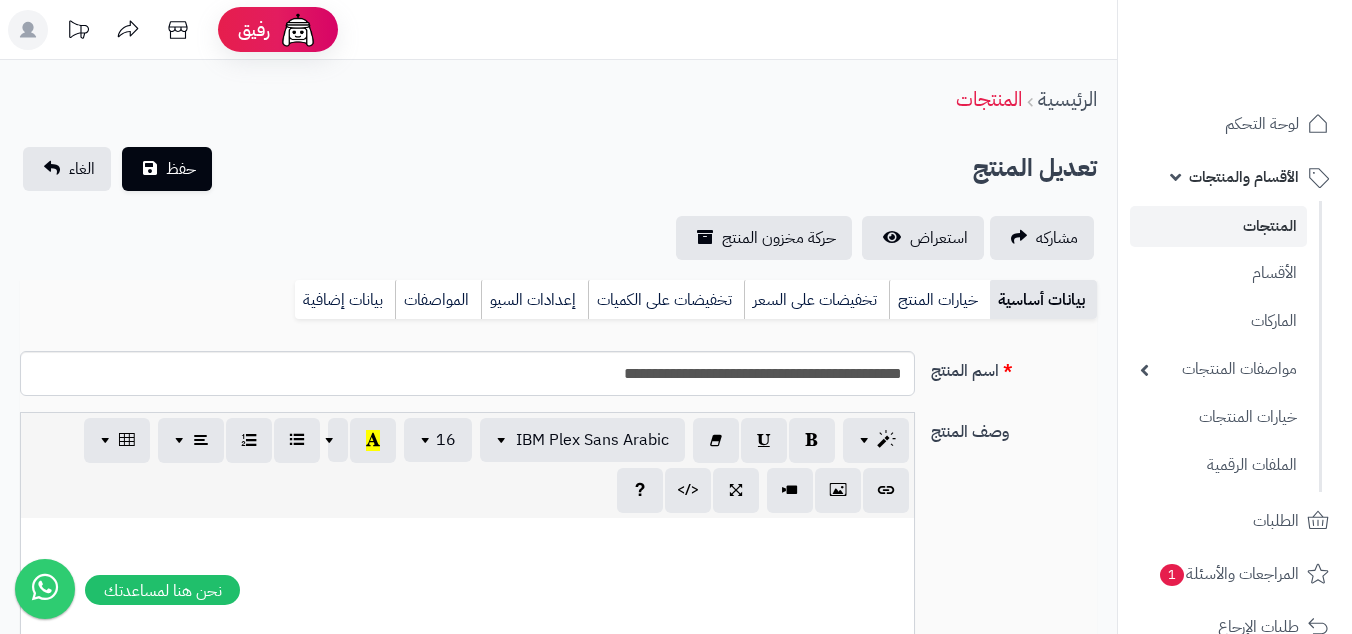 select 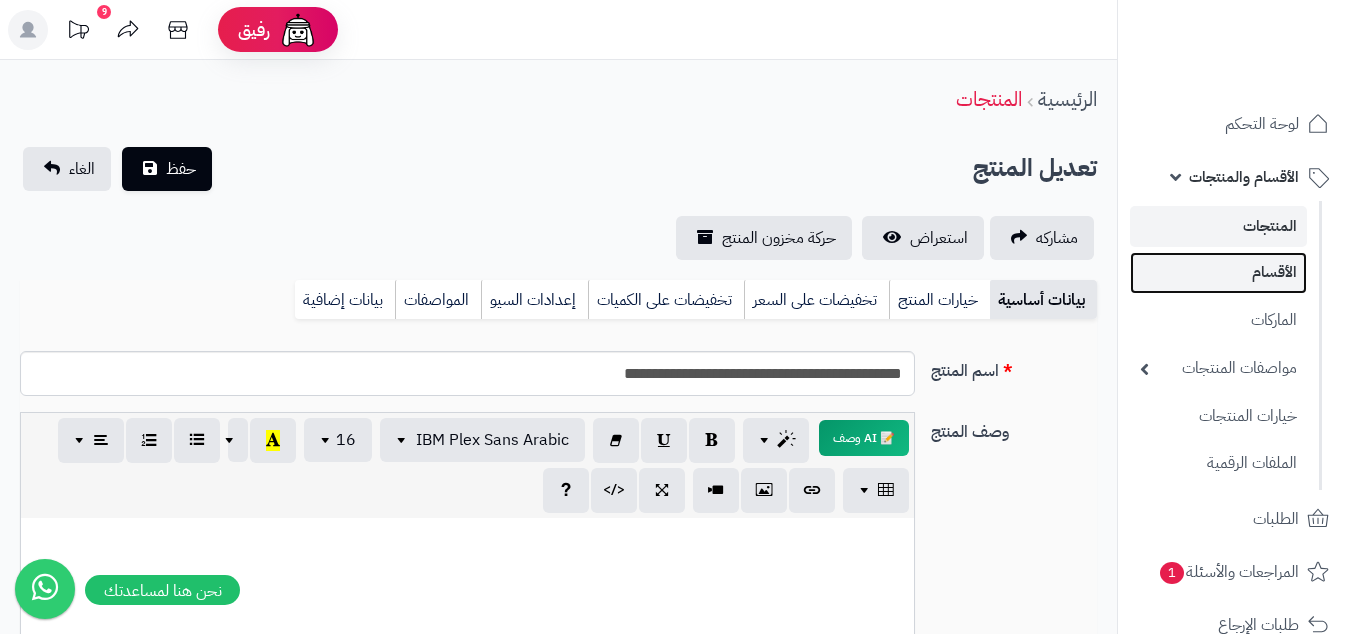 click on "الأقسام" at bounding box center [1218, 272] 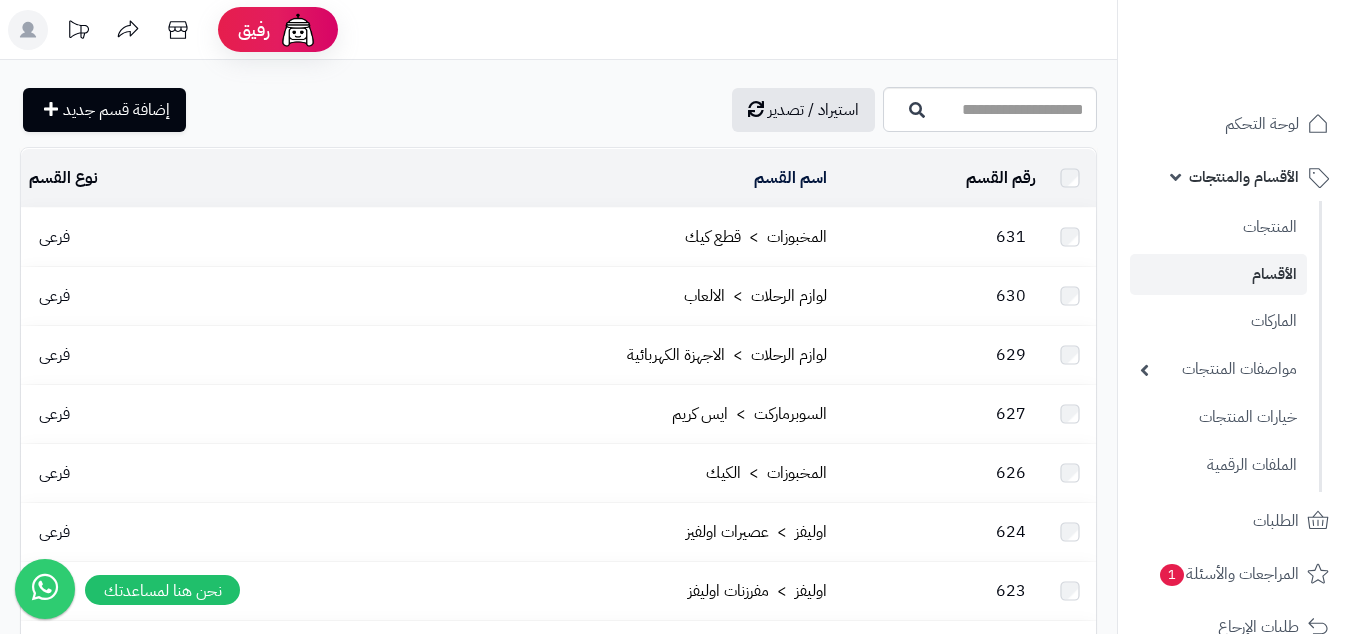 scroll, scrollTop: 0, scrollLeft: 0, axis: both 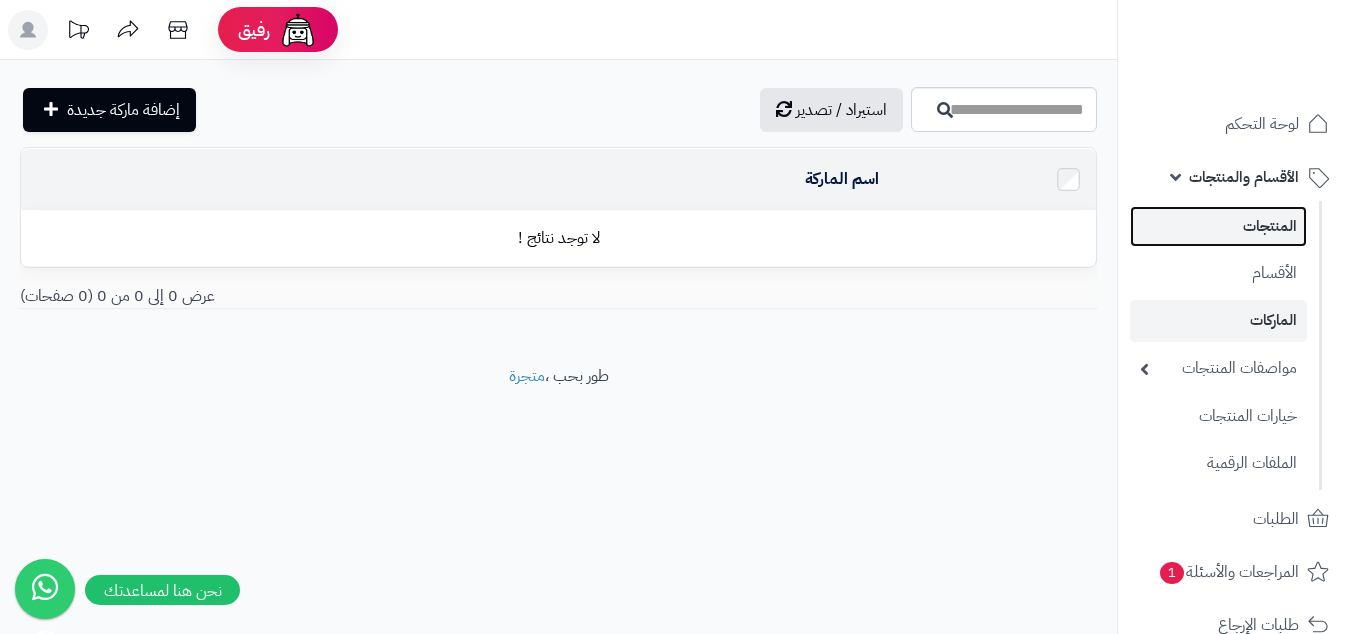 click on "المنتجات" at bounding box center (1218, 226) 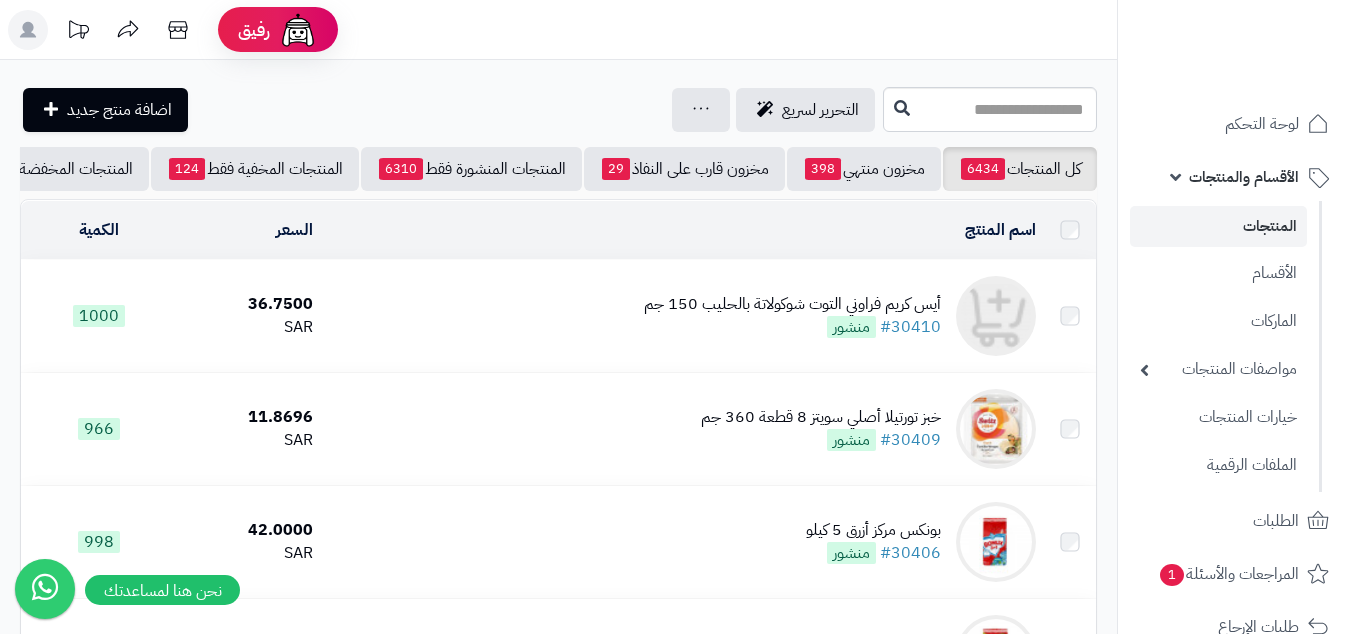 scroll, scrollTop: 0, scrollLeft: 0, axis: both 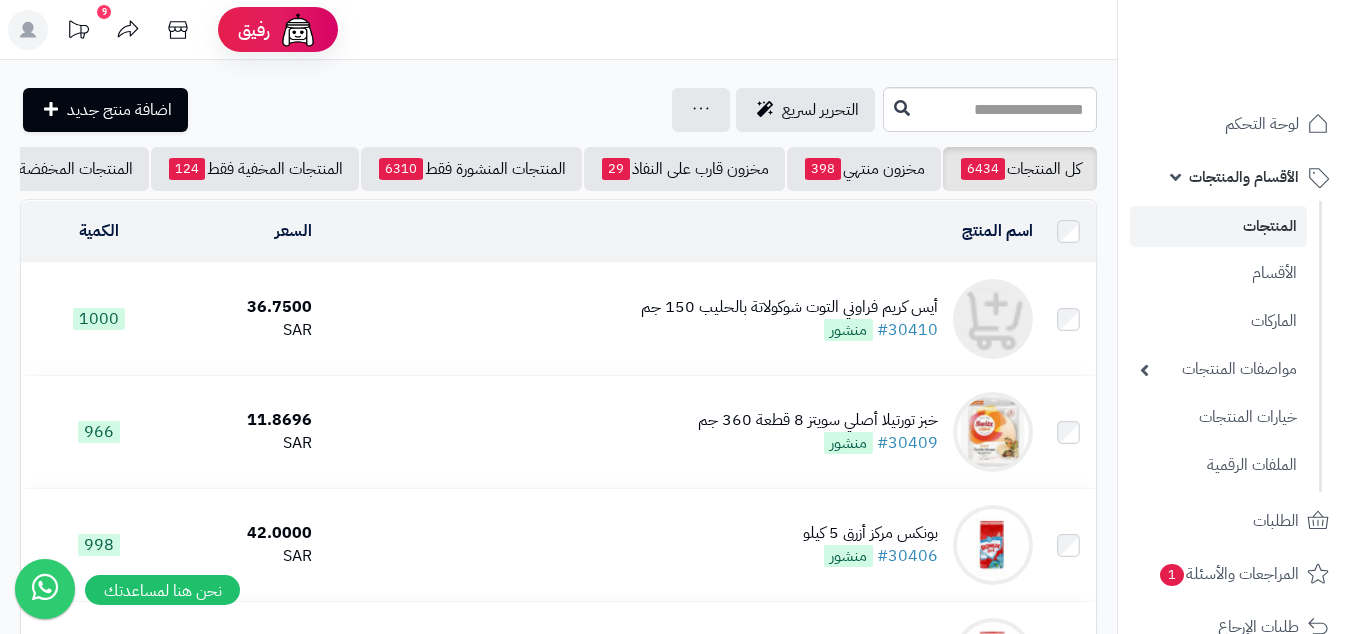 click on "أيس كريم فراوني التوت شوكولاتة بالحليب 150 جم
#30410
منشور" at bounding box center (789, 319) 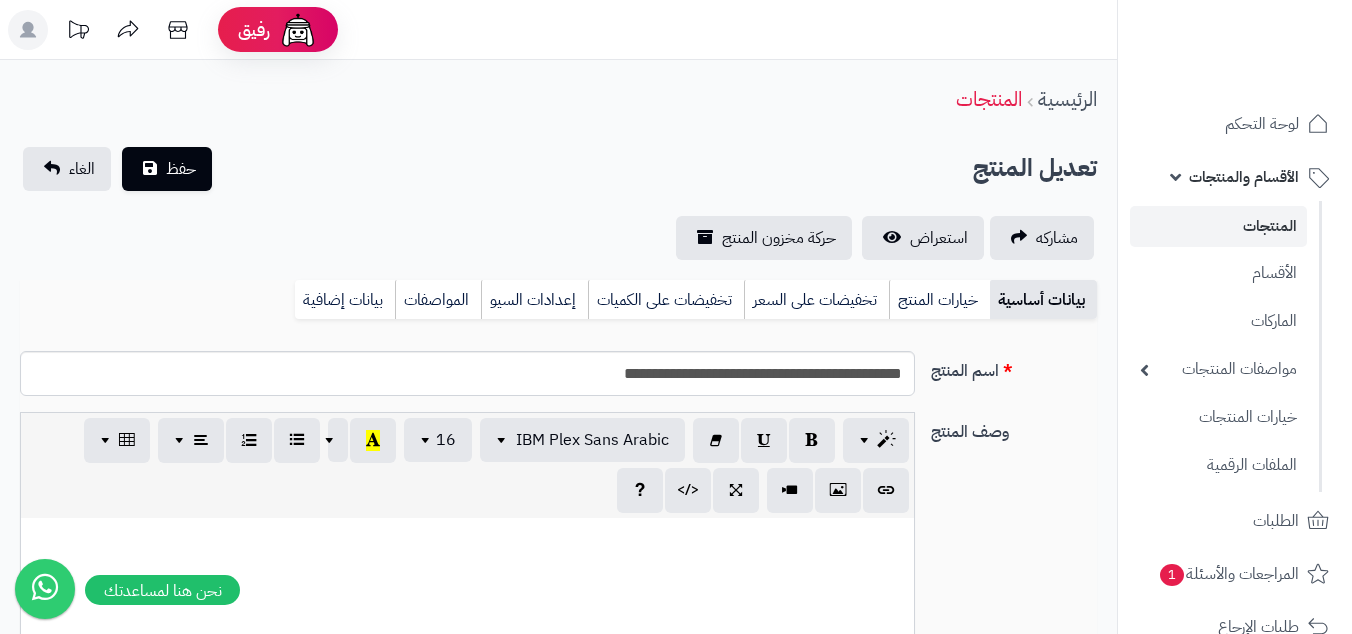 select 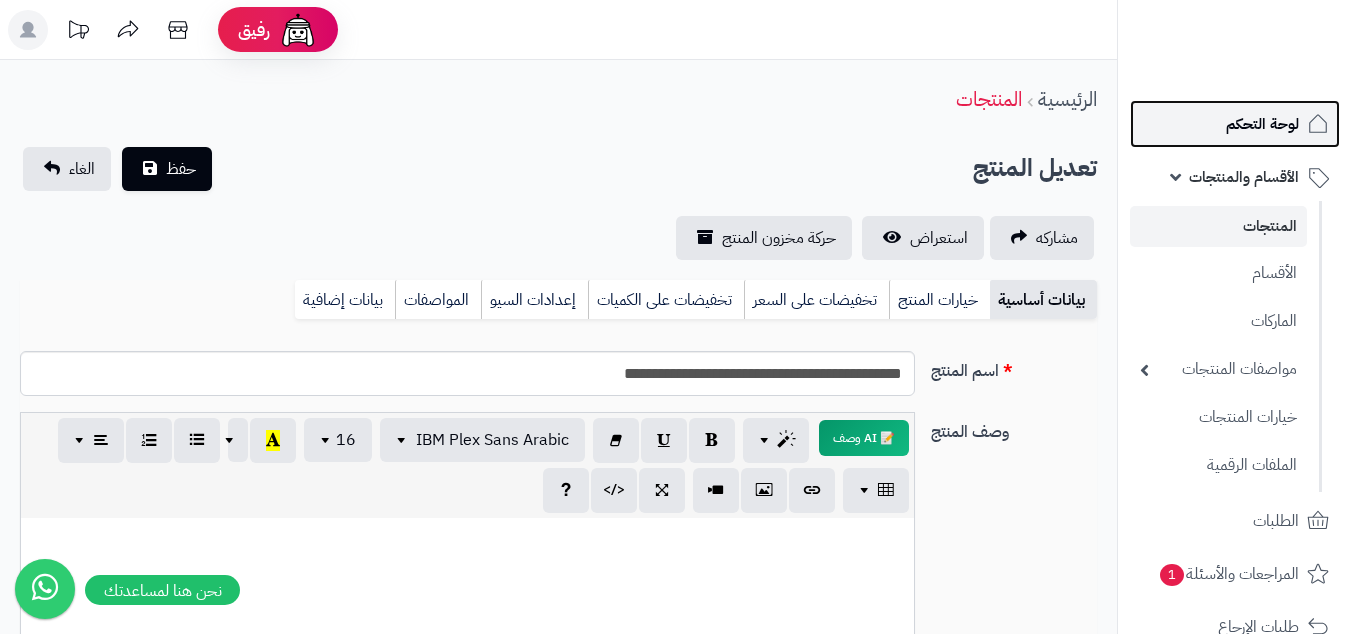 click on "لوحة التحكم" at bounding box center (1235, 124) 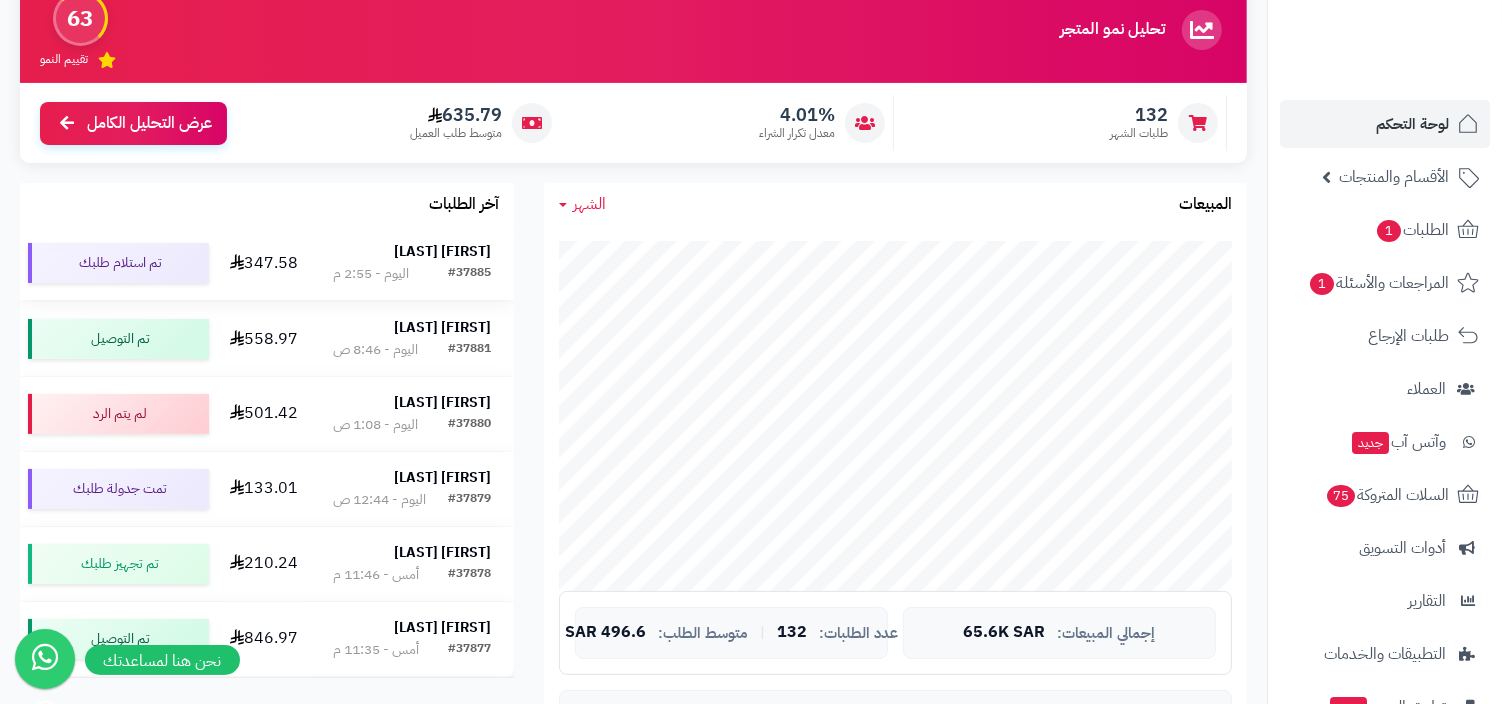 scroll, scrollTop: 270, scrollLeft: 0, axis: vertical 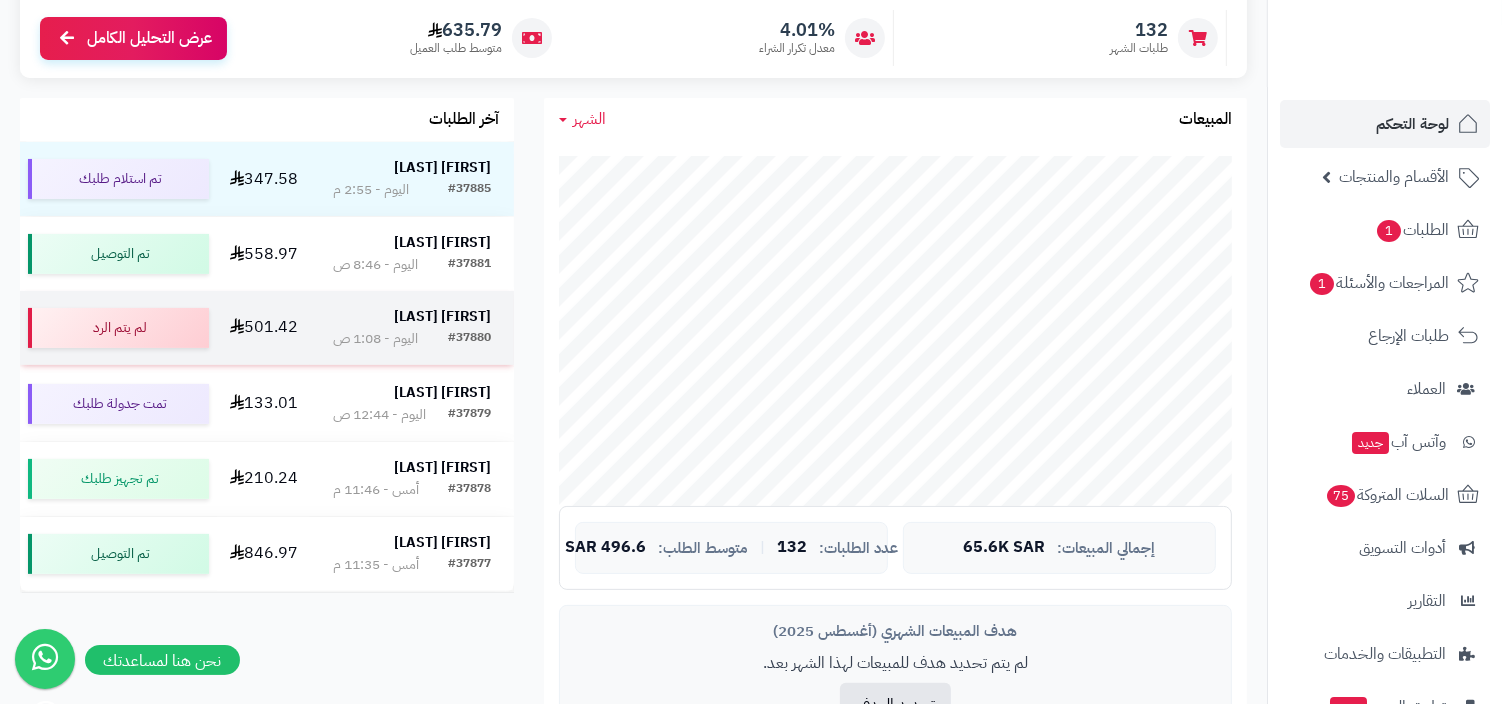 click on "[FIRST] [LAST]" at bounding box center [442, 316] 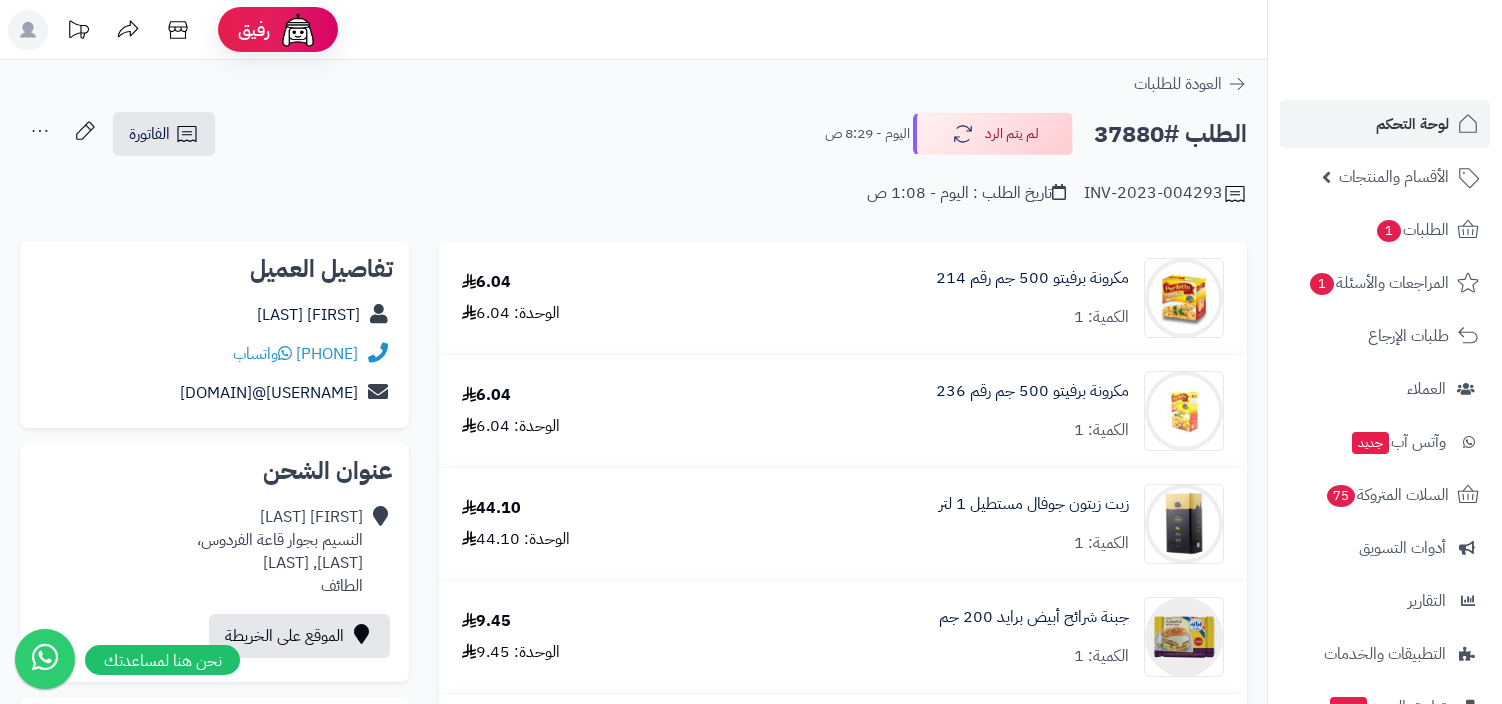 scroll, scrollTop: 0, scrollLeft: 0, axis: both 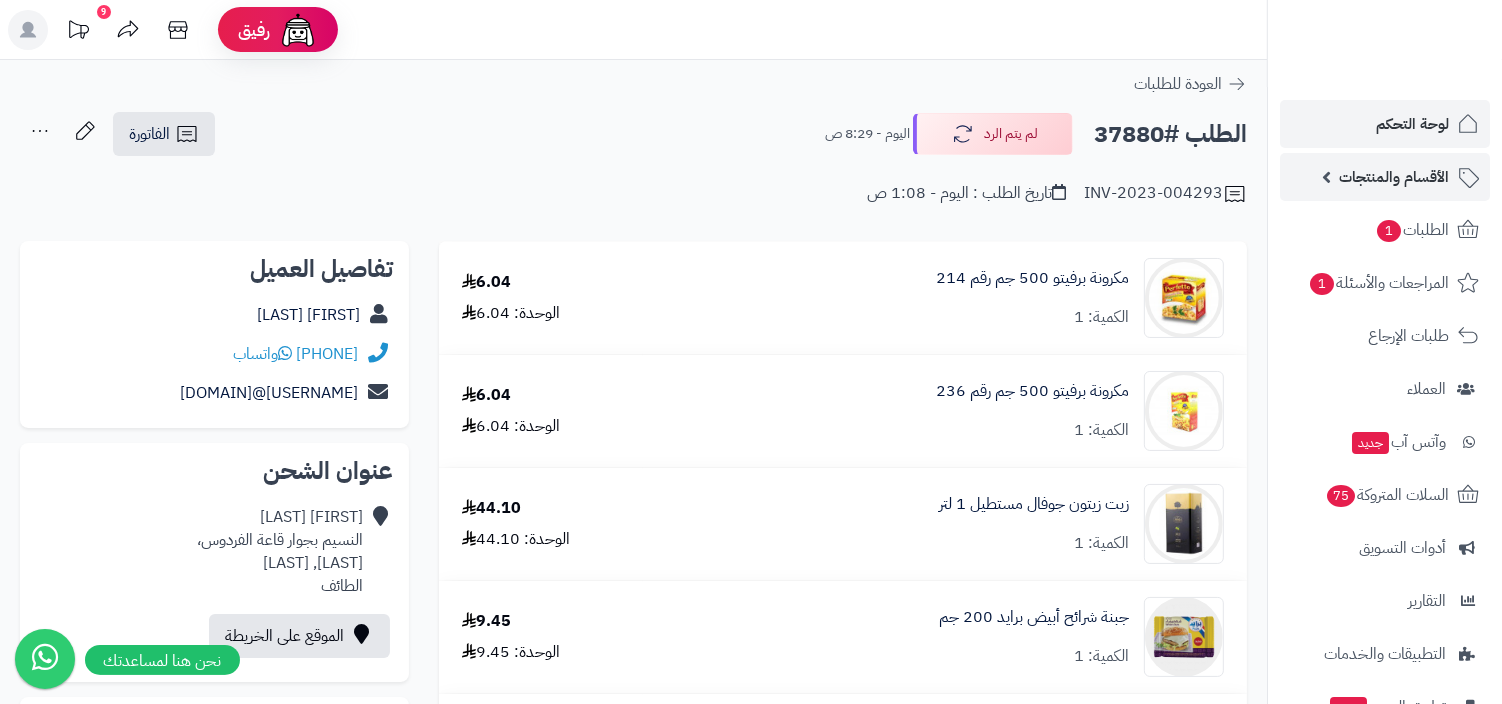 click on "الأقسام والمنتجات" at bounding box center [1394, 177] 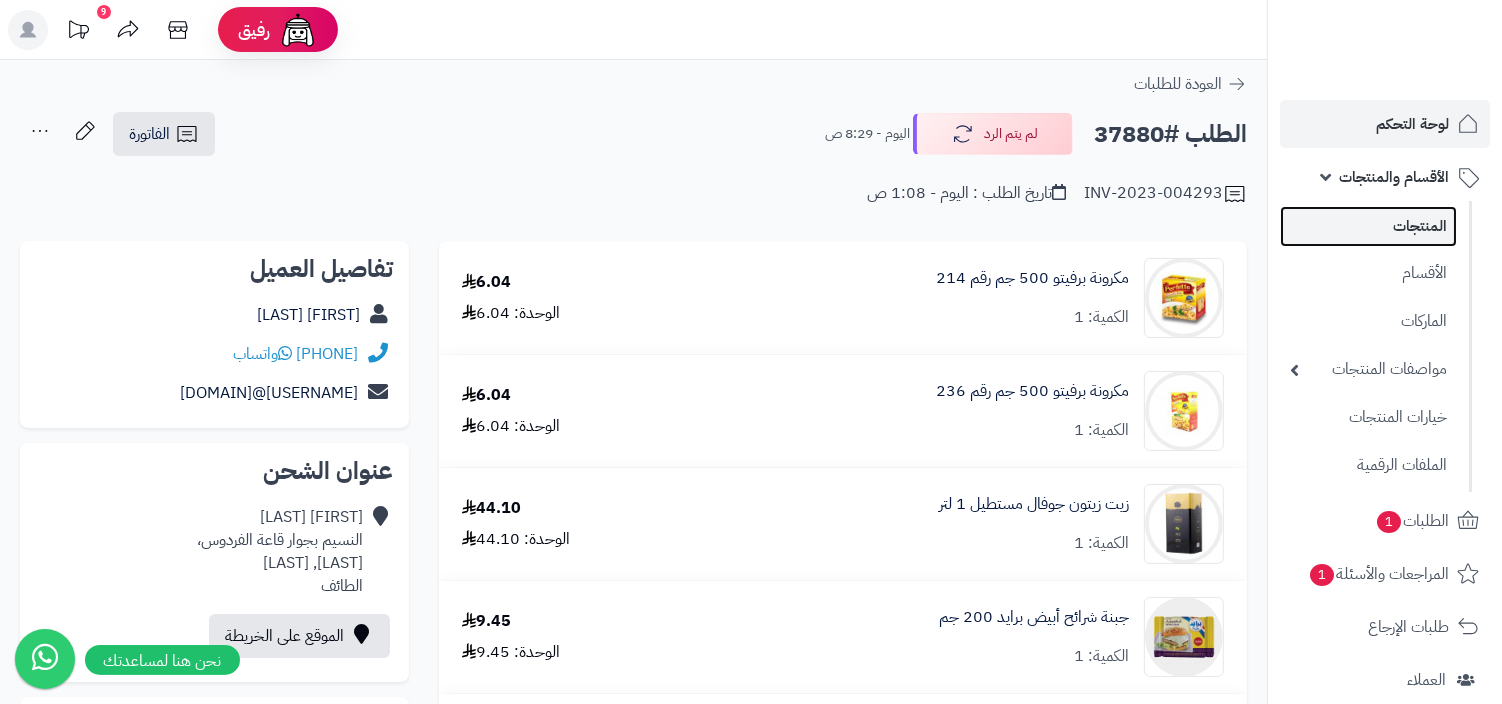 click on "المنتجات" at bounding box center (1368, 226) 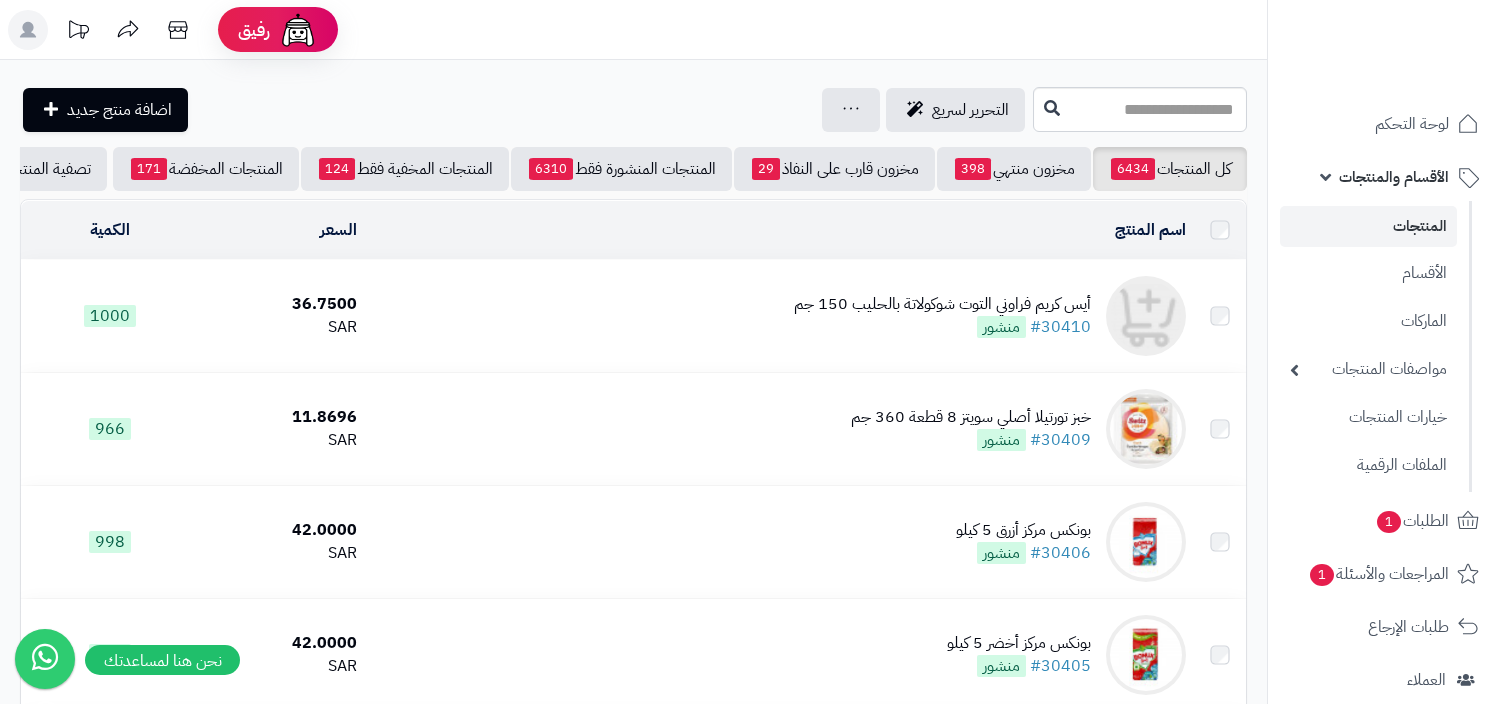 scroll, scrollTop: 0, scrollLeft: 0, axis: both 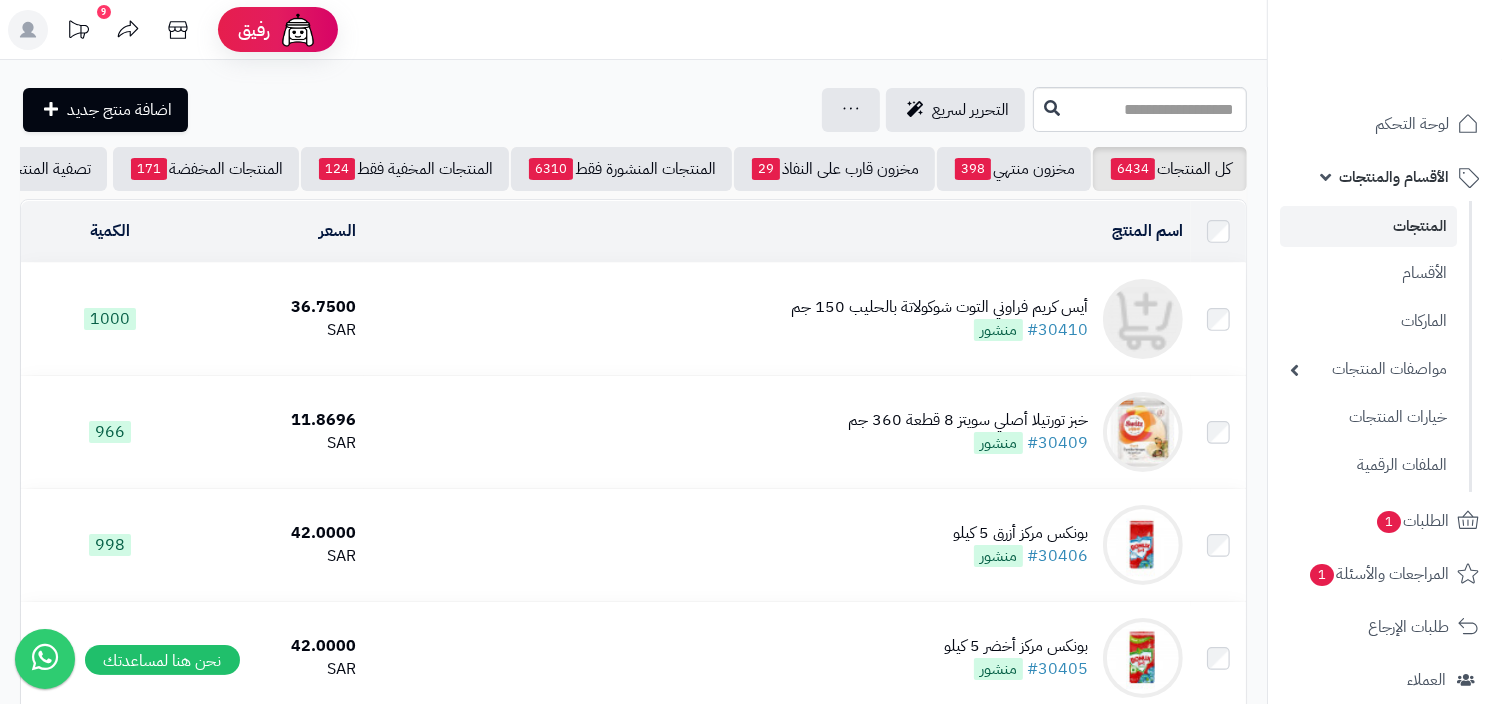click on "أيس كريم فراوني التوت شوكولاتة بالحليب 150 جم" at bounding box center [939, 307] 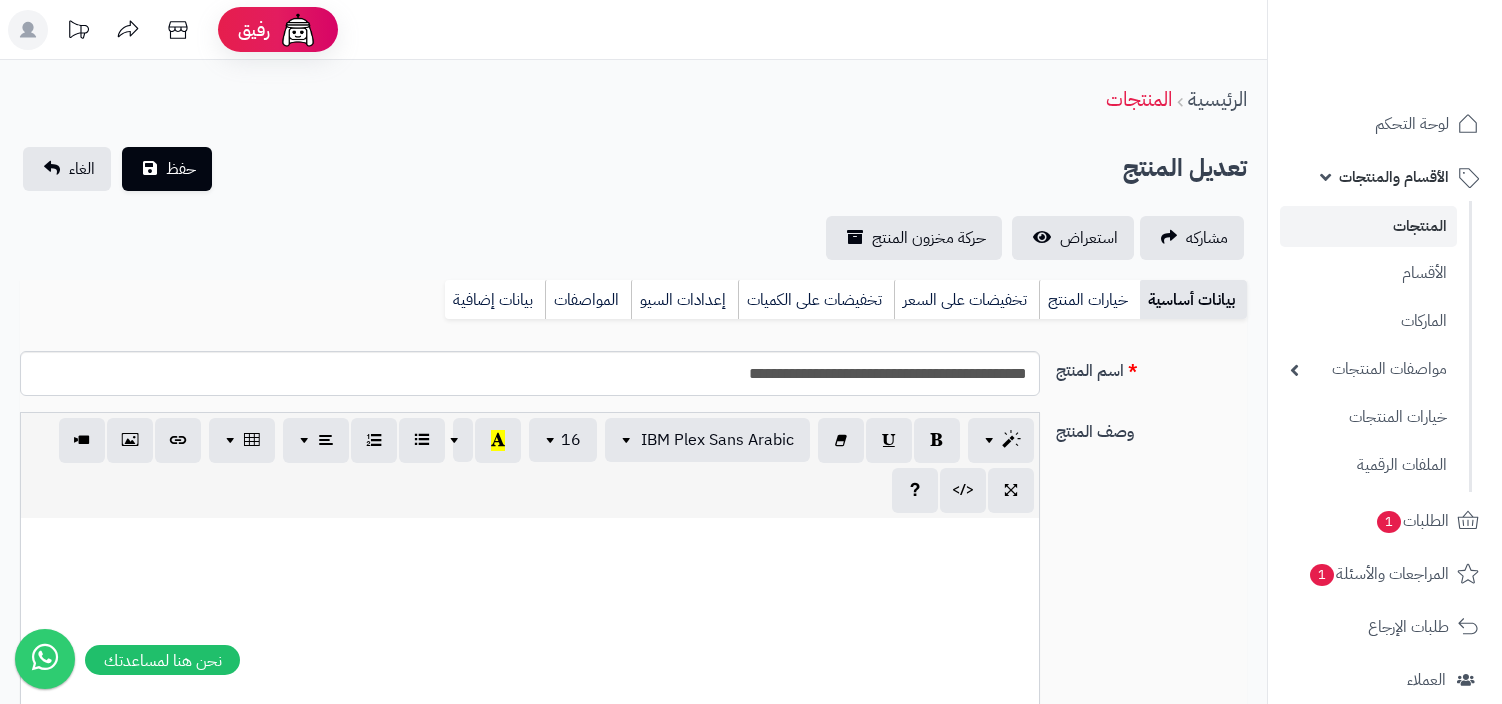select 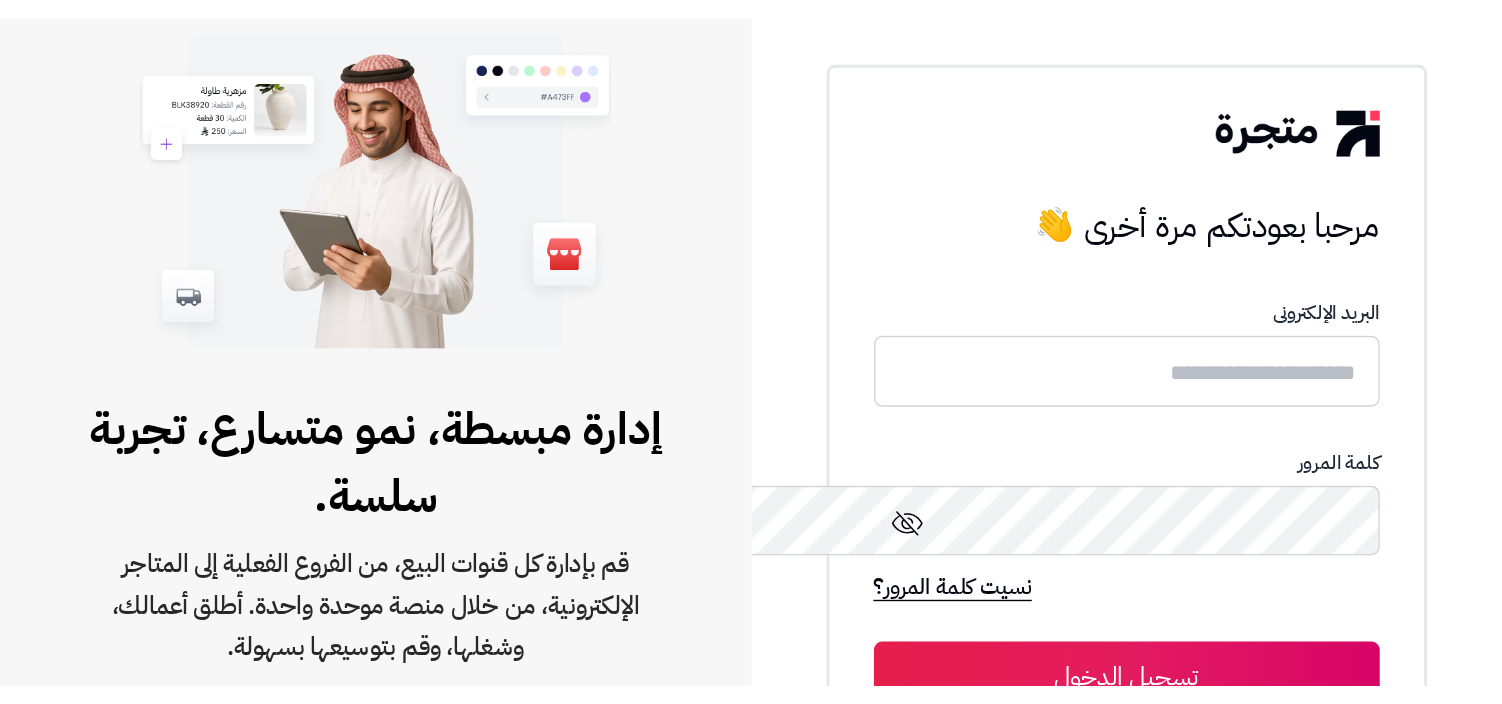 scroll, scrollTop: 0, scrollLeft: 0, axis: both 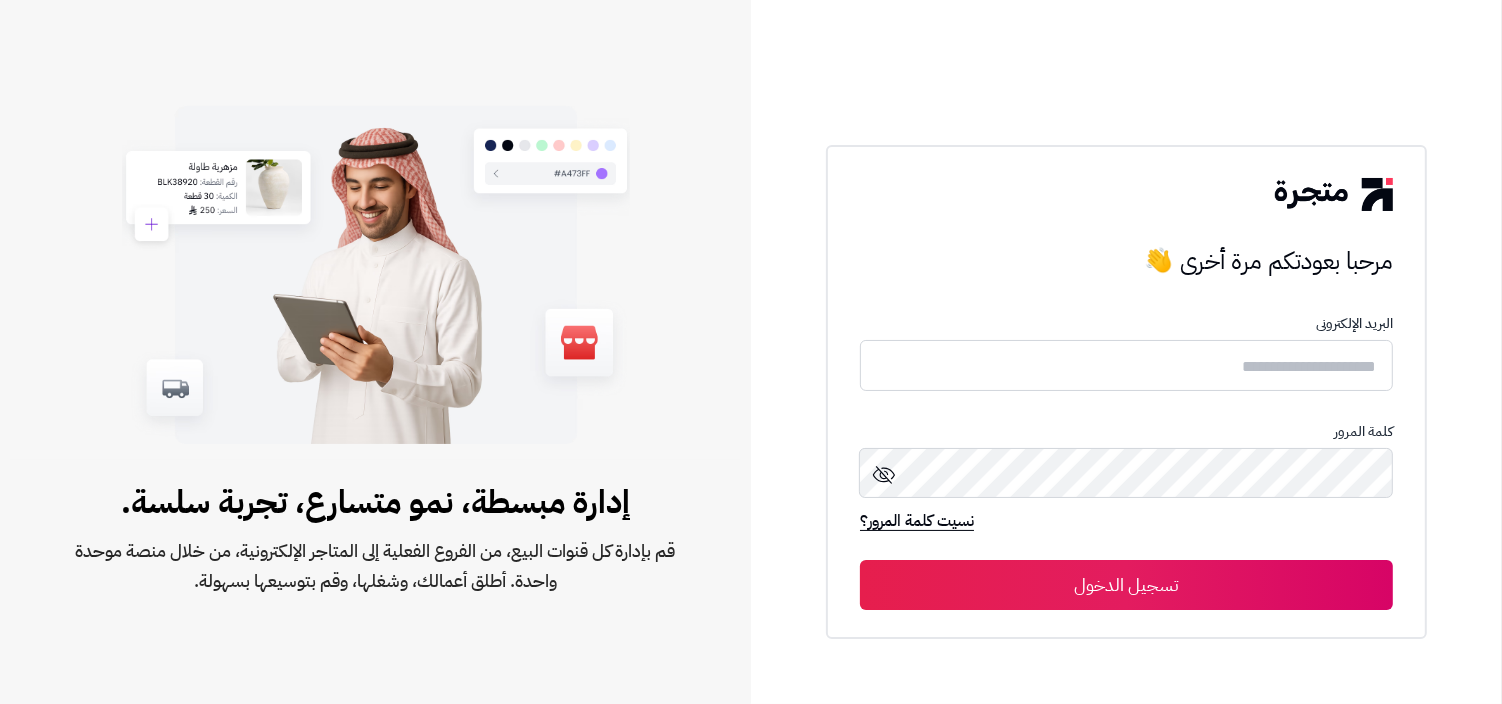 click on "البريد الإلكترونى
كلمة المرور
نسيت كلمة المرور؟
تسجيل الدخول" at bounding box center [1126, 463] 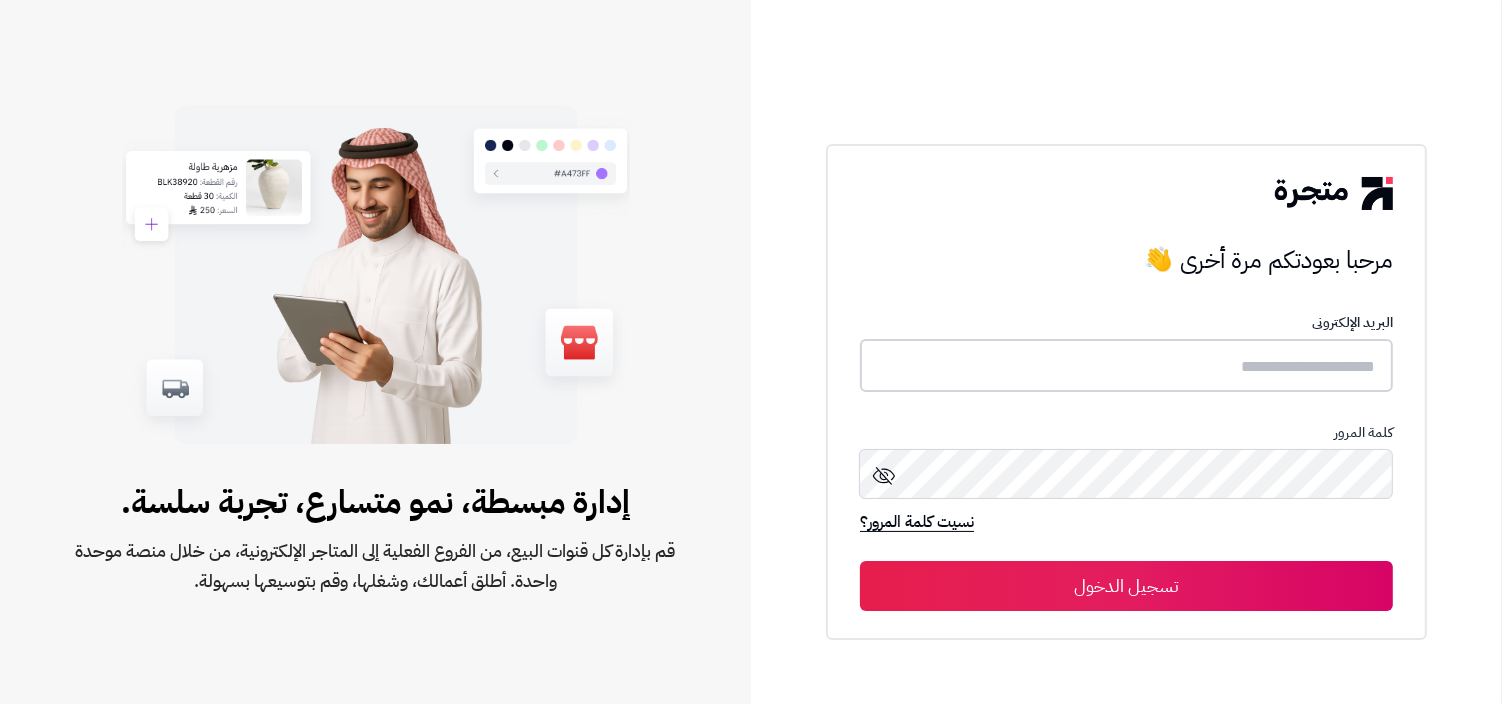click at bounding box center [1126, 365] 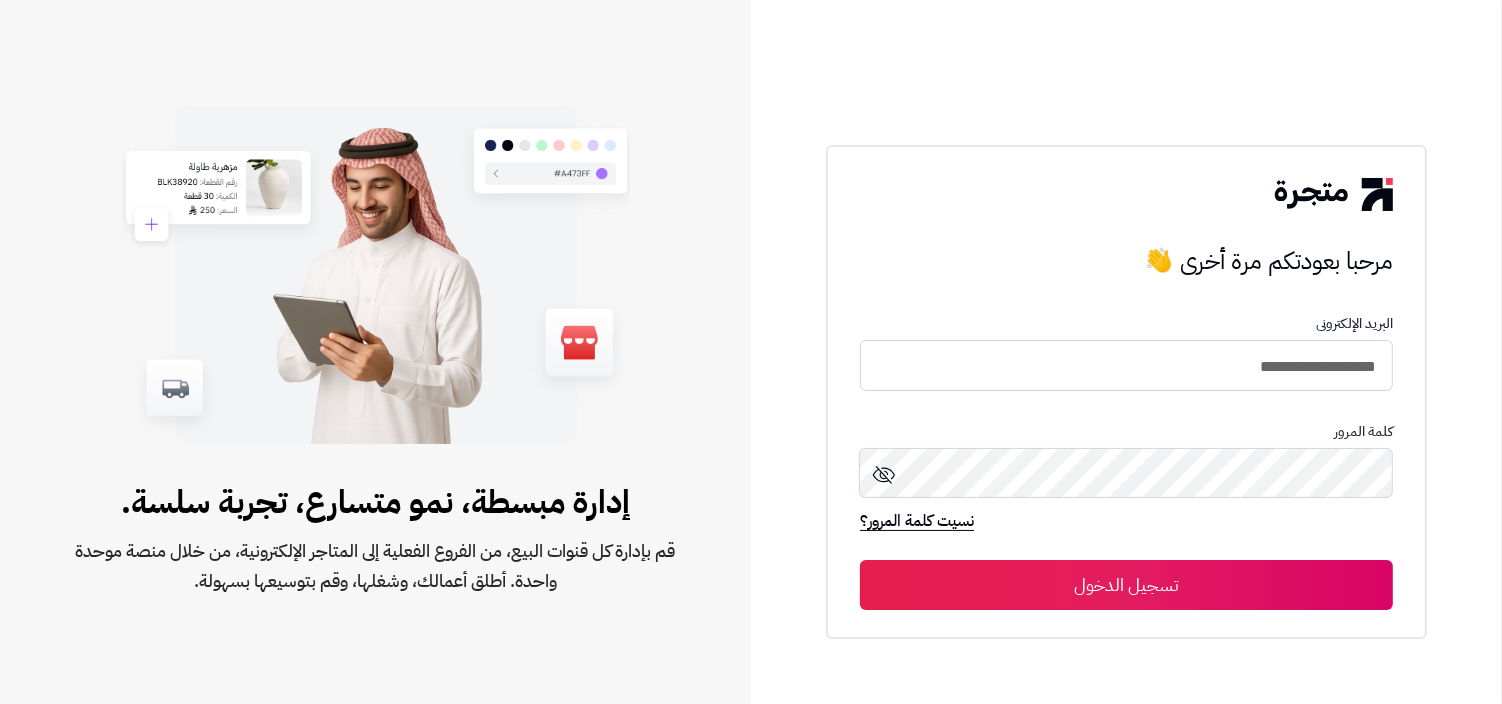 click on "**********" at bounding box center [1126, 365] 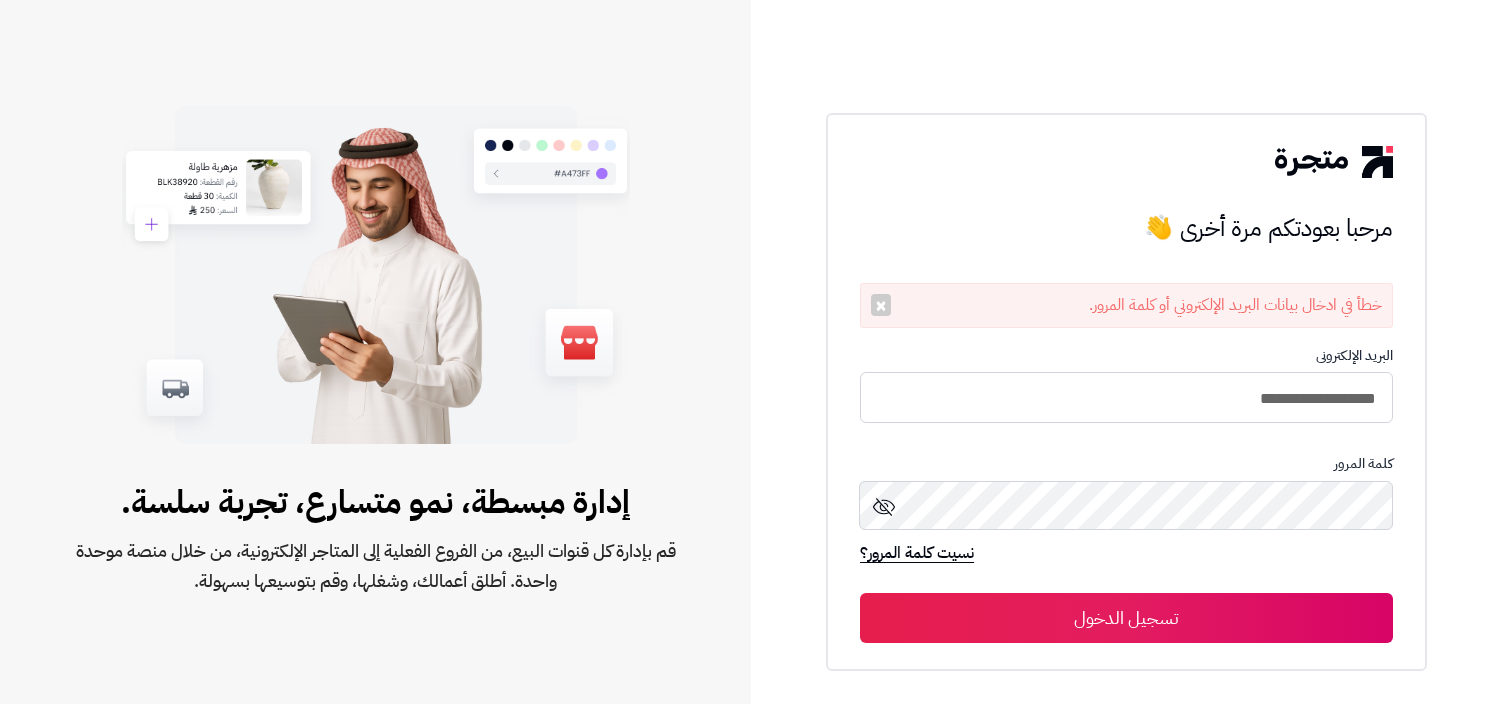 scroll, scrollTop: 0, scrollLeft: 0, axis: both 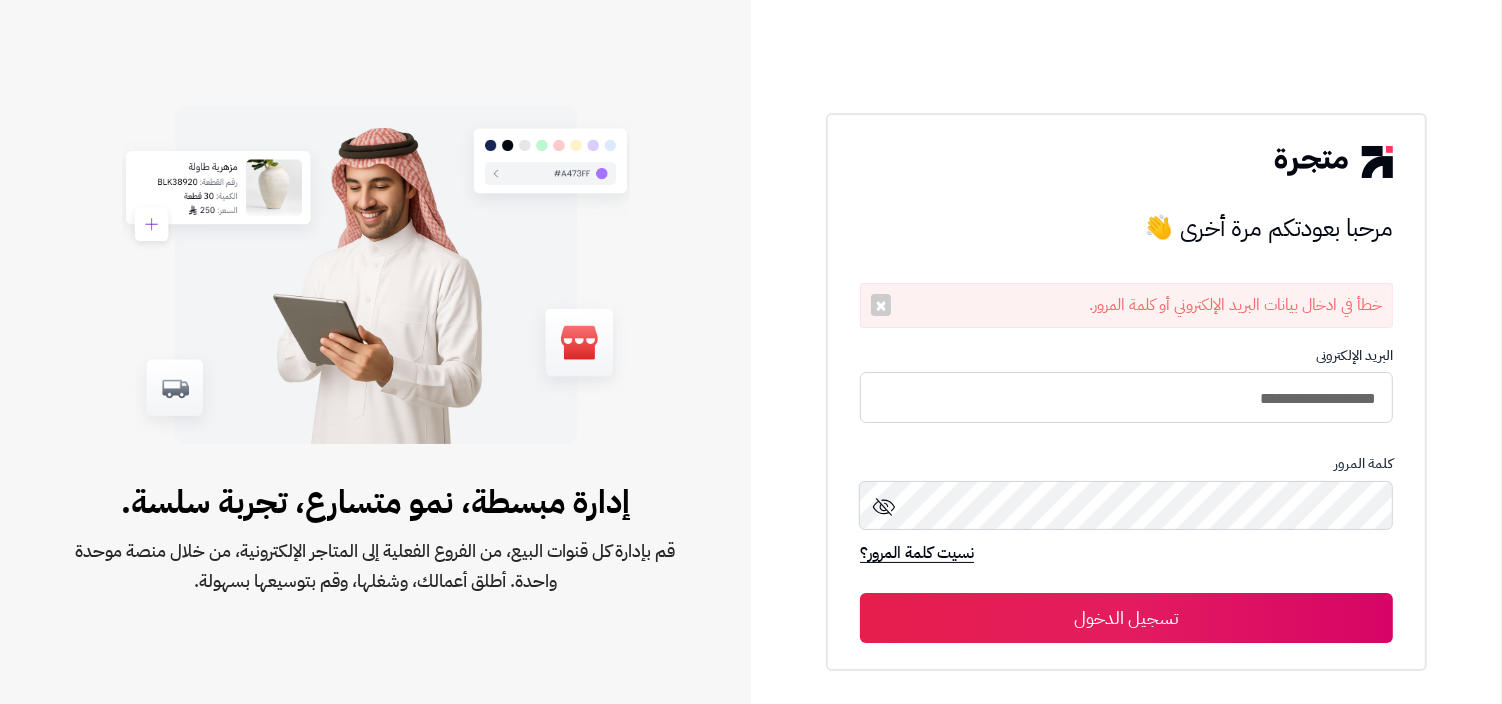 click on "خطأ في ادخال بيانات البريد الإلكتروني أو كلمة المرور. ×" at bounding box center (1126, 305) 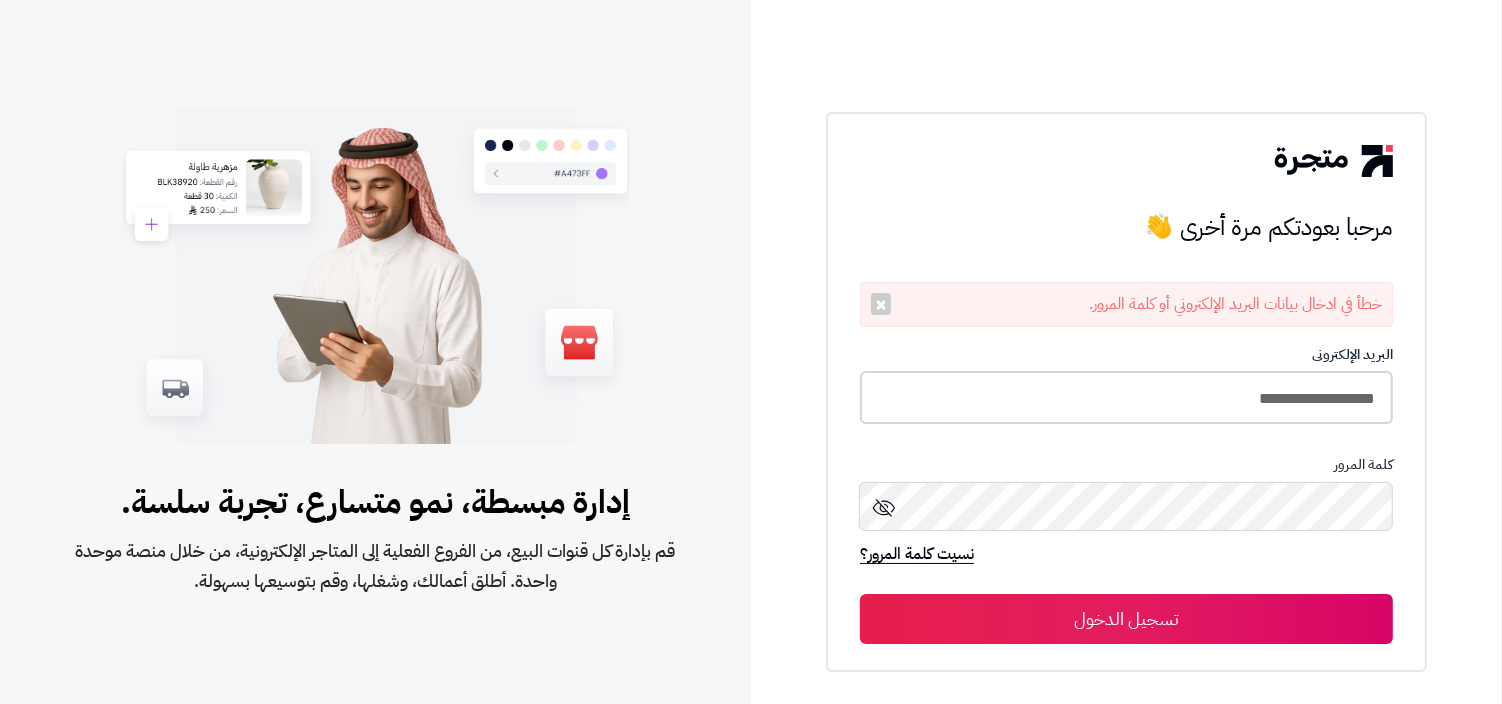 click on "**********" at bounding box center (1126, 397) 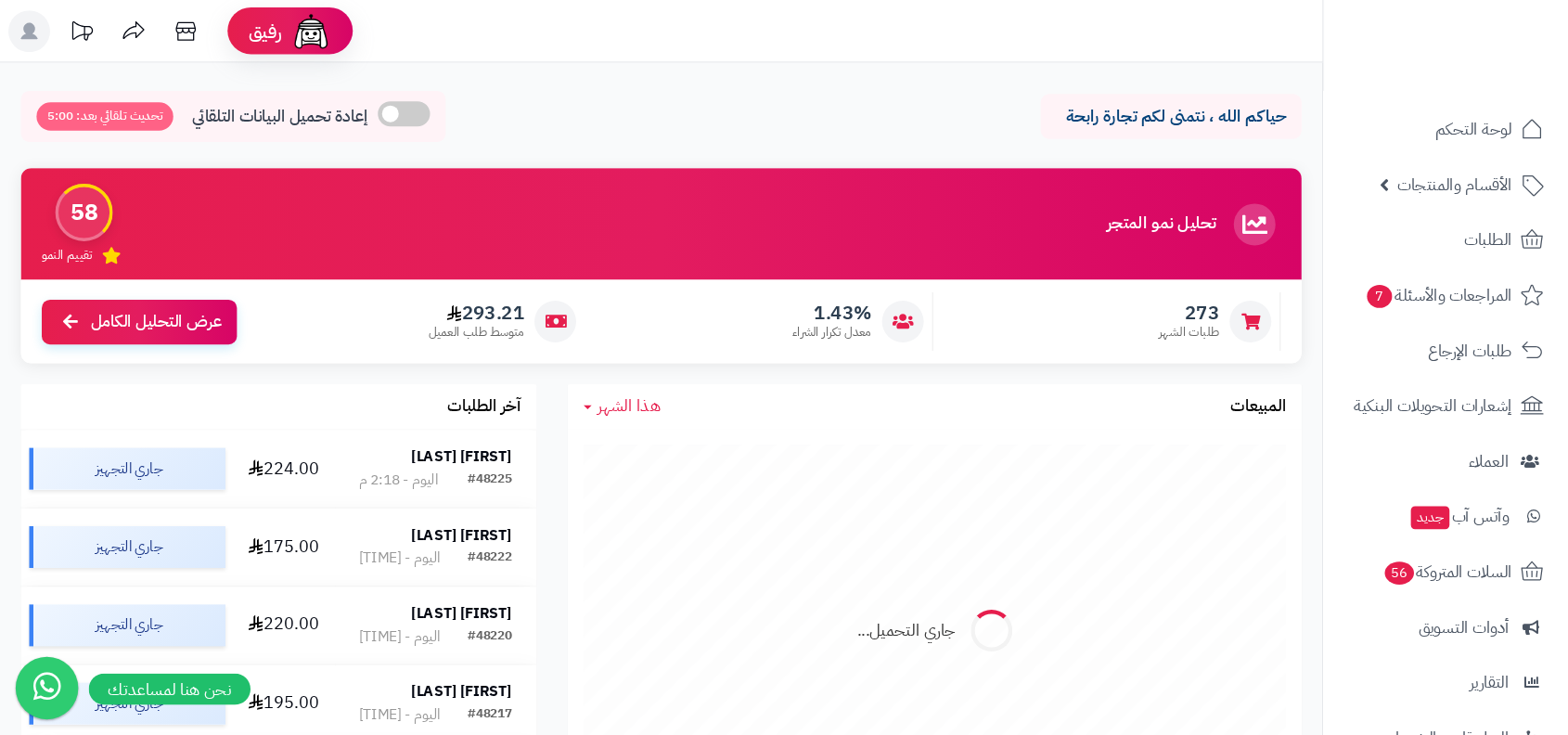 scroll, scrollTop: 0, scrollLeft: 0, axis: both 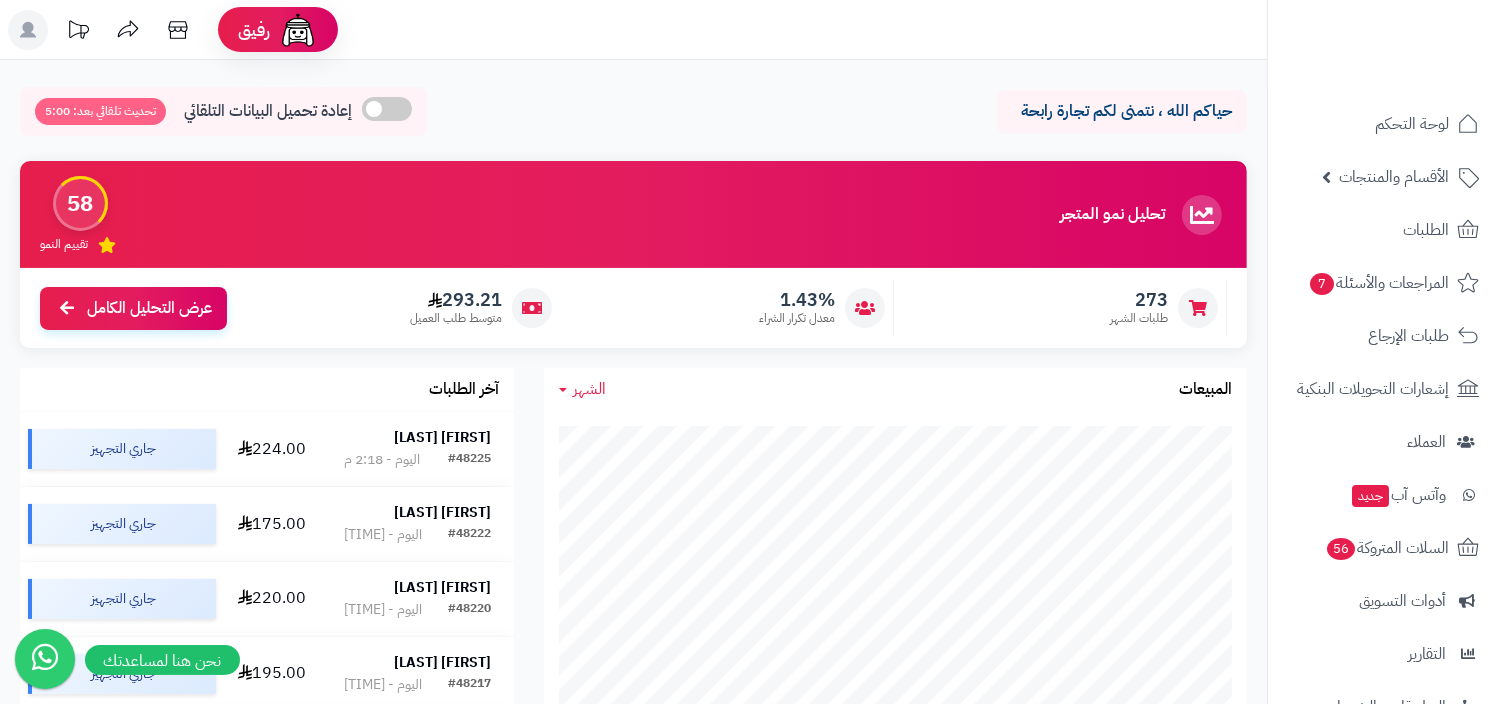 click on "تحليل نمو المتجر
مرحلة النمو
58
تقييم النمو" at bounding box center (633, 214) 